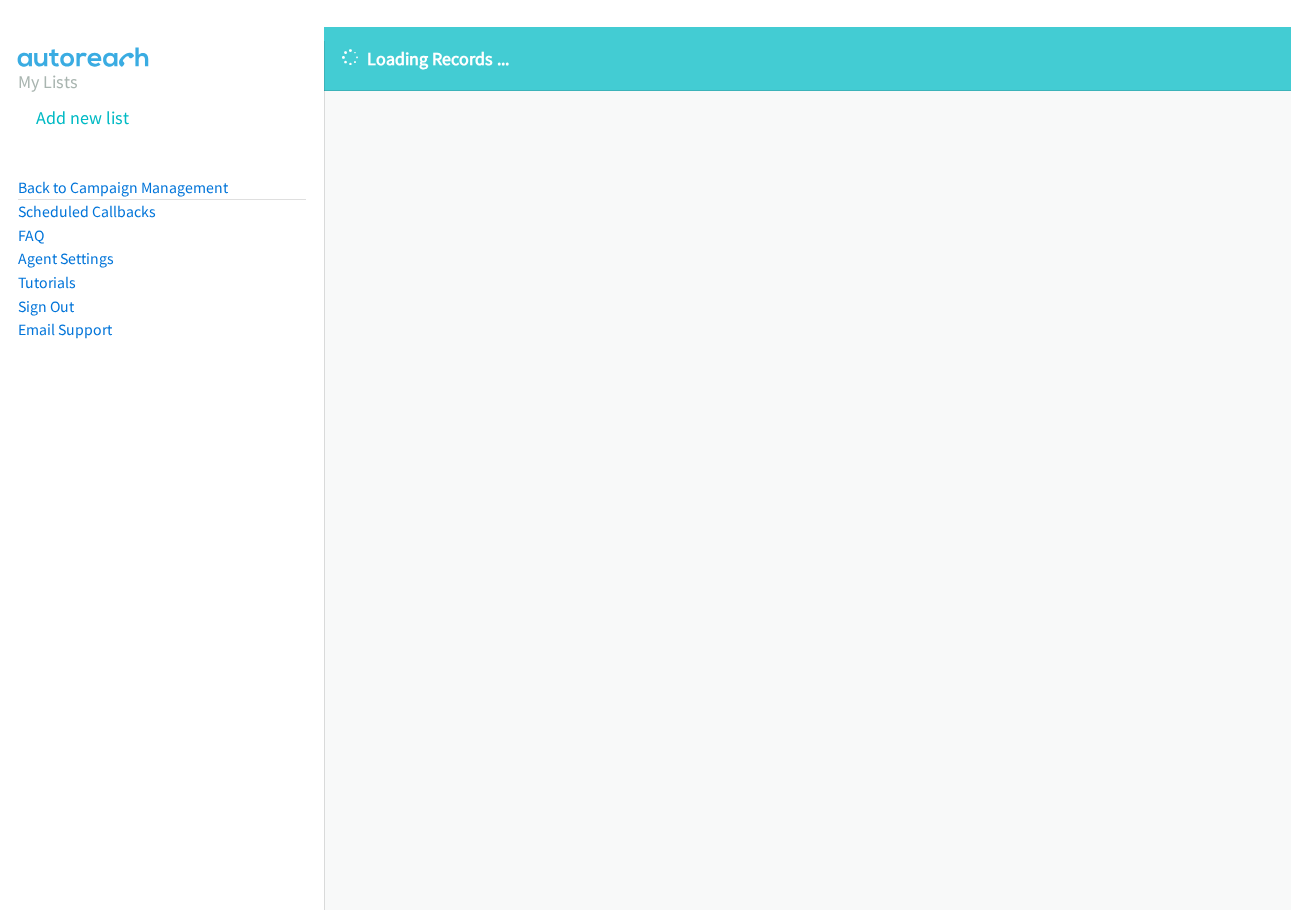 scroll, scrollTop: 0, scrollLeft: 0, axis: both 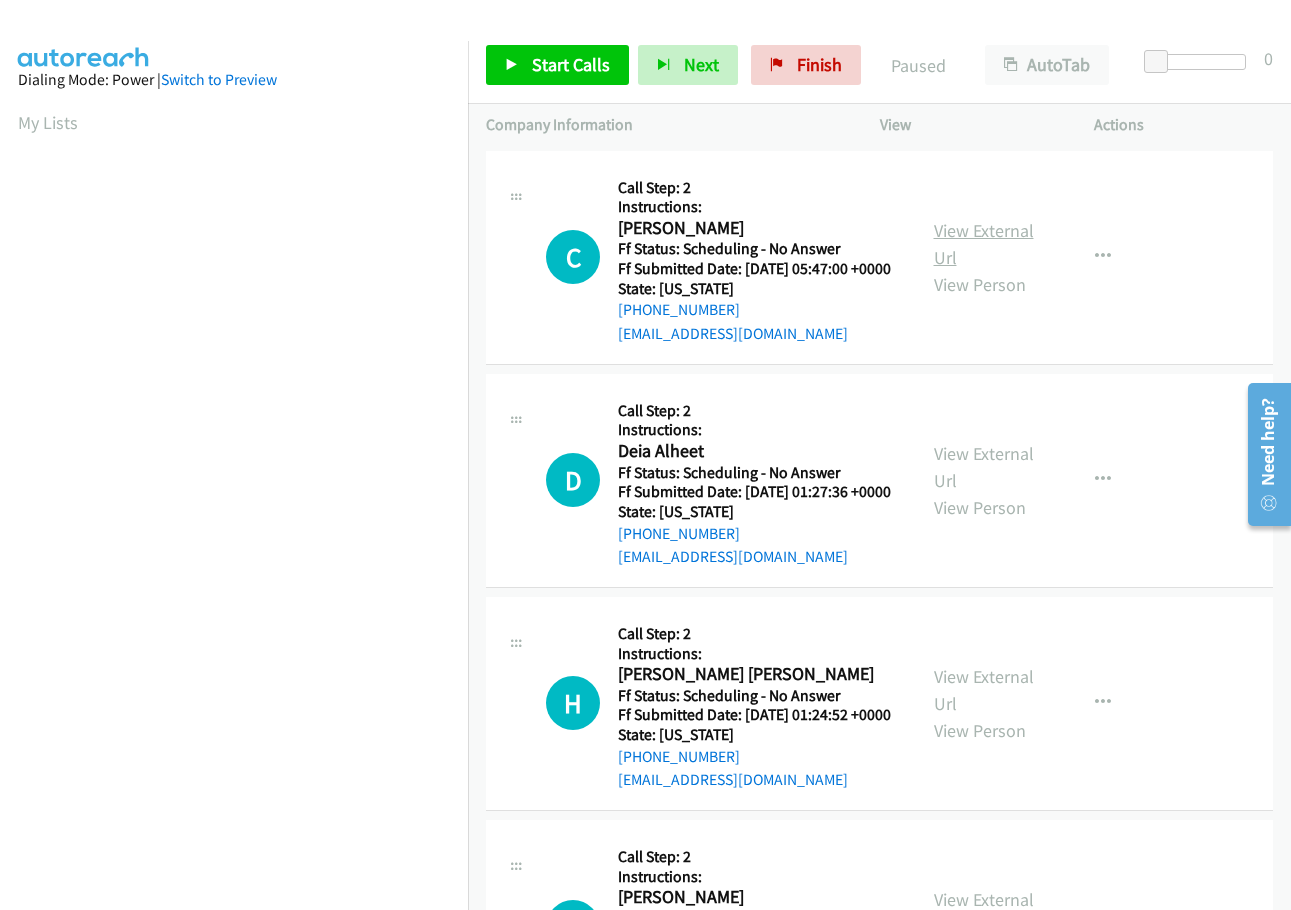 click on "View External Url" at bounding box center (984, 244) 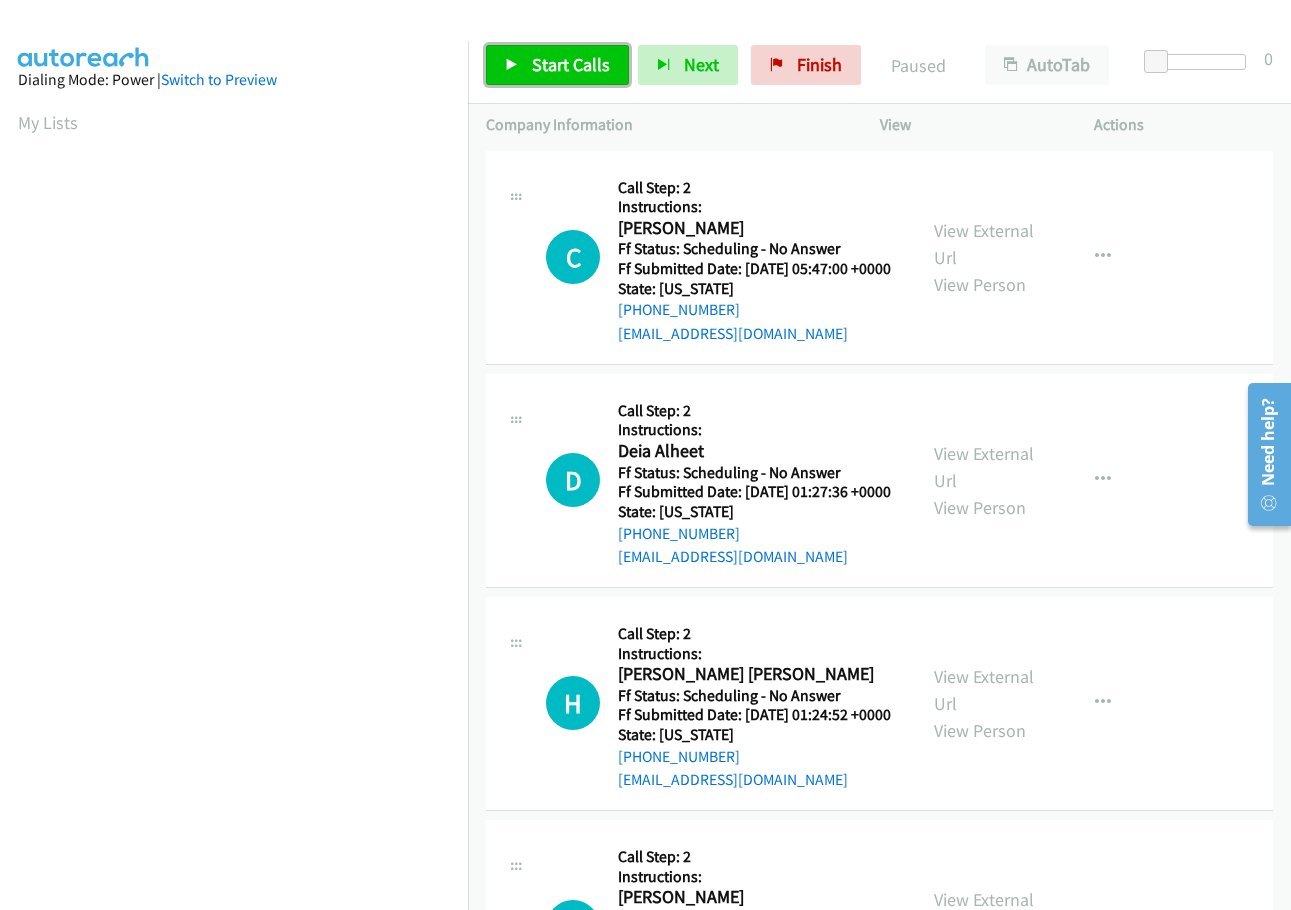 click on "Start Calls" at bounding box center [571, 64] 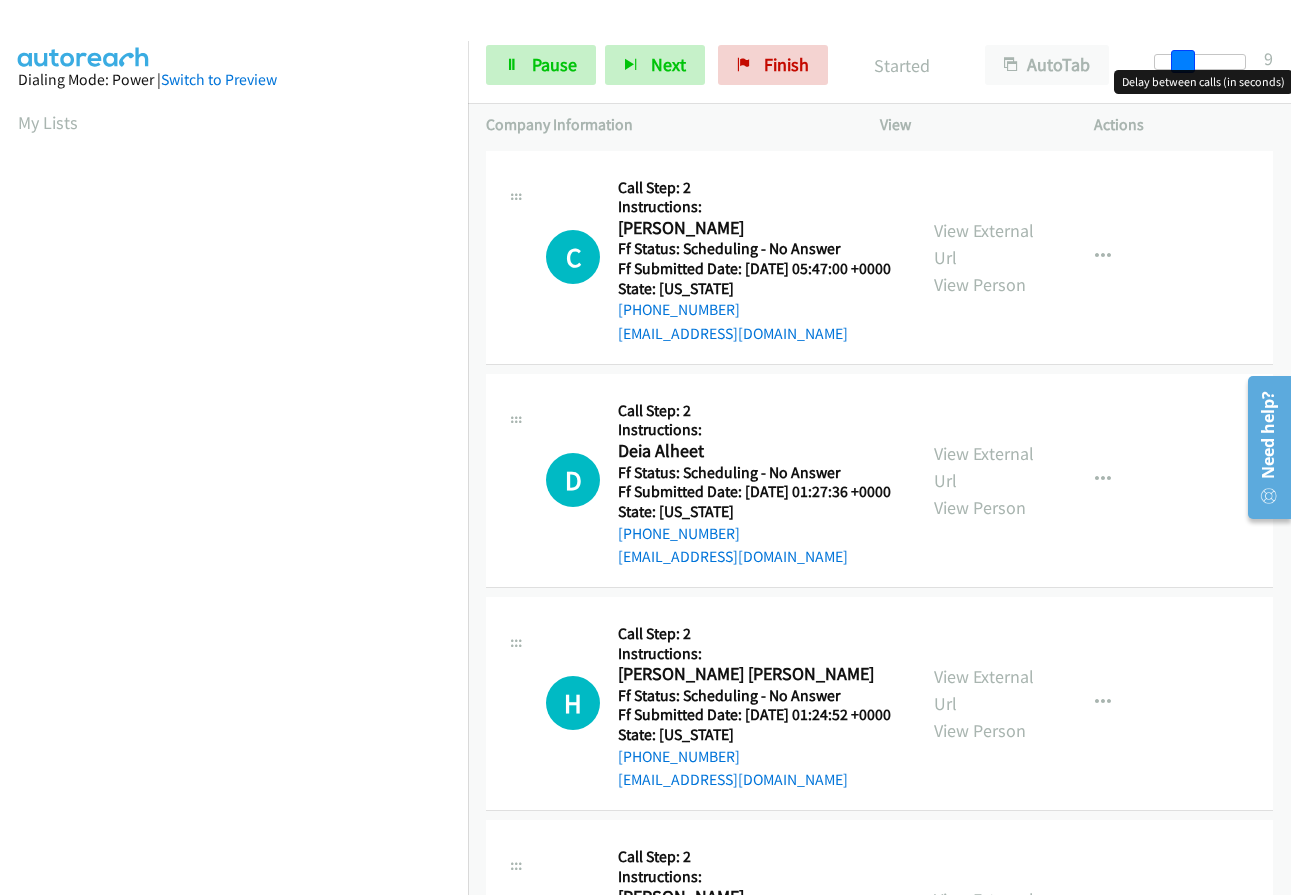 drag, startPoint x: 1151, startPoint y: 62, endPoint x: 1179, endPoint y: 63, distance: 28.01785 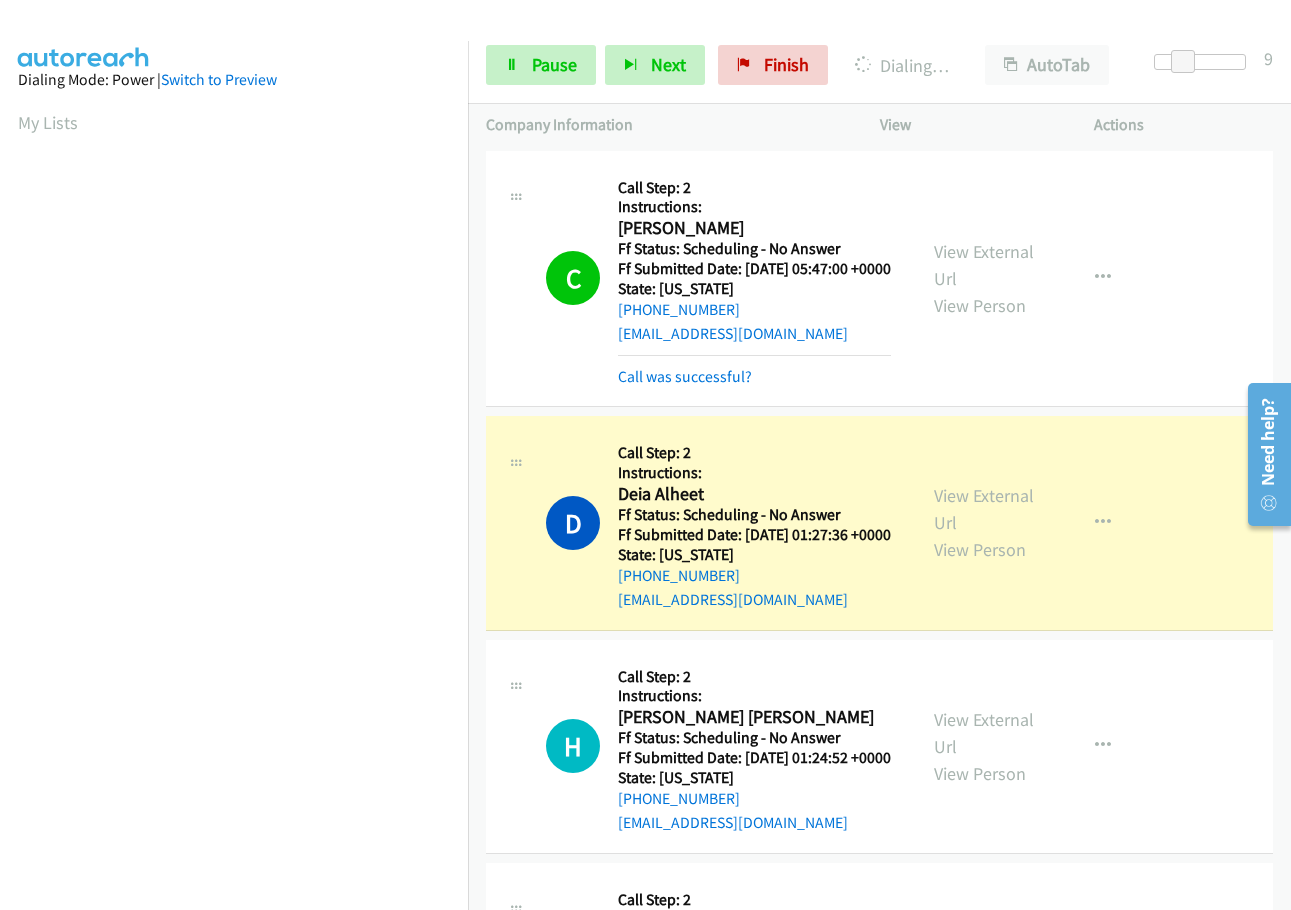 scroll, scrollTop: 212, scrollLeft: 0, axis: vertical 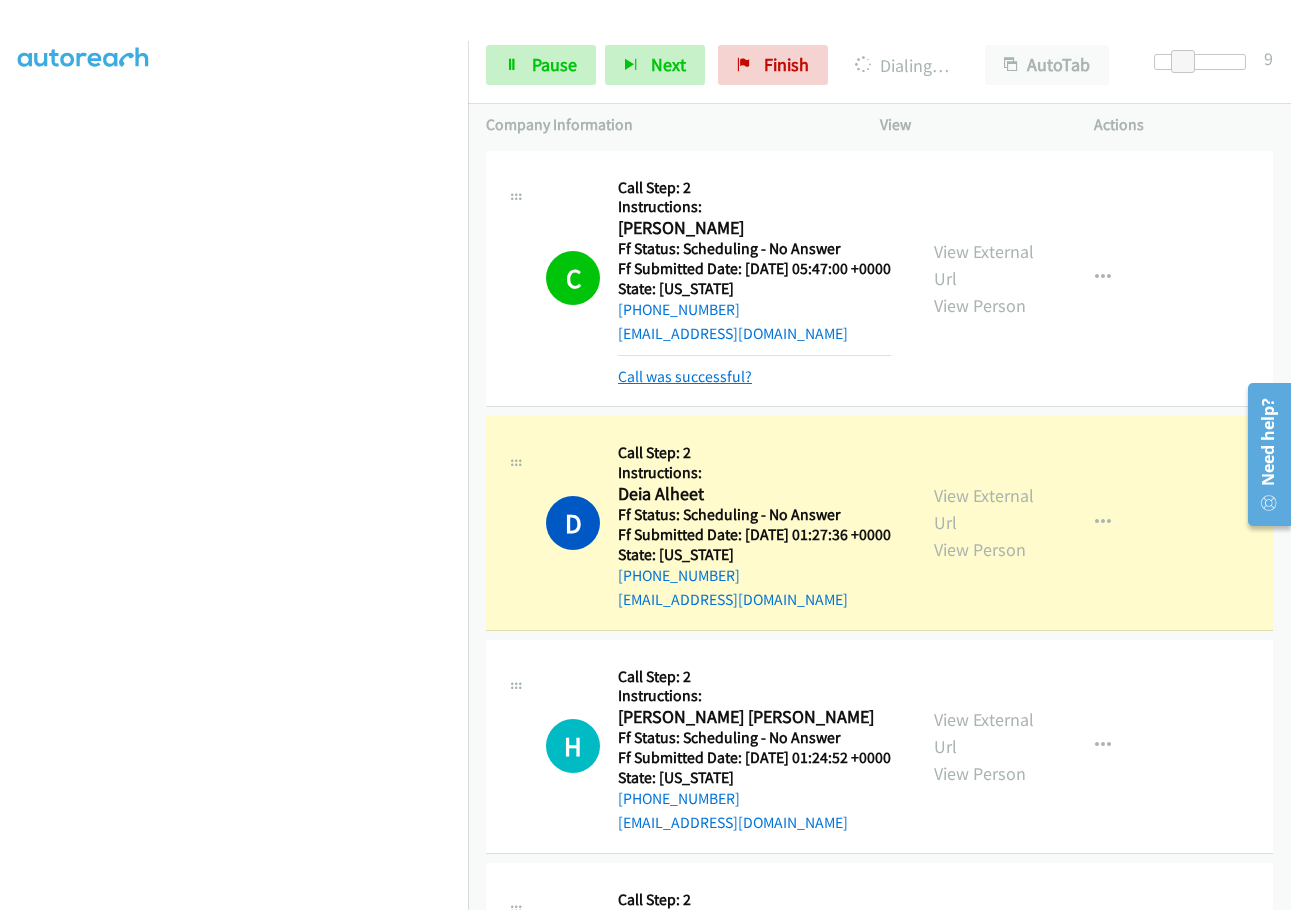 click on "Call was successful?" at bounding box center (685, 376) 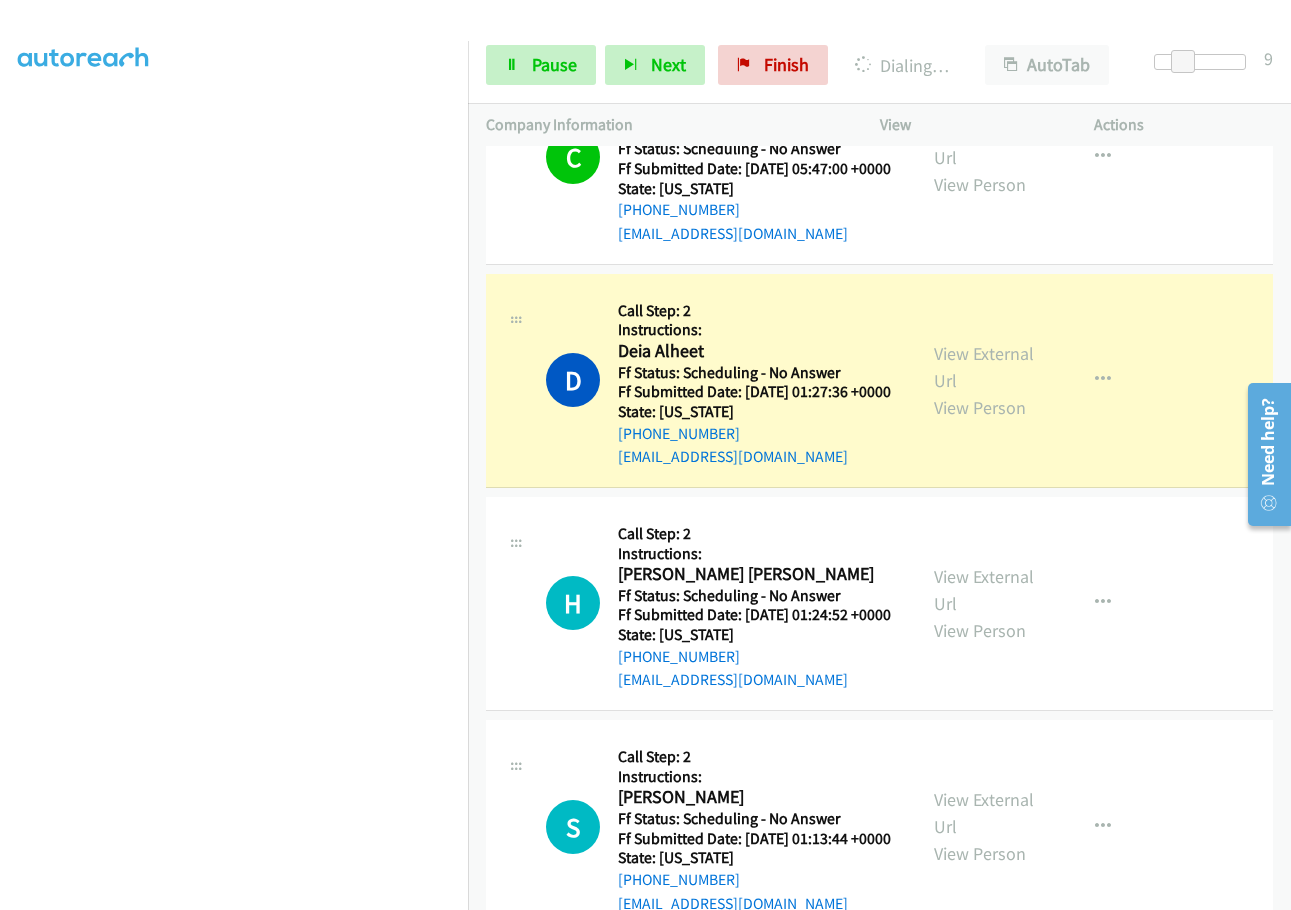scroll, scrollTop: 200, scrollLeft: 0, axis: vertical 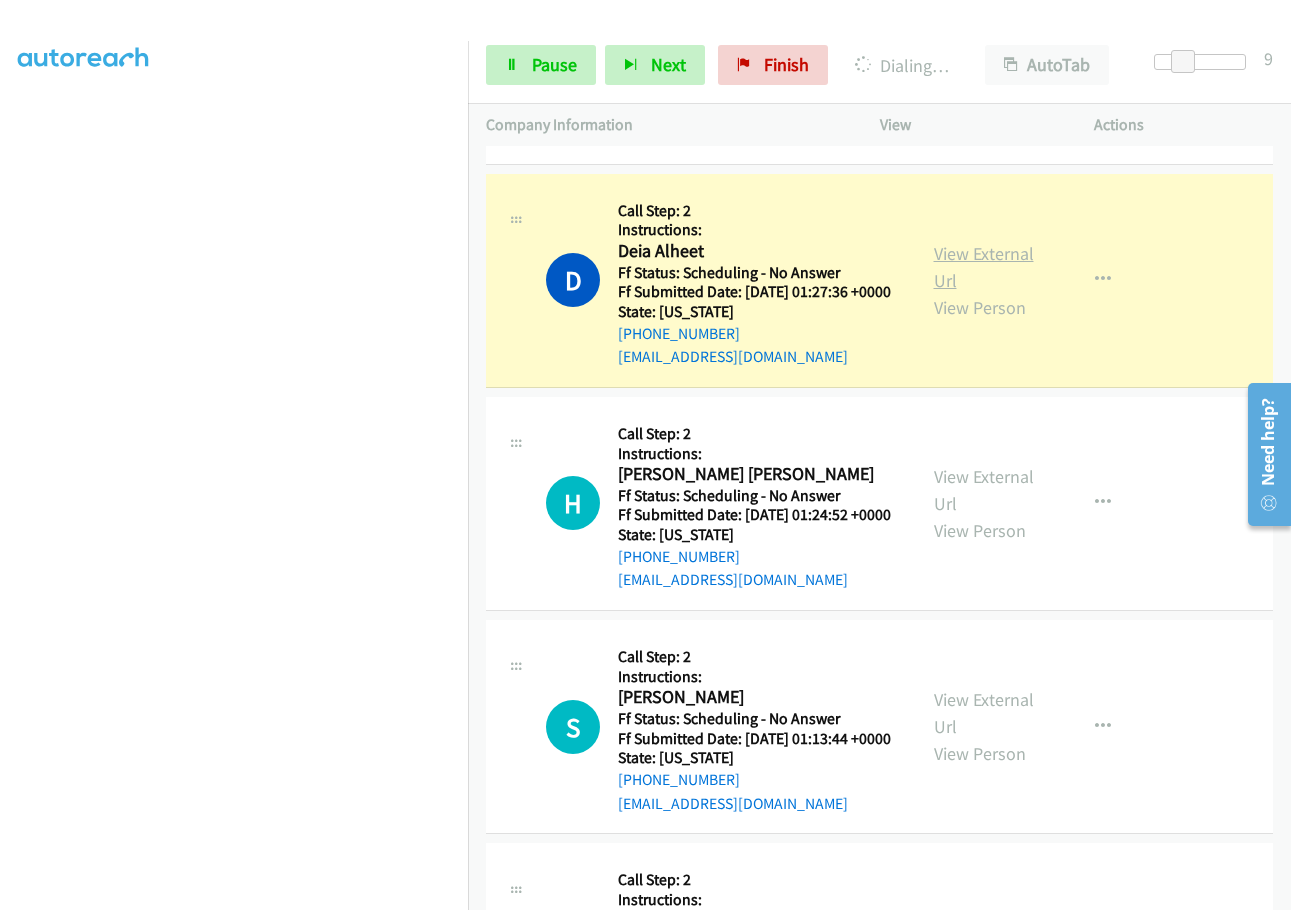 click on "View External Url" at bounding box center [984, 267] 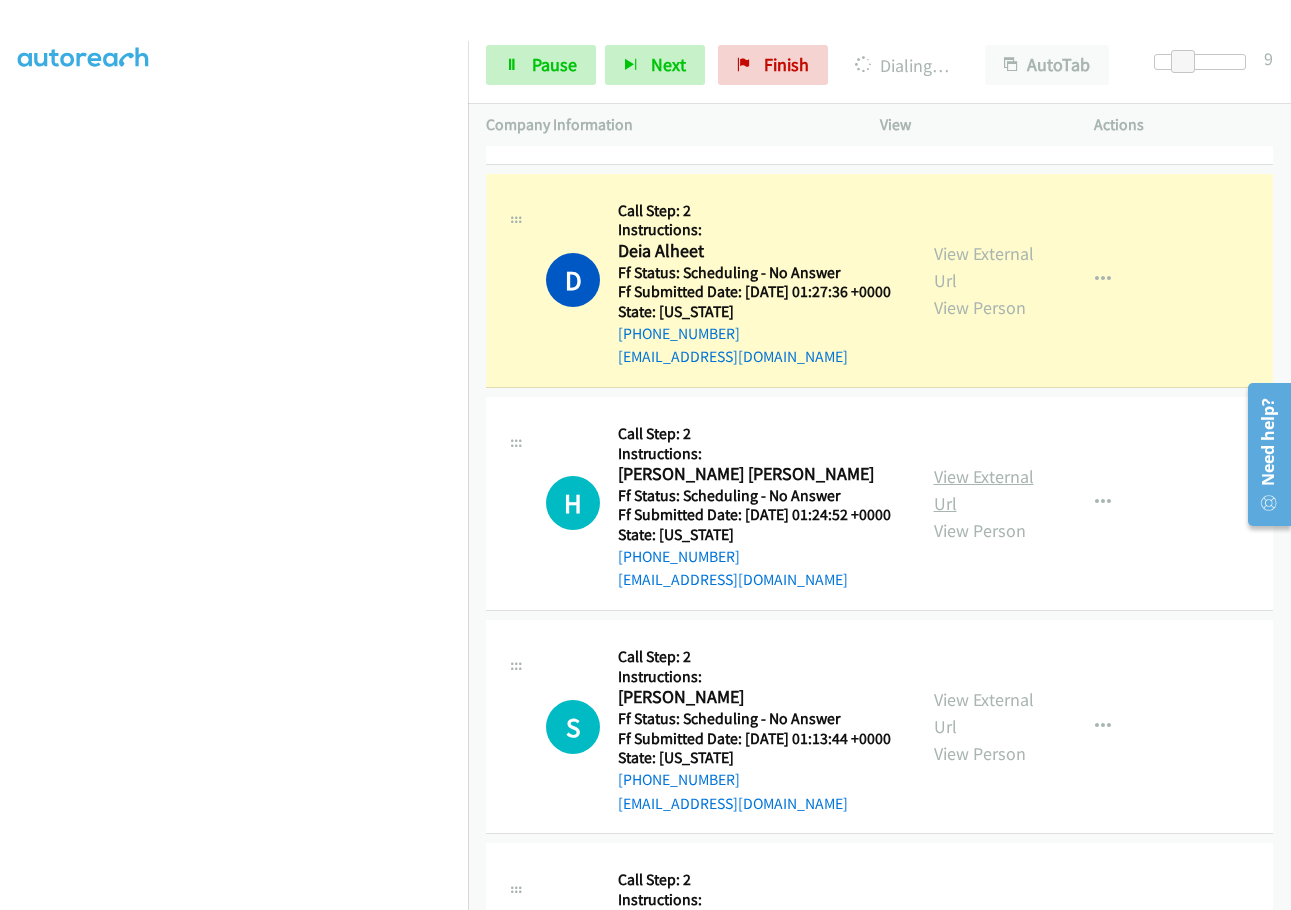 click on "View External Url" at bounding box center (984, 490) 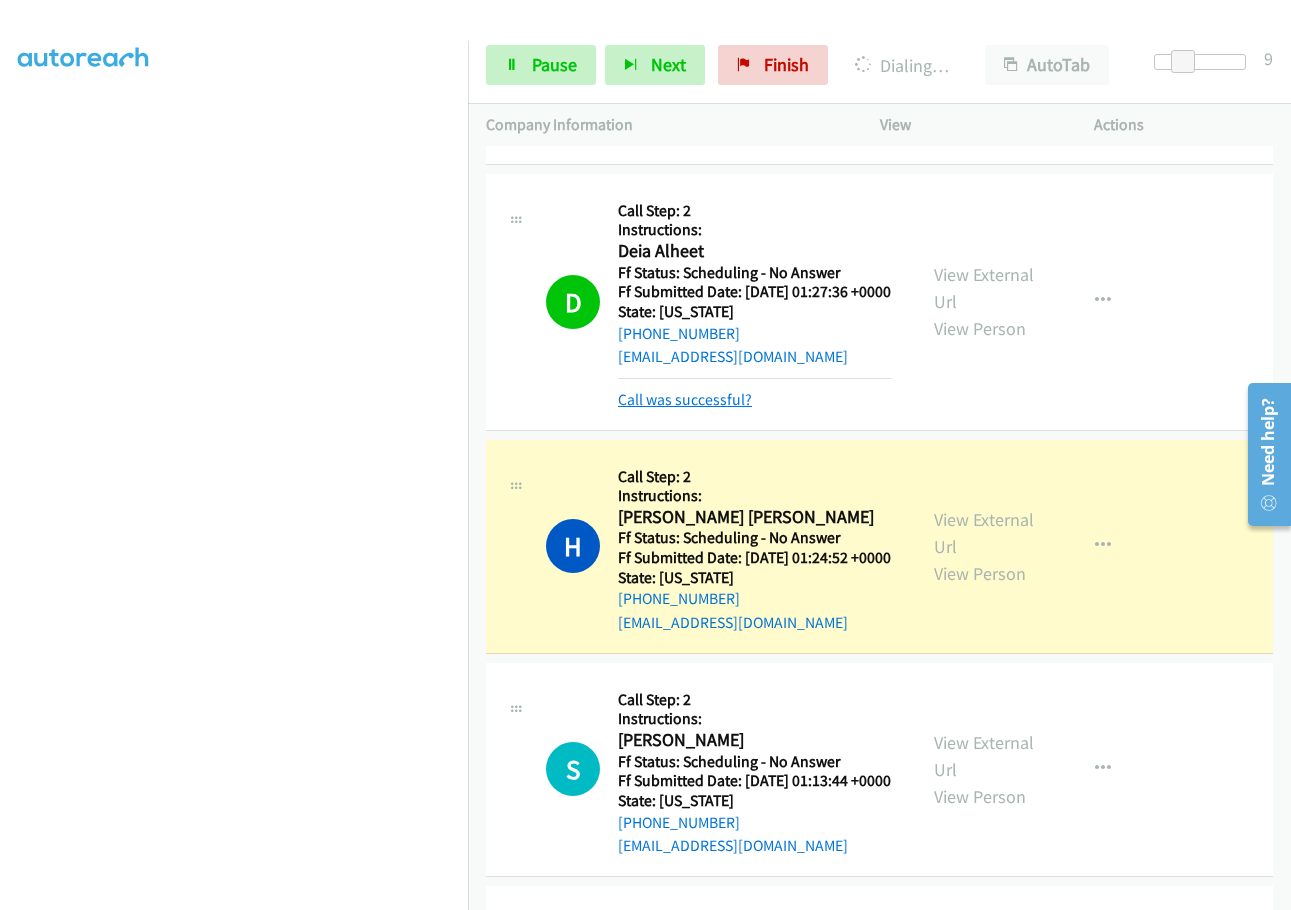 click on "Call was successful?" at bounding box center [685, 399] 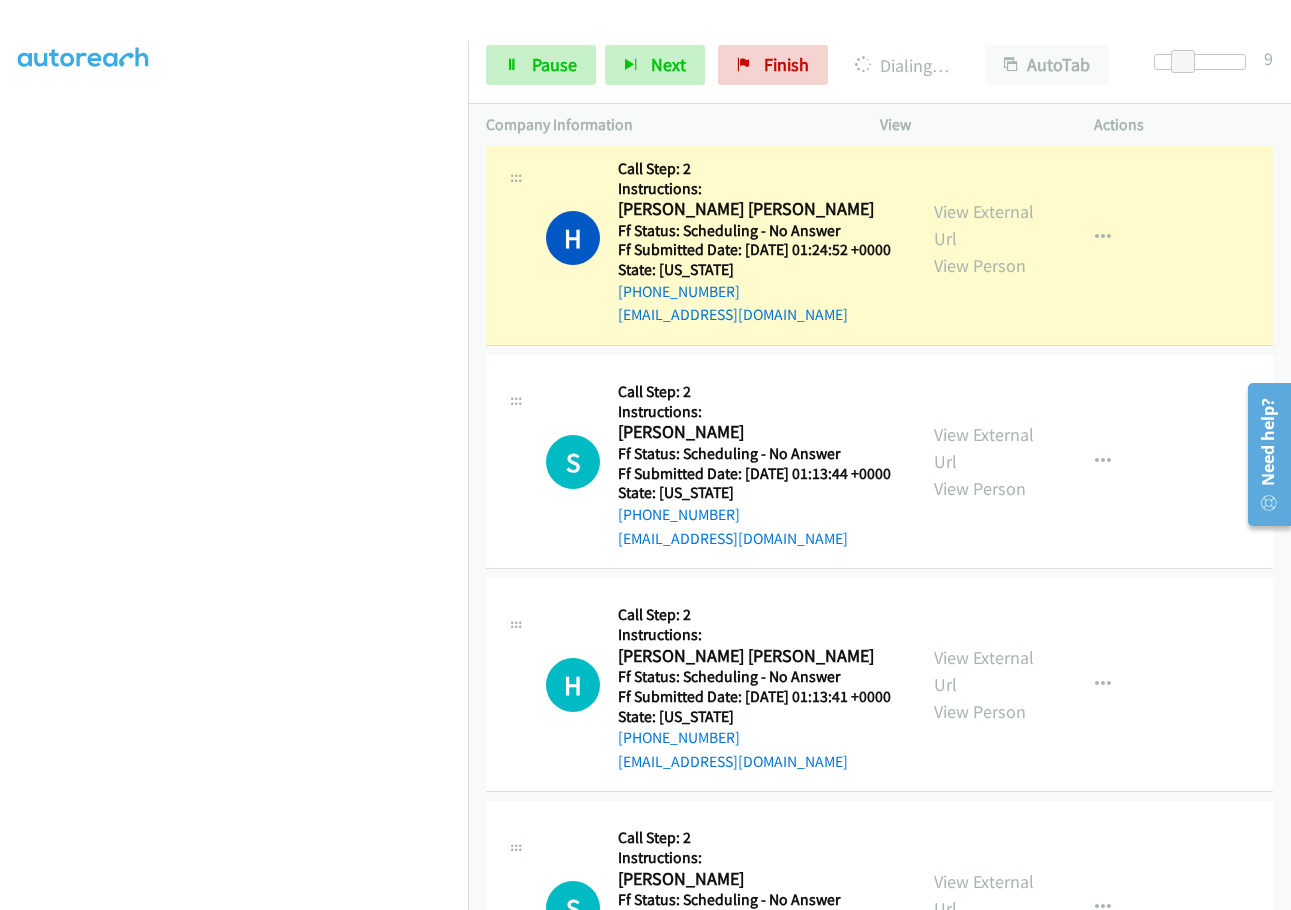 scroll, scrollTop: 500, scrollLeft: 0, axis: vertical 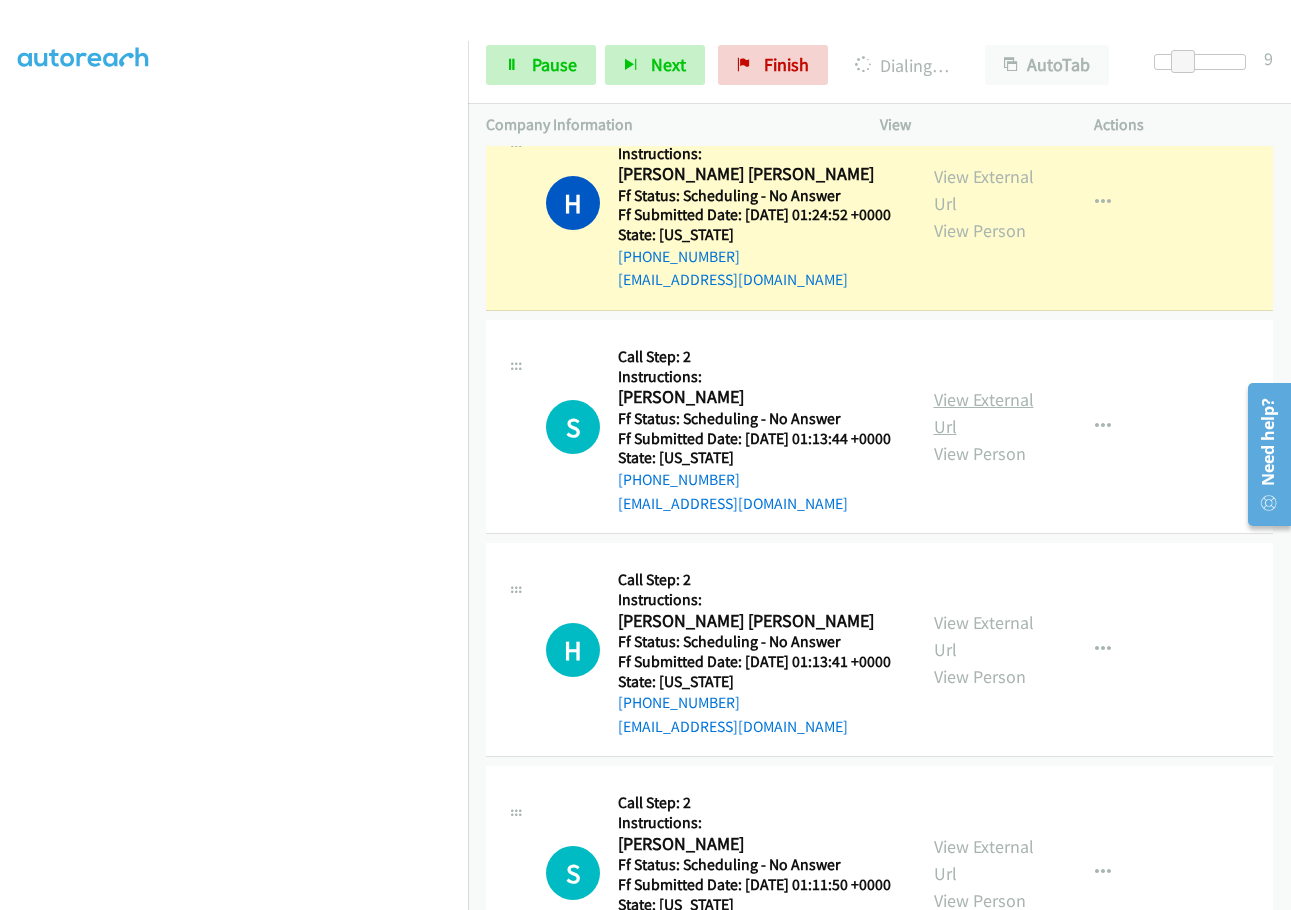 click on "View External Url" at bounding box center [984, 413] 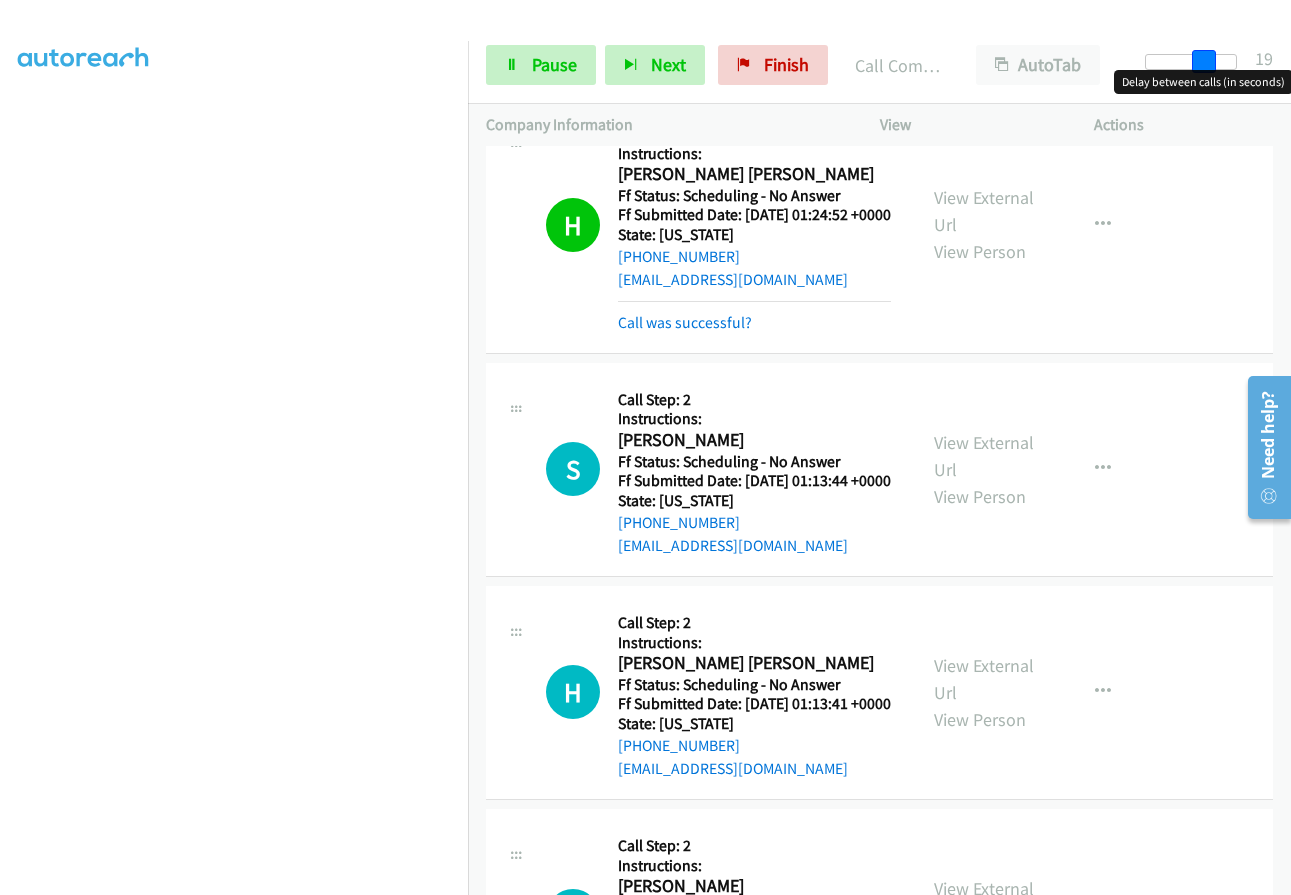 drag, startPoint x: 1188, startPoint y: 59, endPoint x: 1217, endPoint y: 60, distance: 29.017237 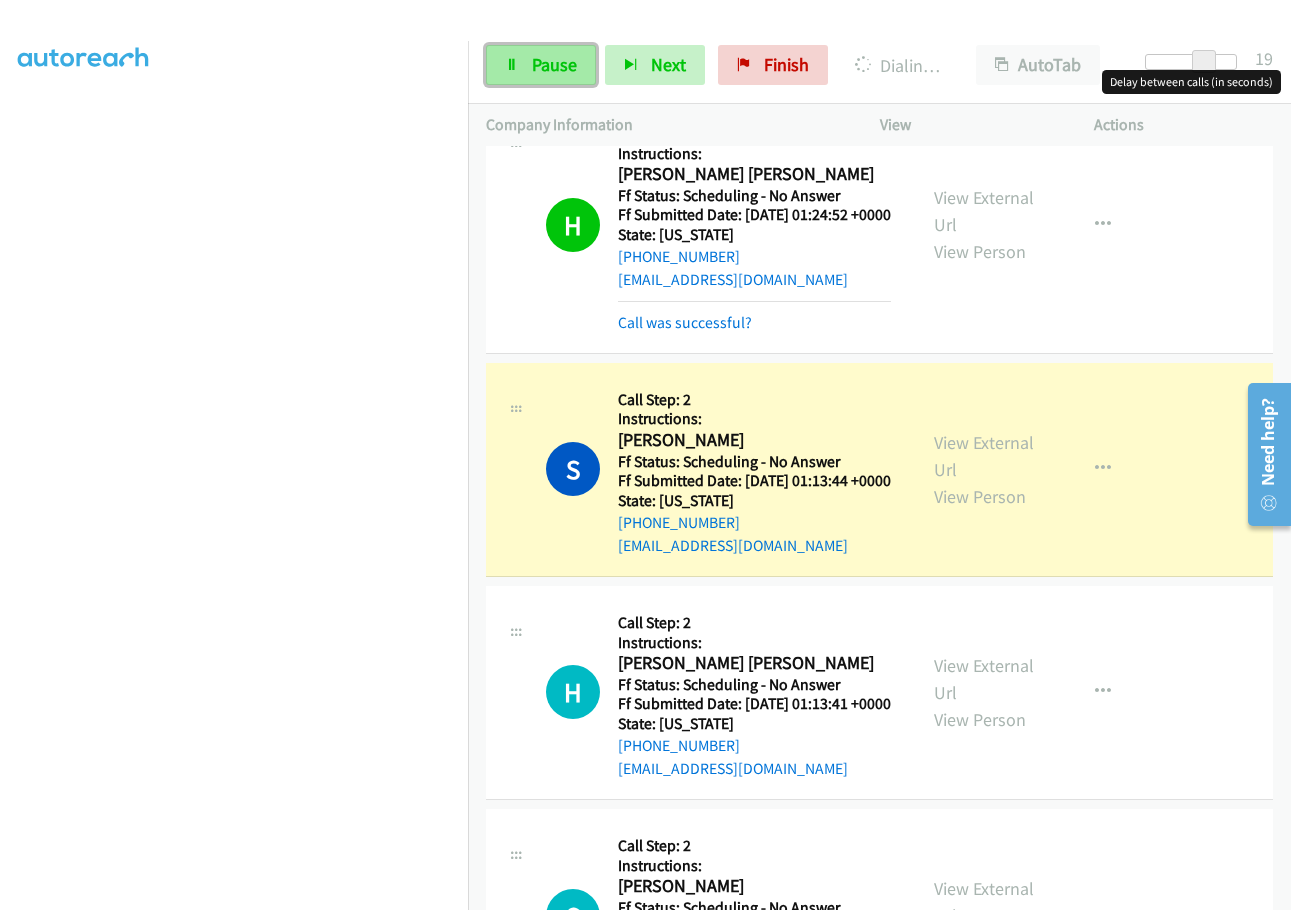 click at bounding box center (512, 66) 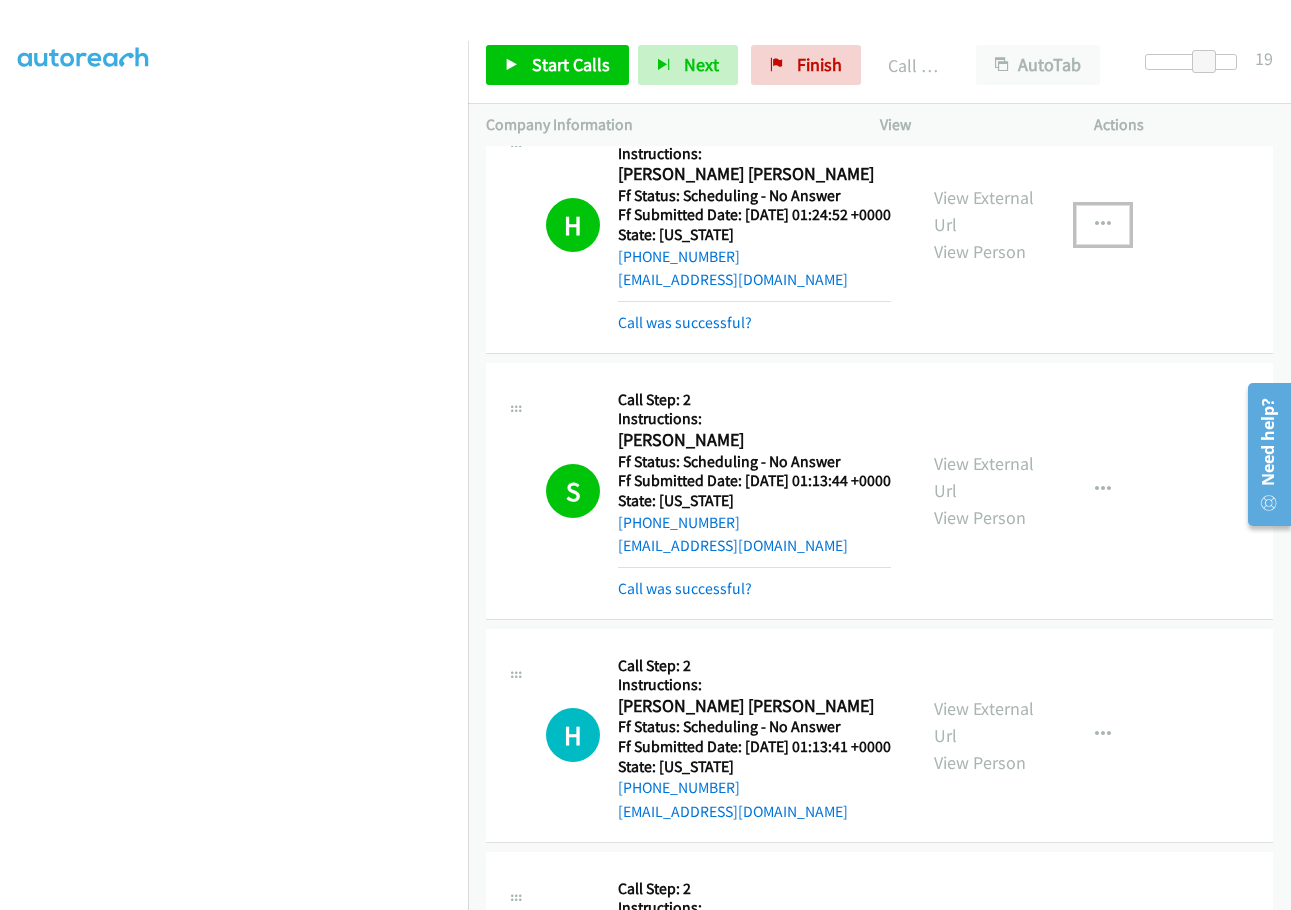 click at bounding box center (1103, 225) 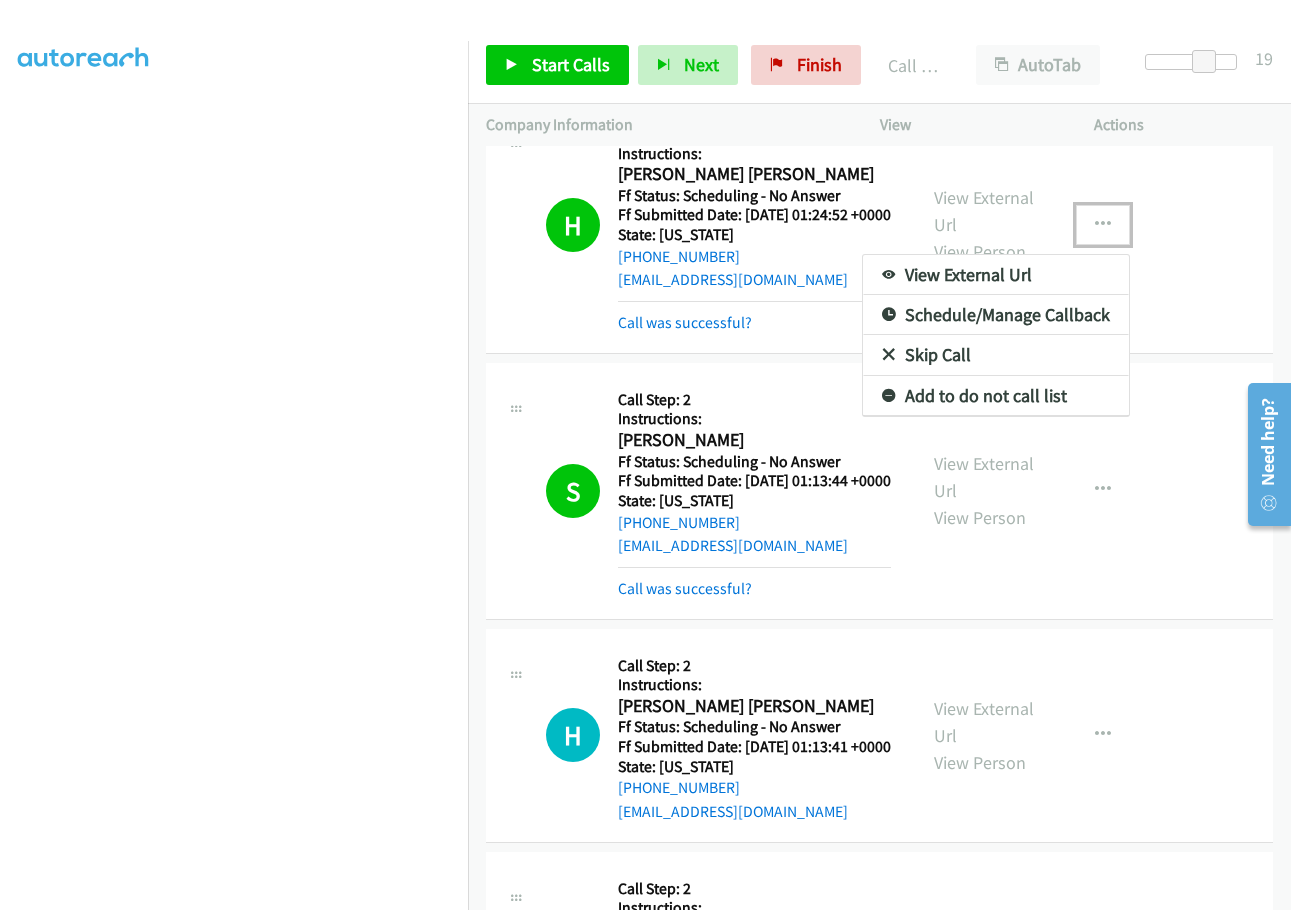 click on "Add to do not call list" at bounding box center (996, 396) 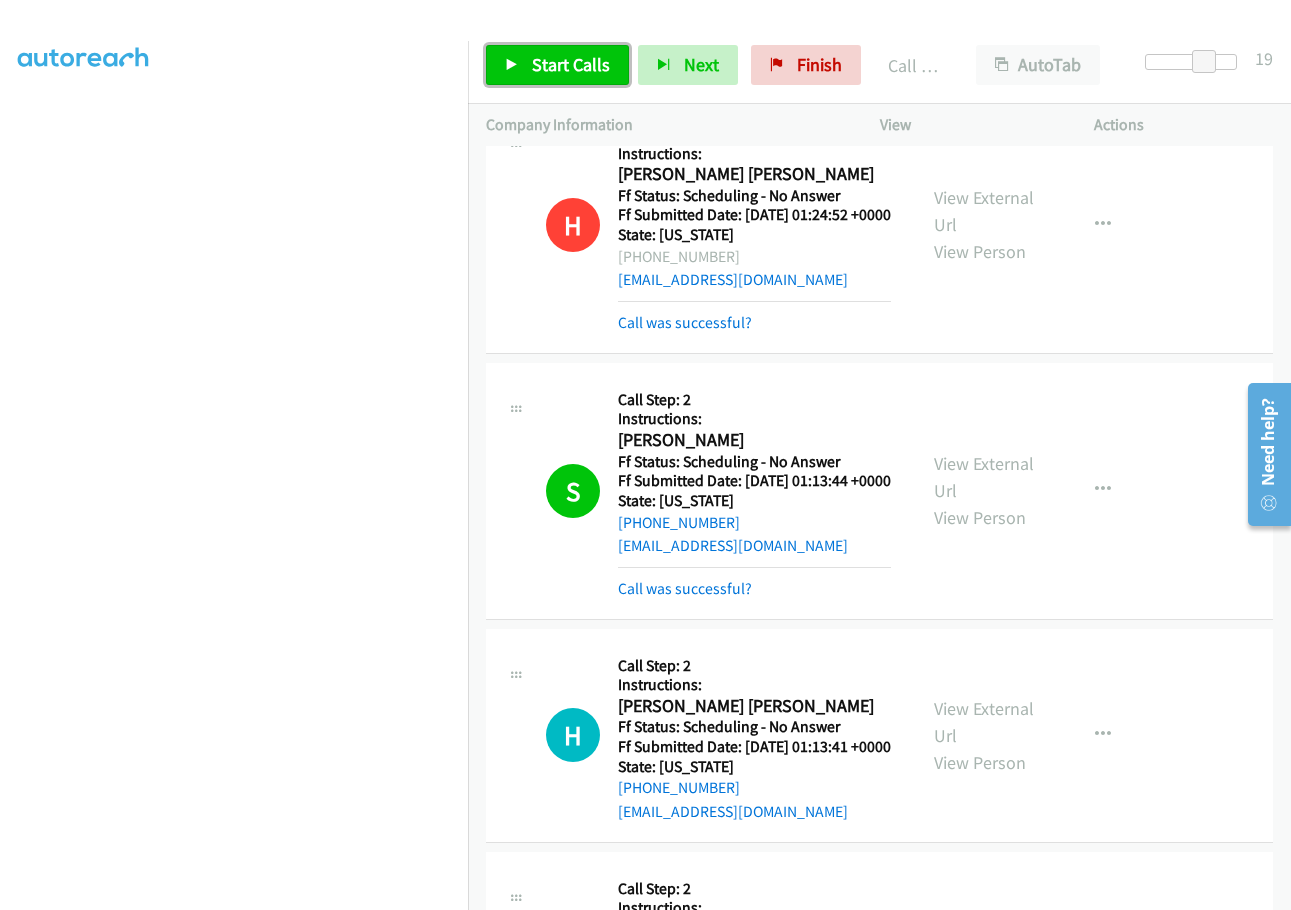 click on "Start Calls" at bounding box center (571, 64) 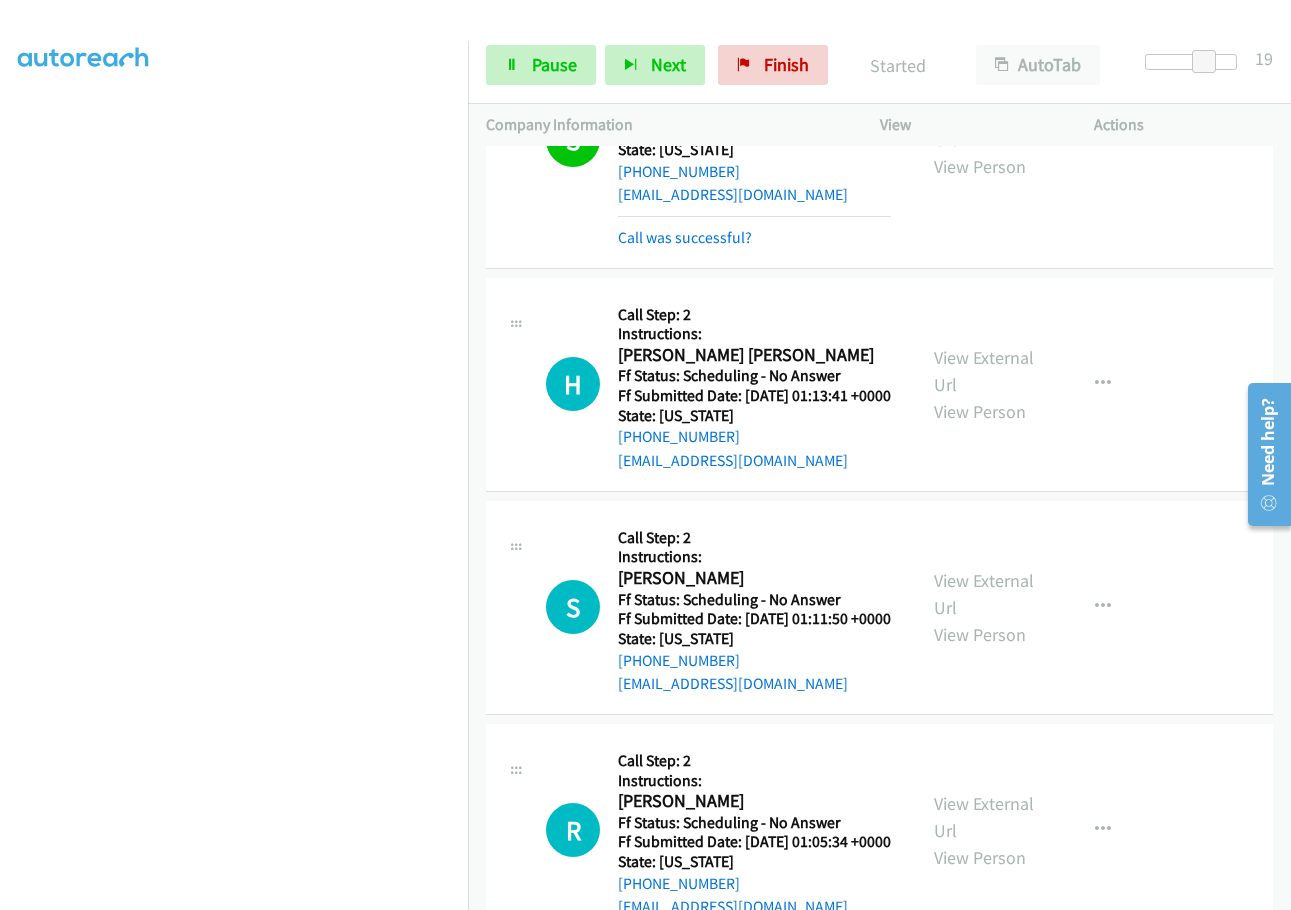 scroll, scrollTop: 900, scrollLeft: 0, axis: vertical 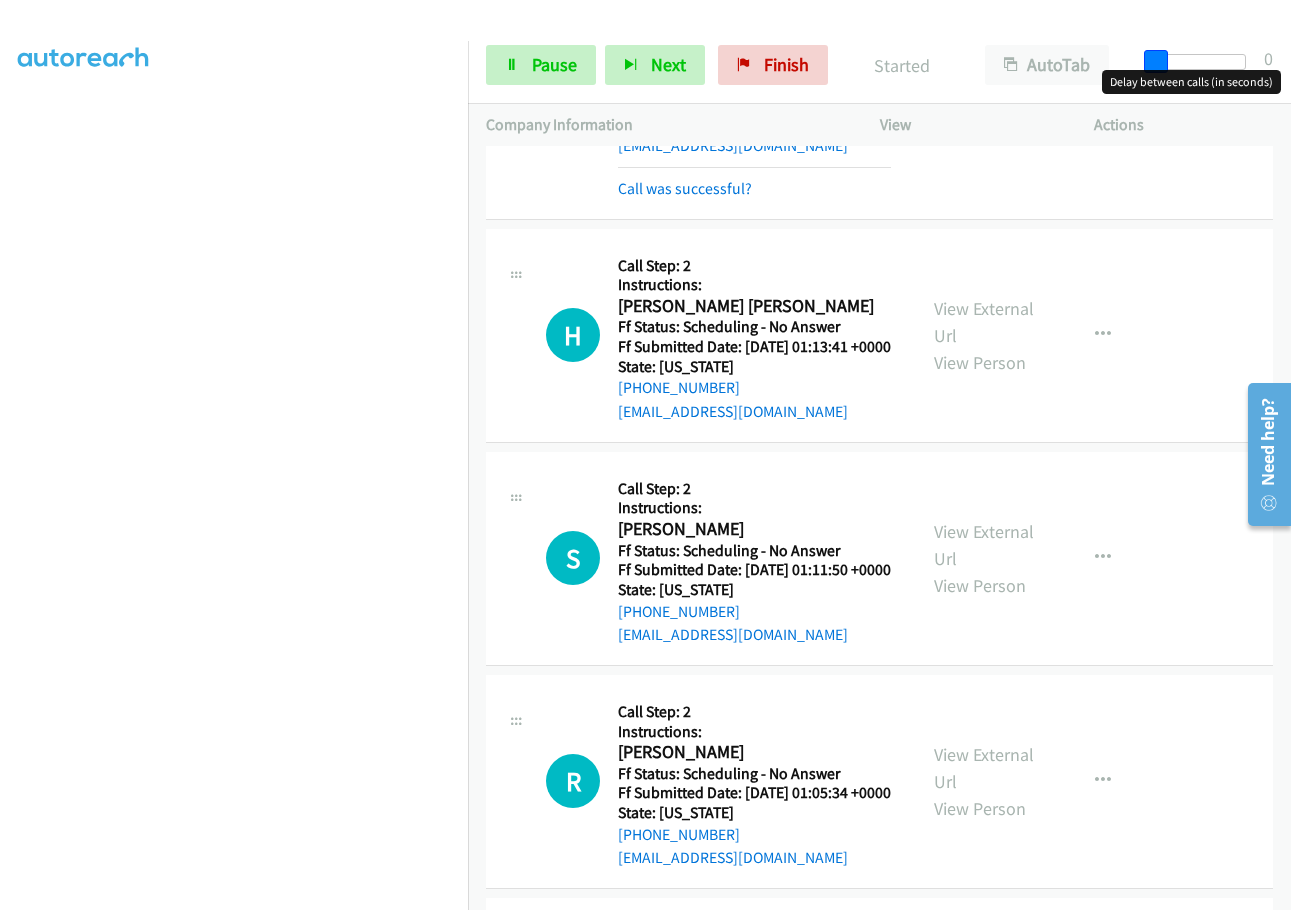 drag, startPoint x: 1201, startPoint y: 62, endPoint x: 1141, endPoint y: 57, distance: 60.207973 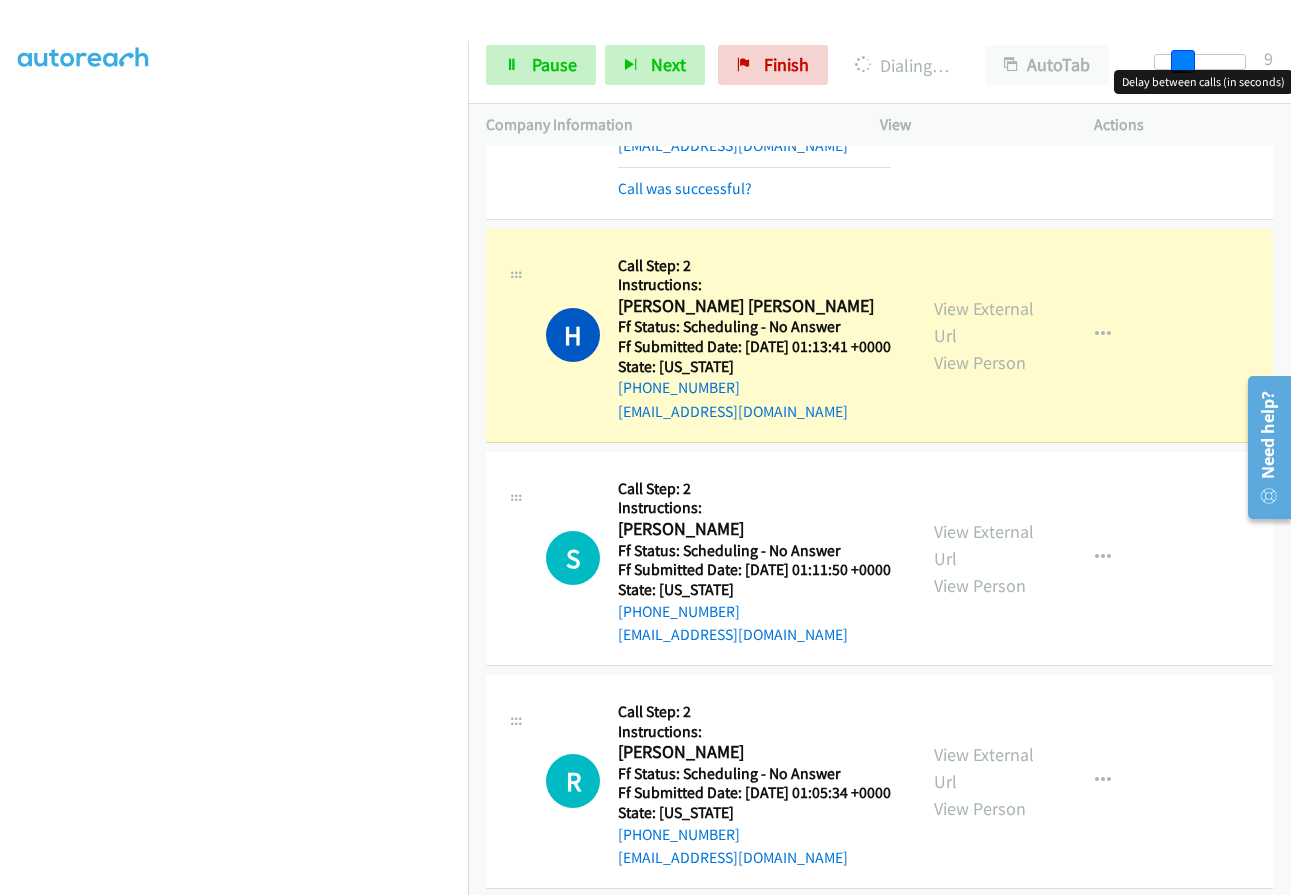 drag, startPoint x: 1159, startPoint y: 69, endPoint x: 1181, endPoint y: 70, distance: 22.022715 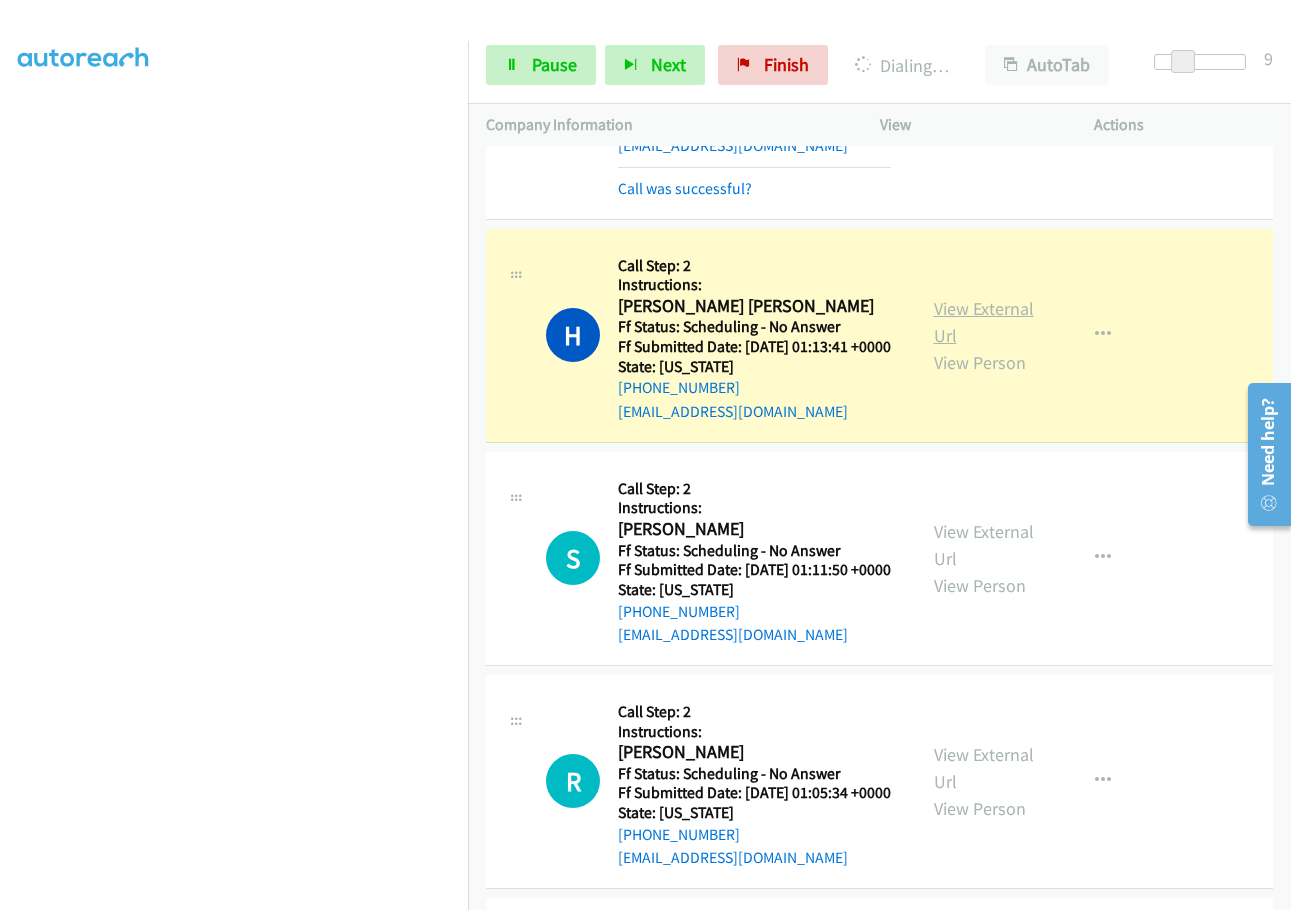 click on "View External Url" at bounding box center [984, 322] 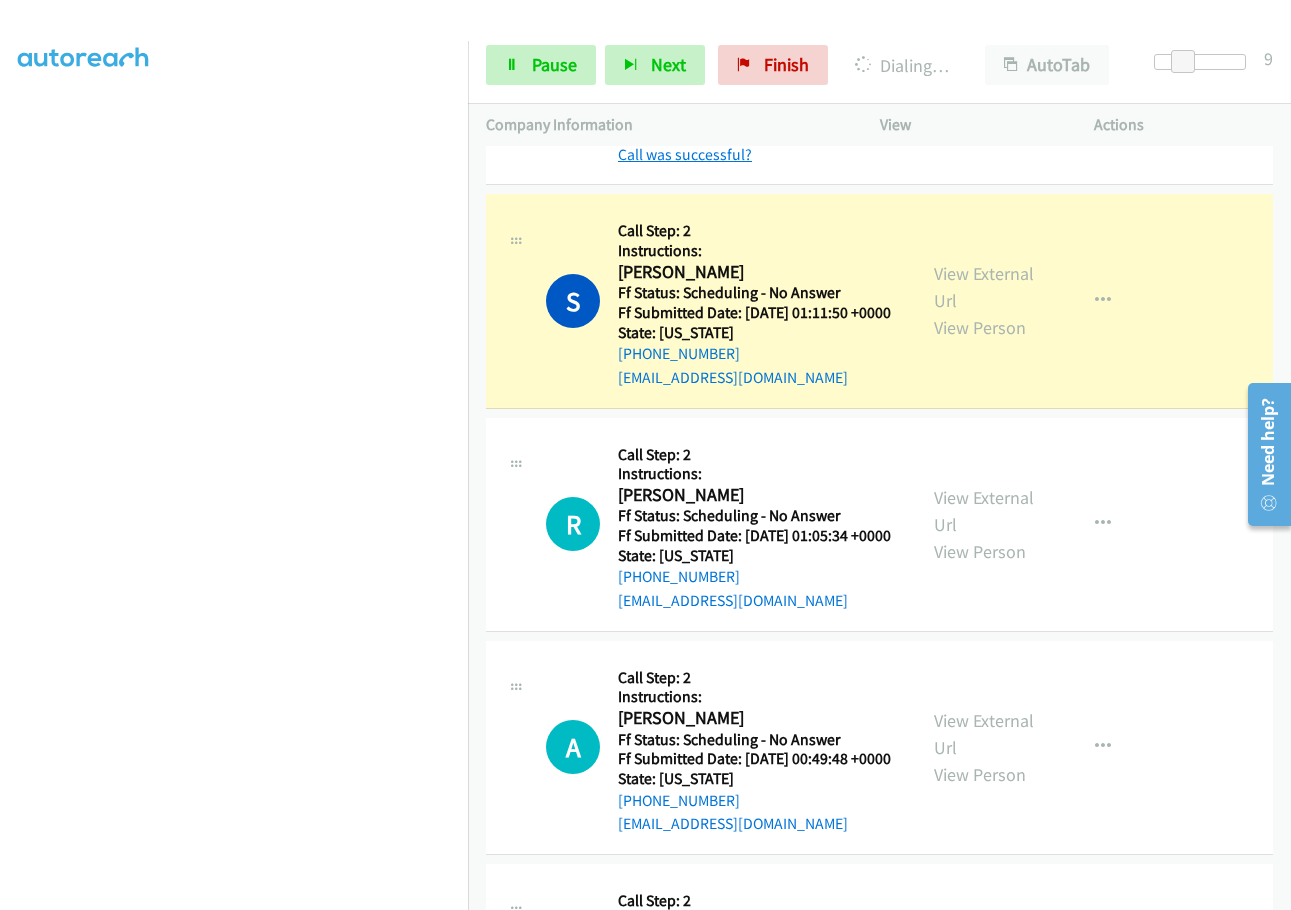click on "Call was successful?" at bounding box center [685, 154] 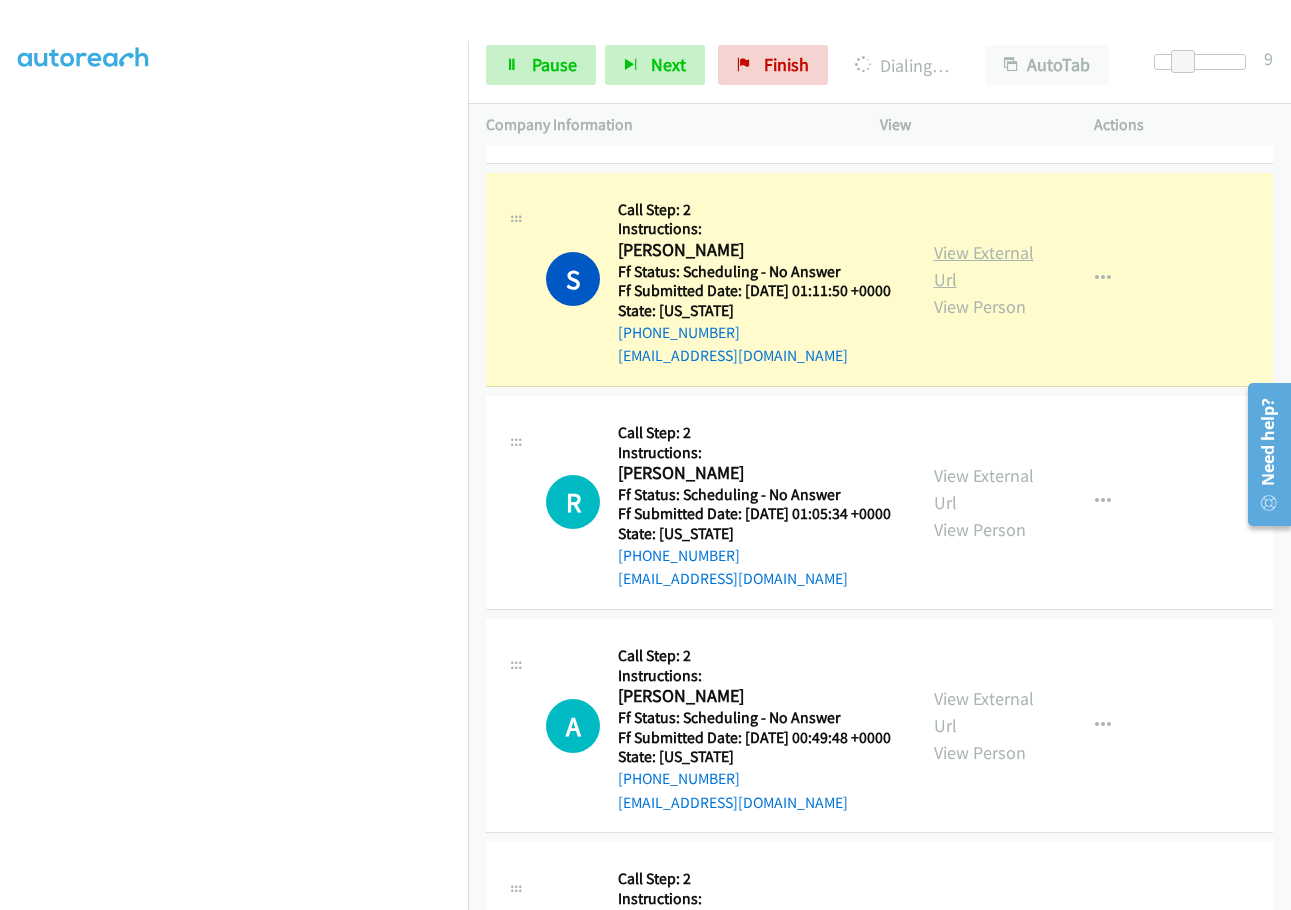 click on "View External Url" at bounding box center [984, 266] 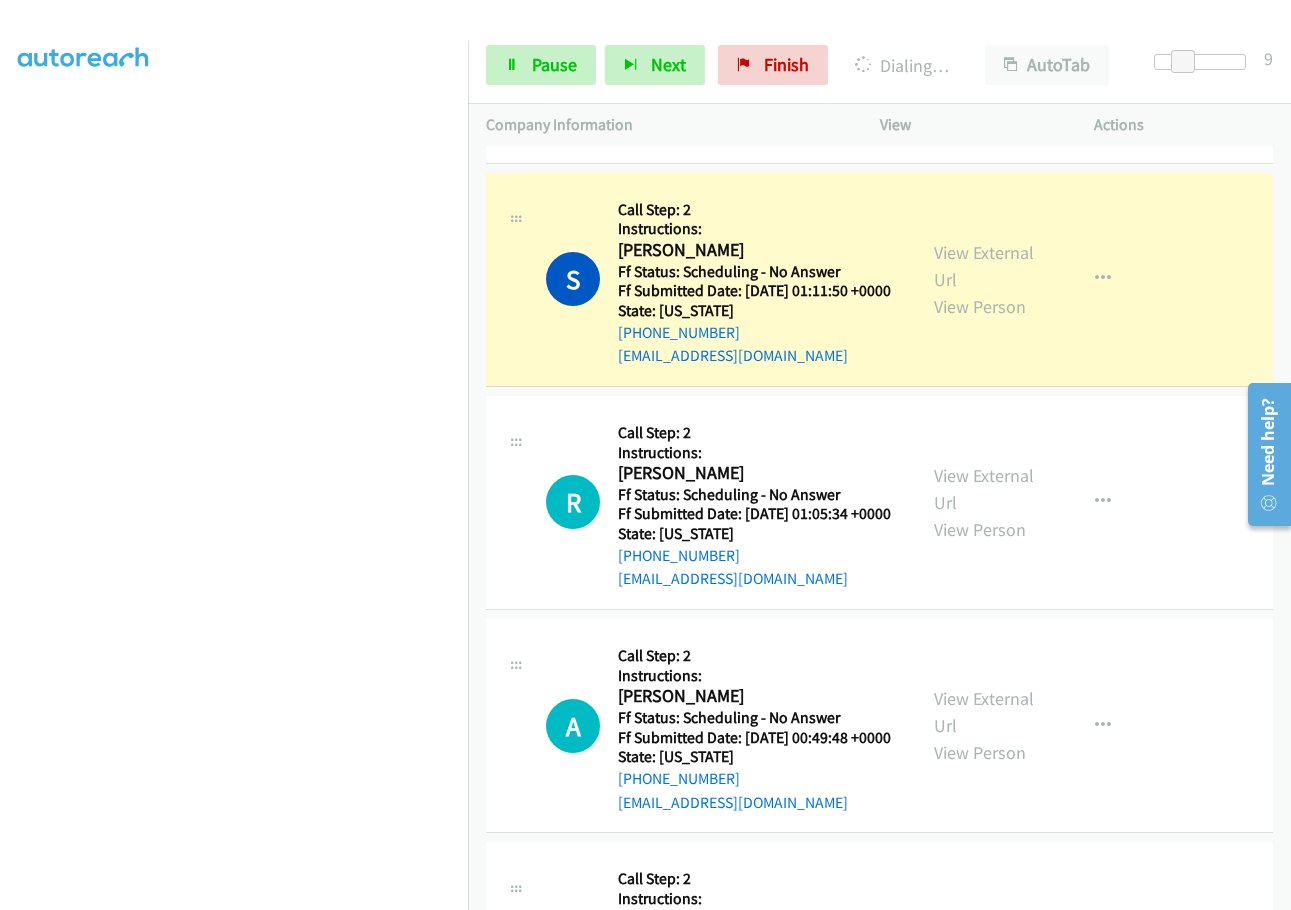 scroll, scrollTop: 1279, scrollLeft: 0, axis: vertical 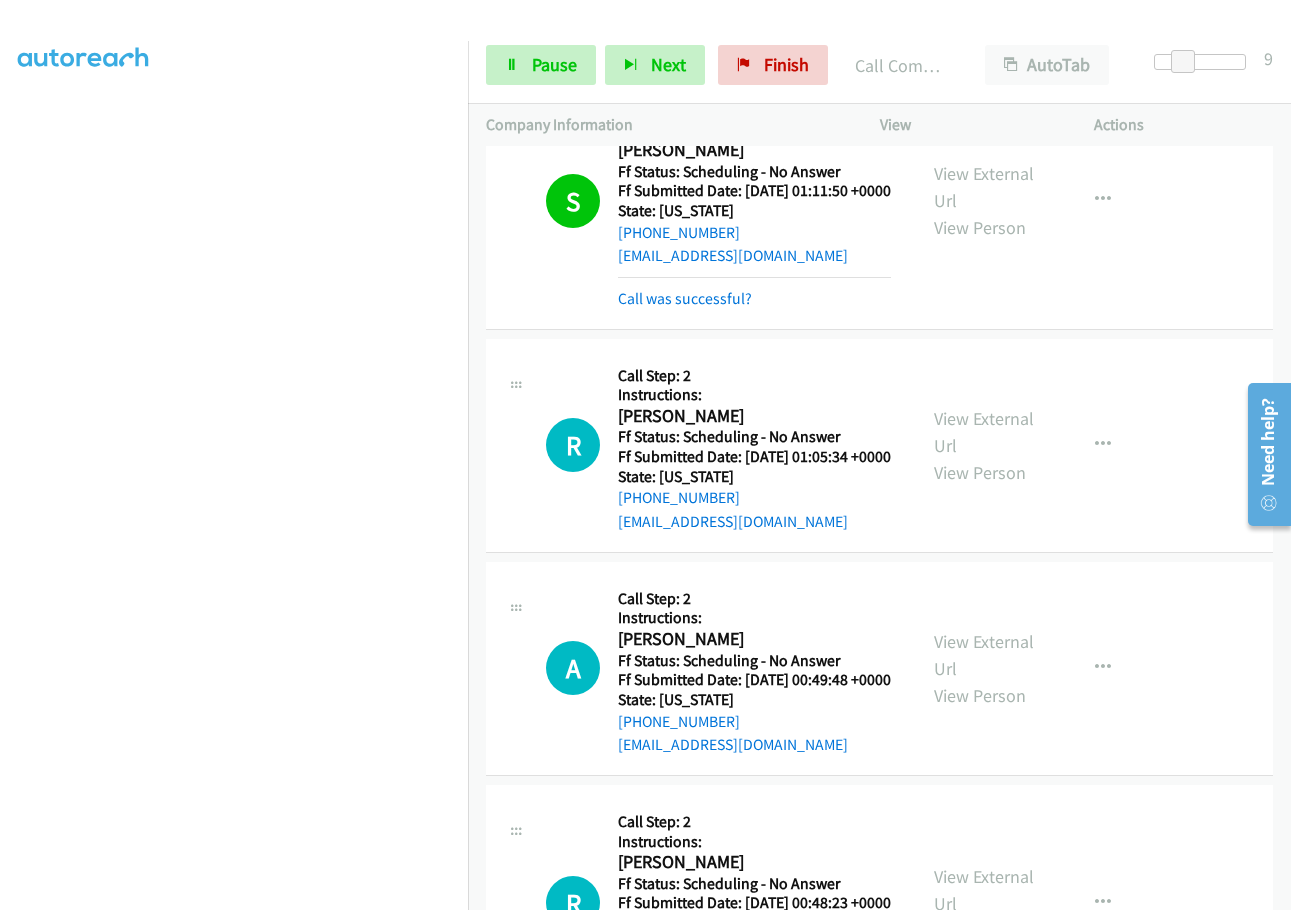 click on "Call Step: 2" at bounding box center [754, 110] 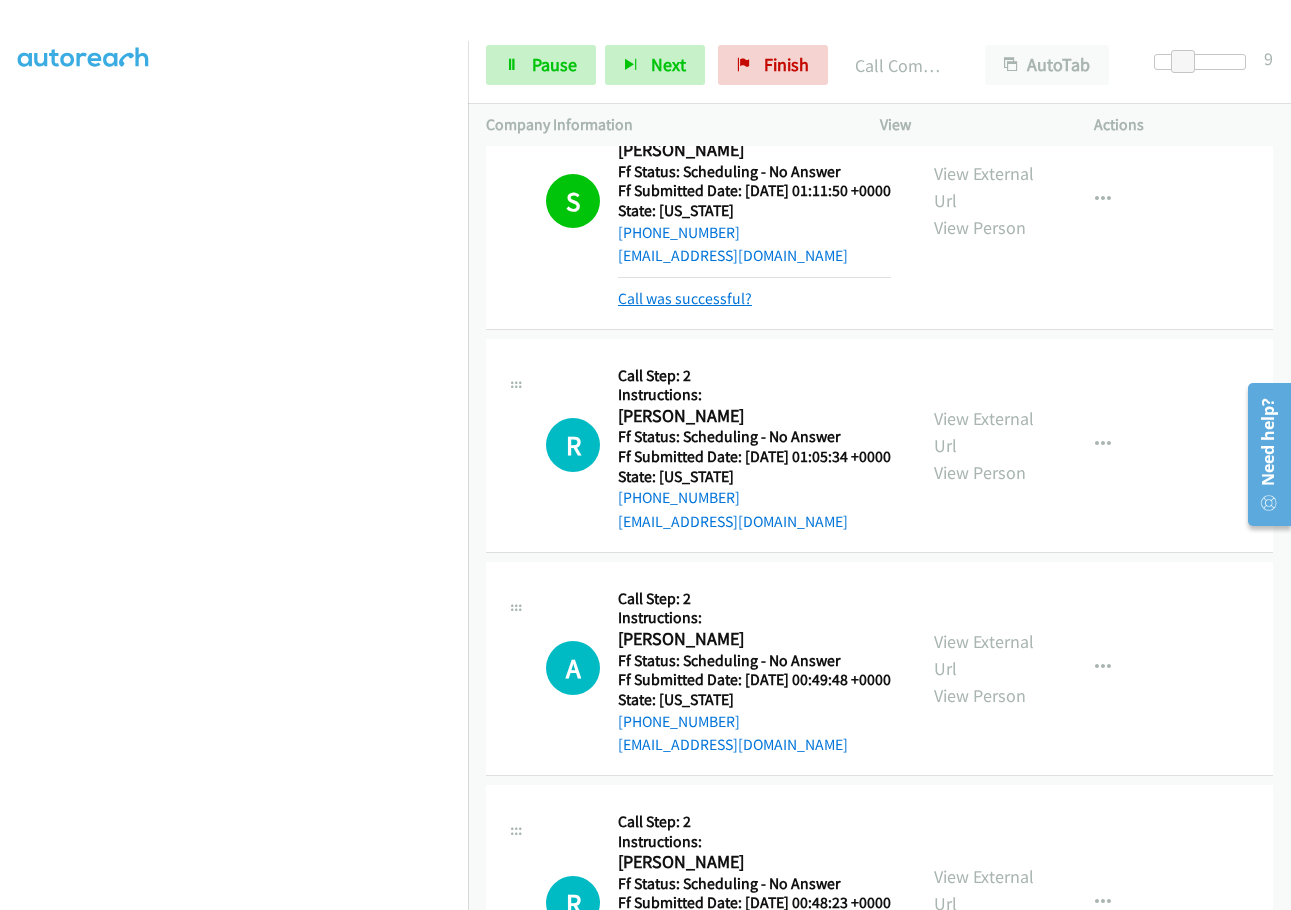 click on "Call was successful?" at bounding box center (685, 298) 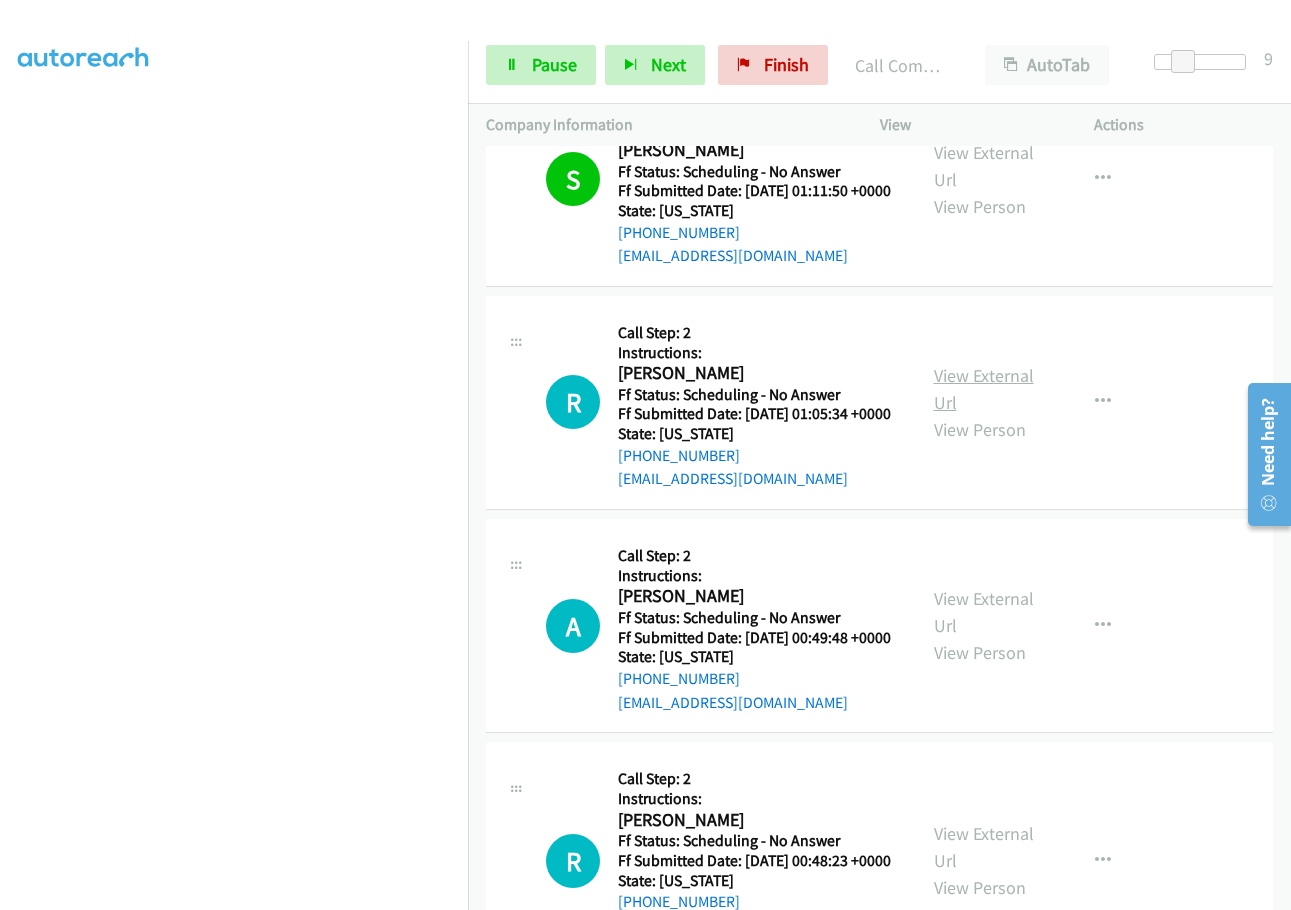 click on "View External Url" at bounding box center (984, 389) 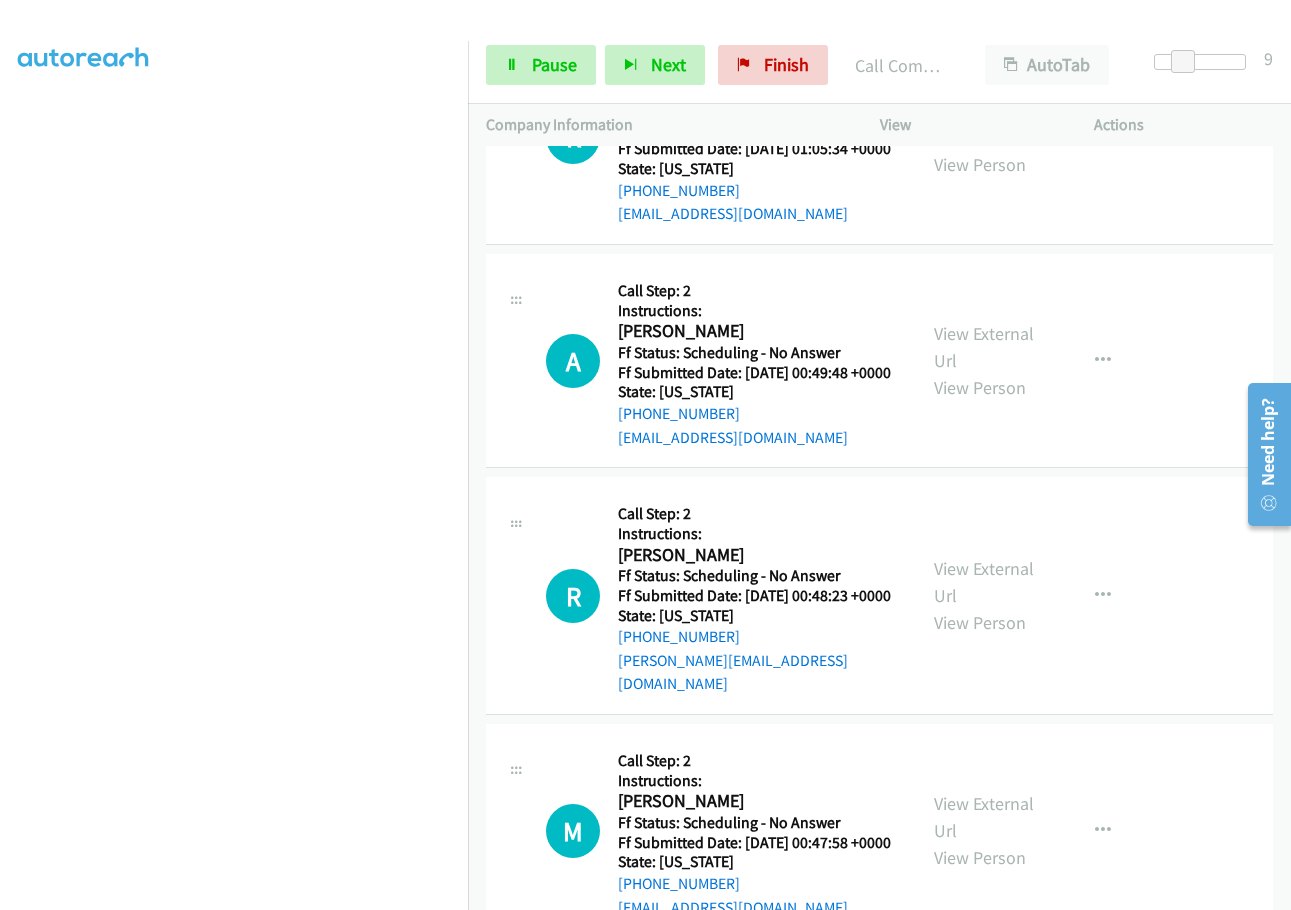 scroll, scrollTop: 1579, scrollLeft: 0, axis: vertical 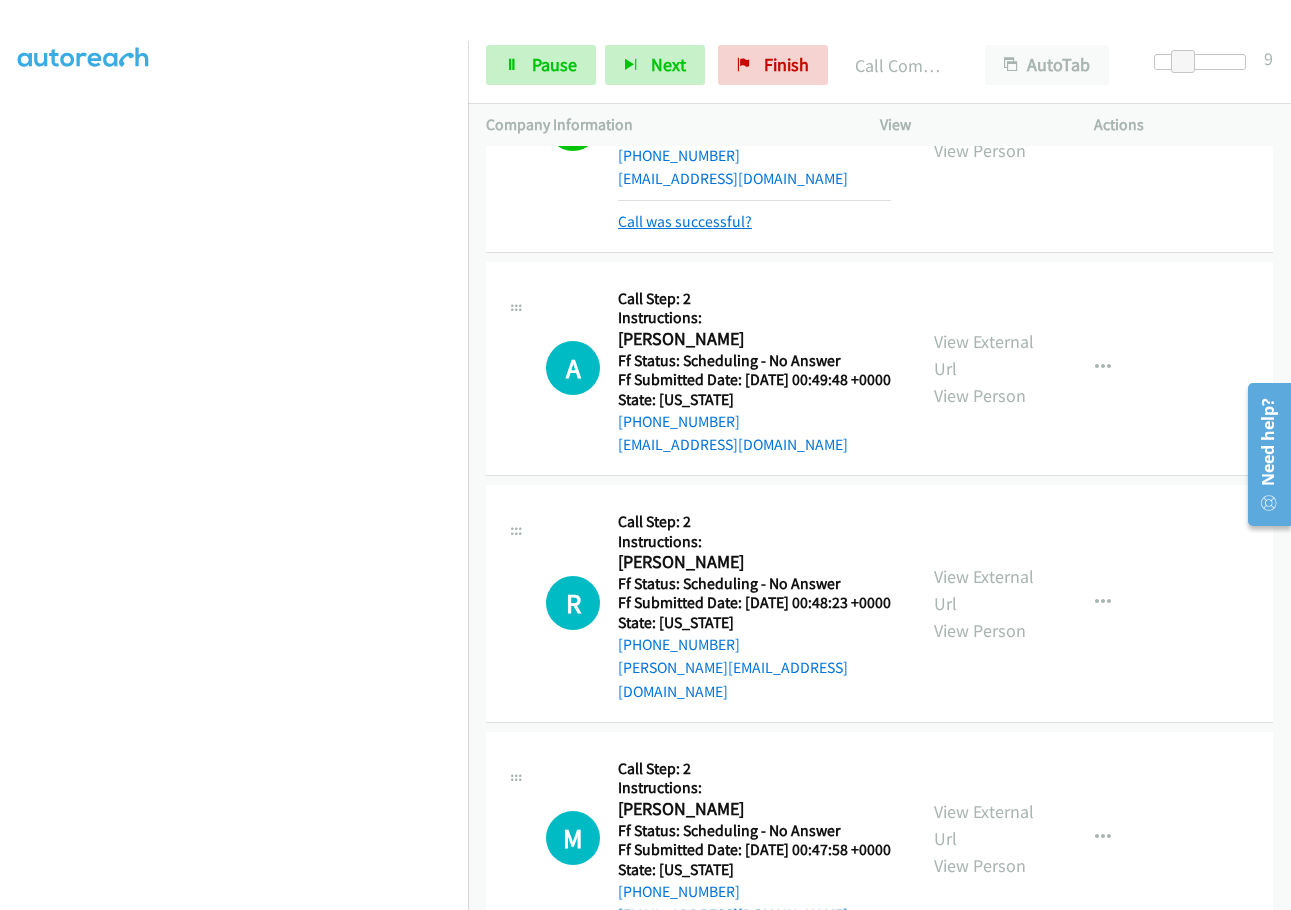click on "Call was successful?" at bounding box center (685, 221) 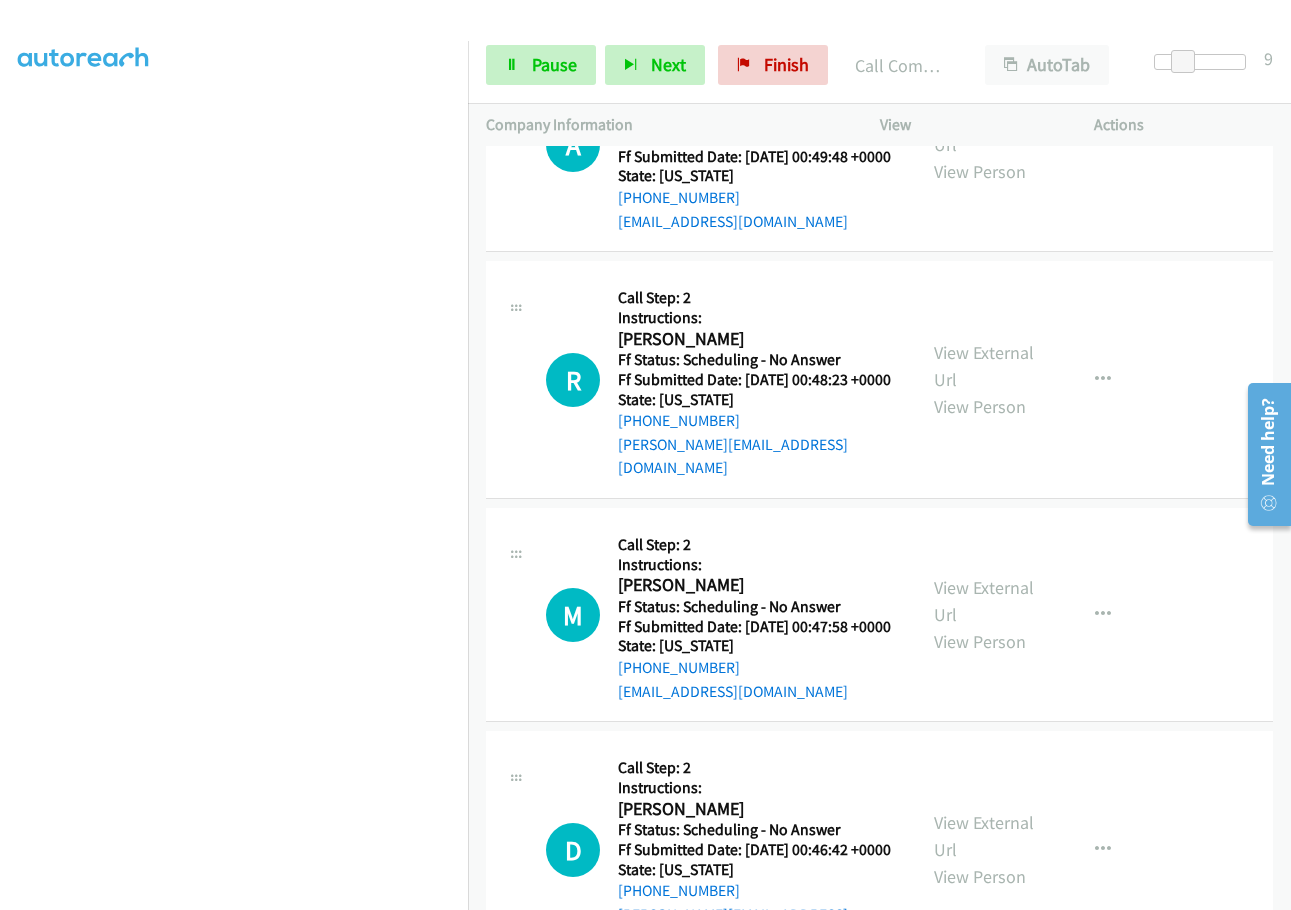 scroll, scrollTop: 1779, scrollLeft: 0, axis: vertical 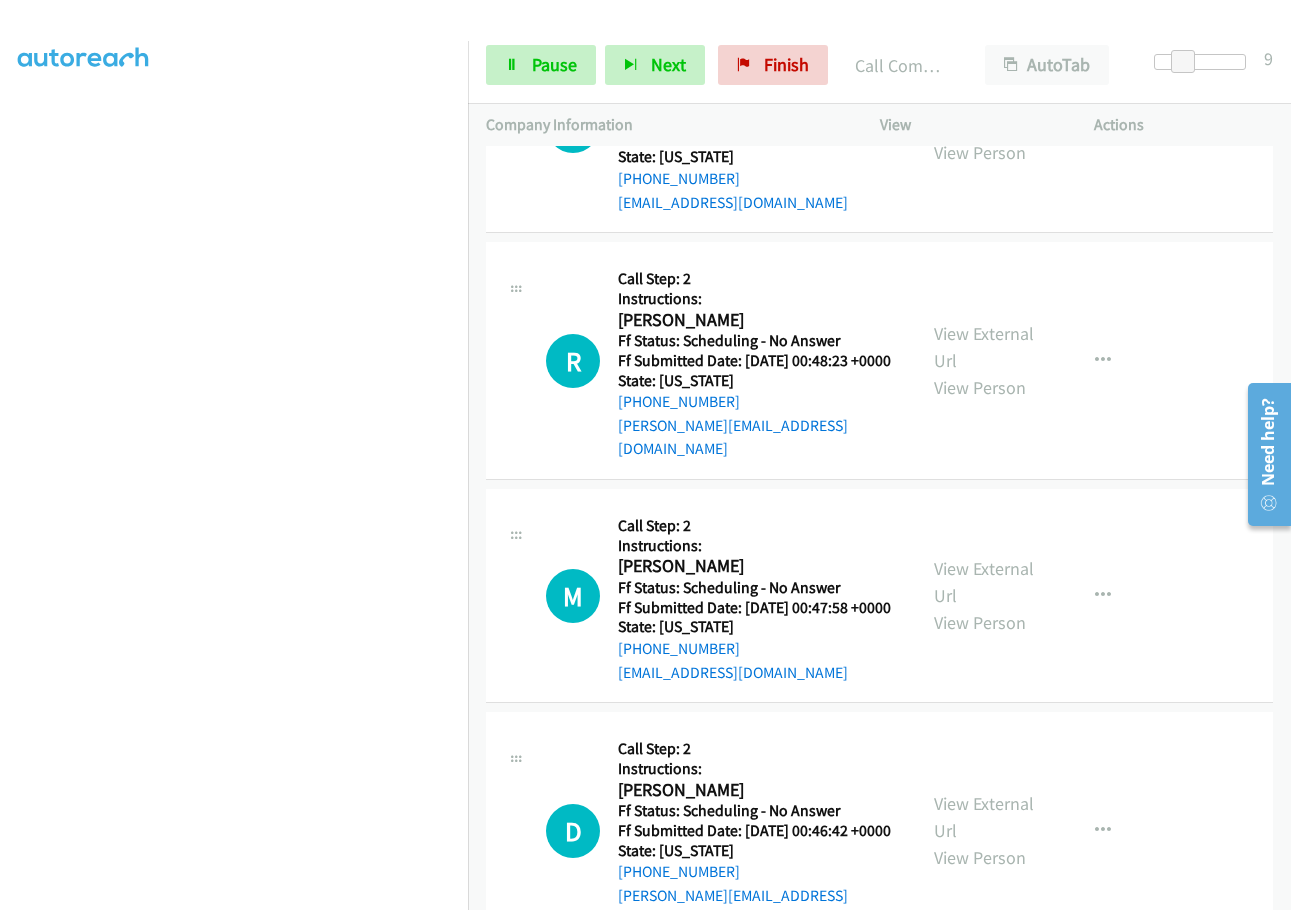 click on "View External Url" at bounding box center [984, 112] 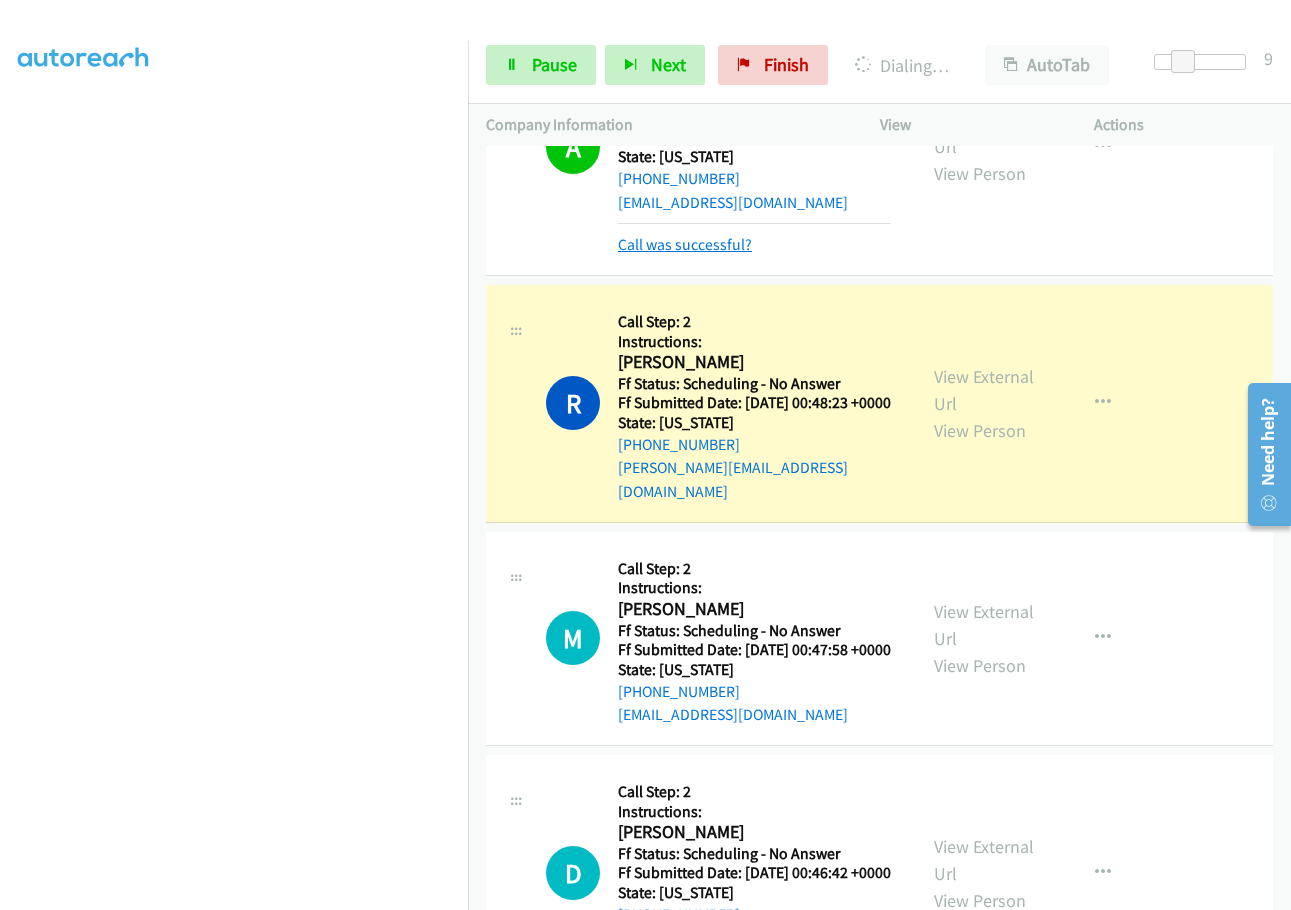 click on "Call was successful?" at bounding box center (685, 244) 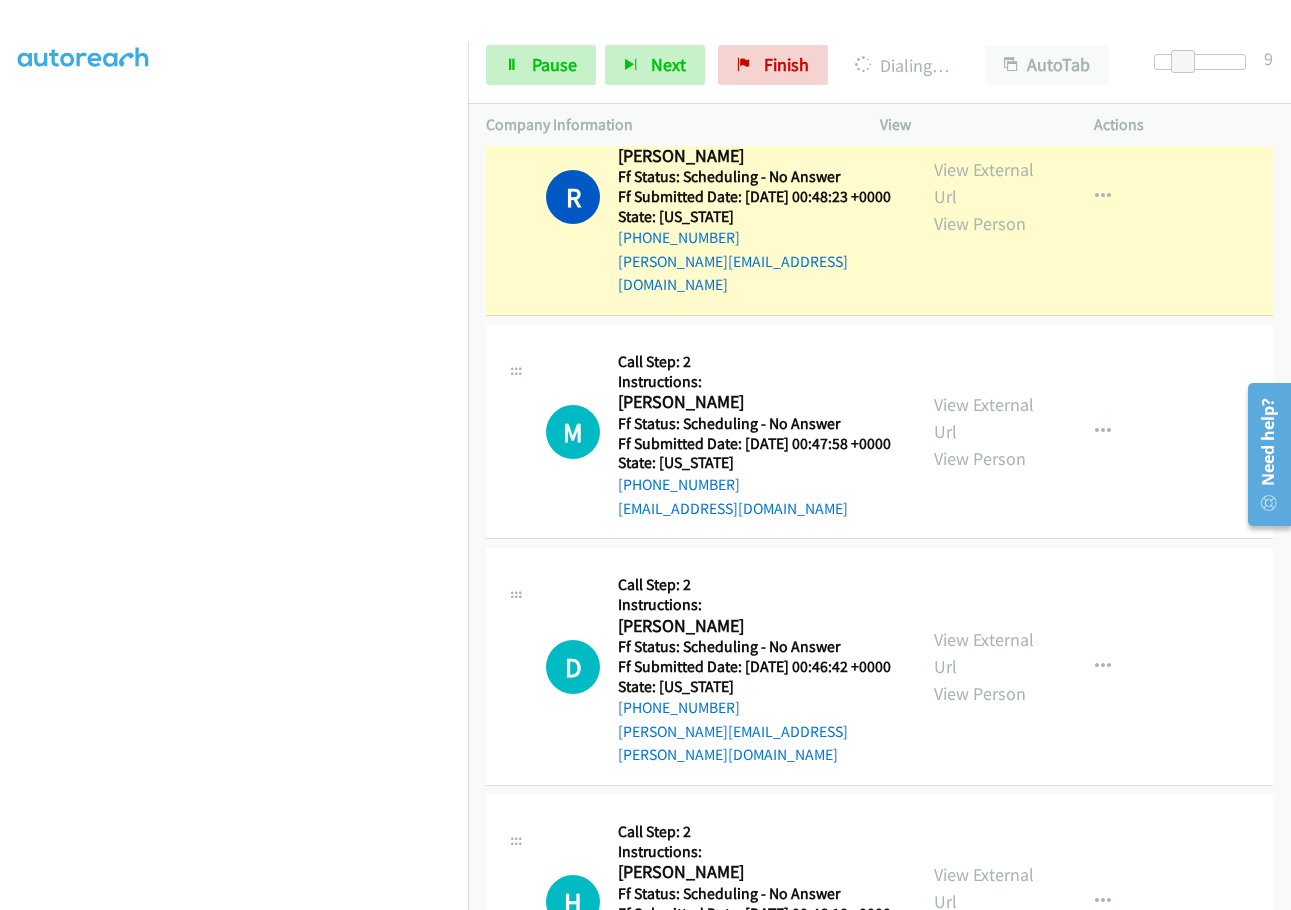 scroll, scrollTop: 1979, scrollLeft: 0, axis: vertical 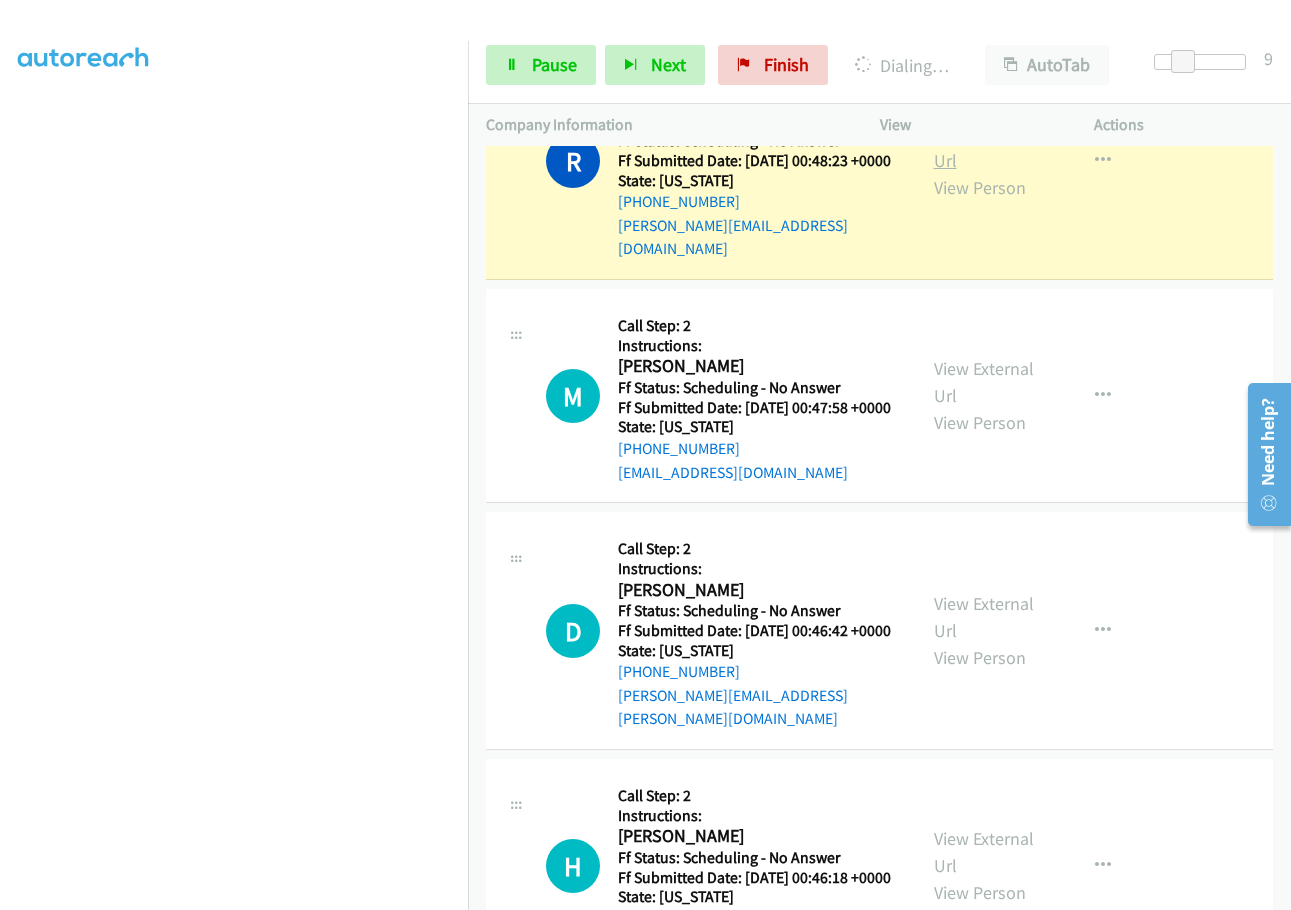 click on "View External Url" at bounding box center [984, 147] 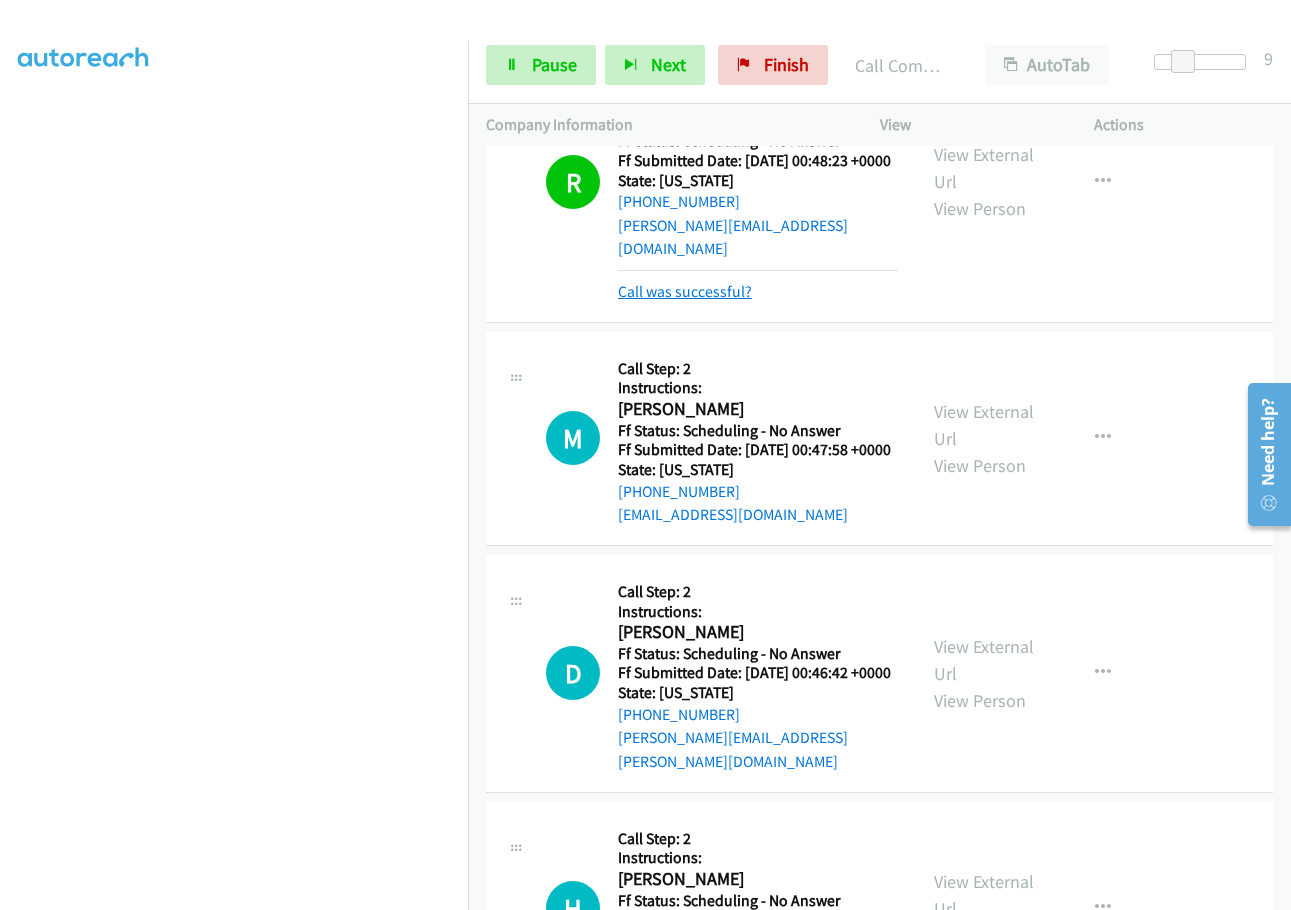 click on "Call was successful?" at bounding box center [685, 291] 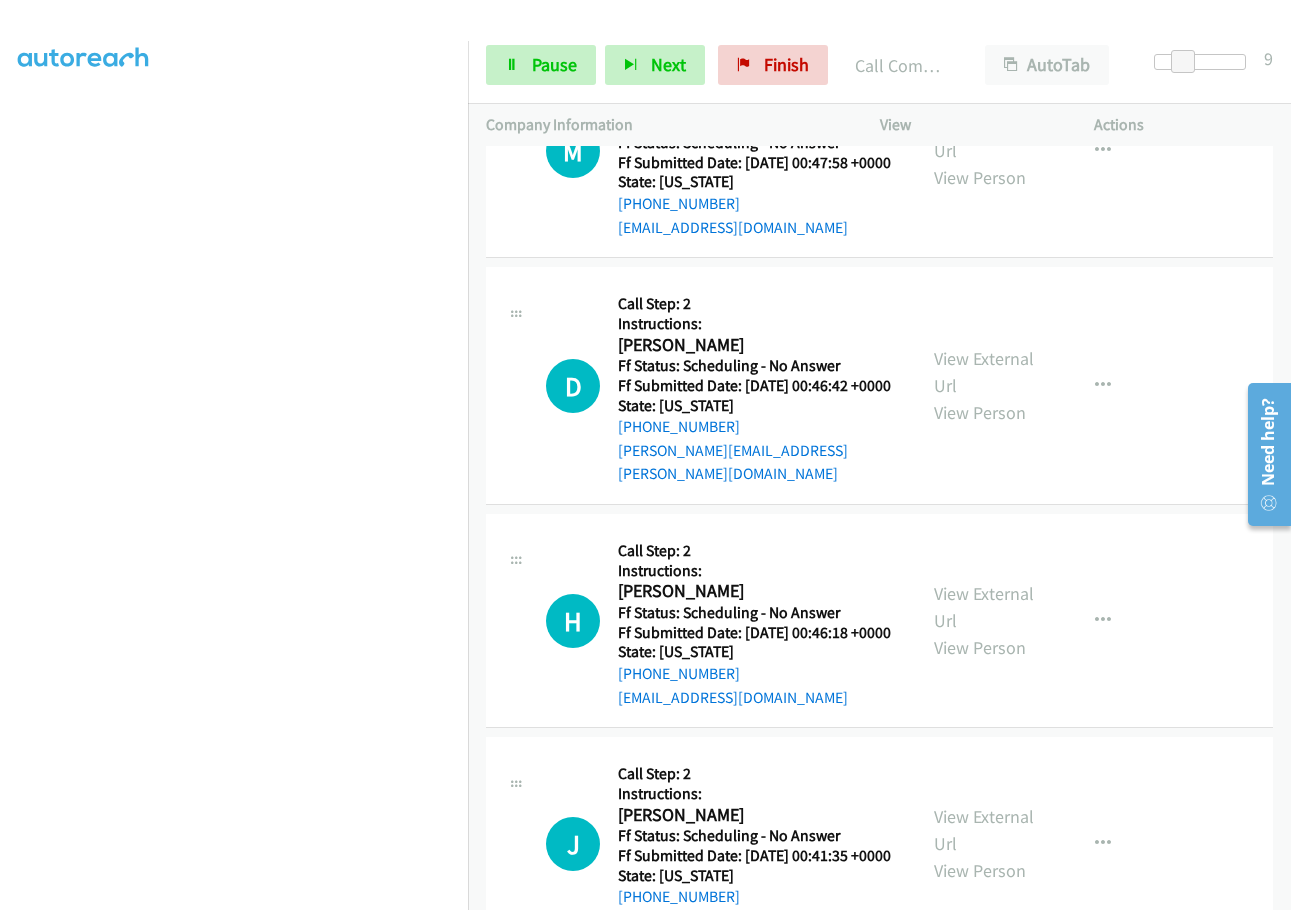scroll, scrollTop: 2279, scrollLeft: 0, axis: vertical 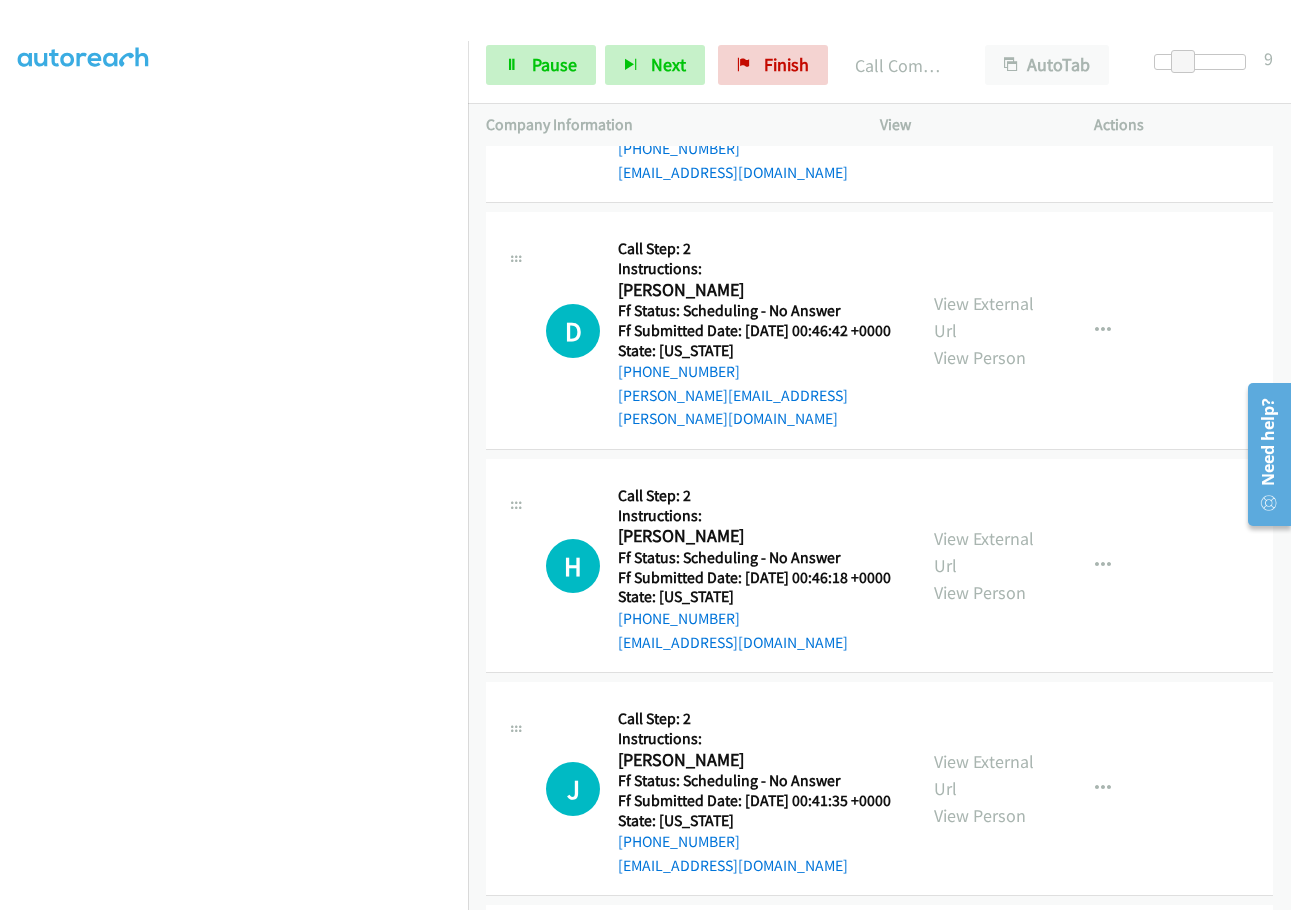 click on "View External Url" at bounding box center (984, 82) 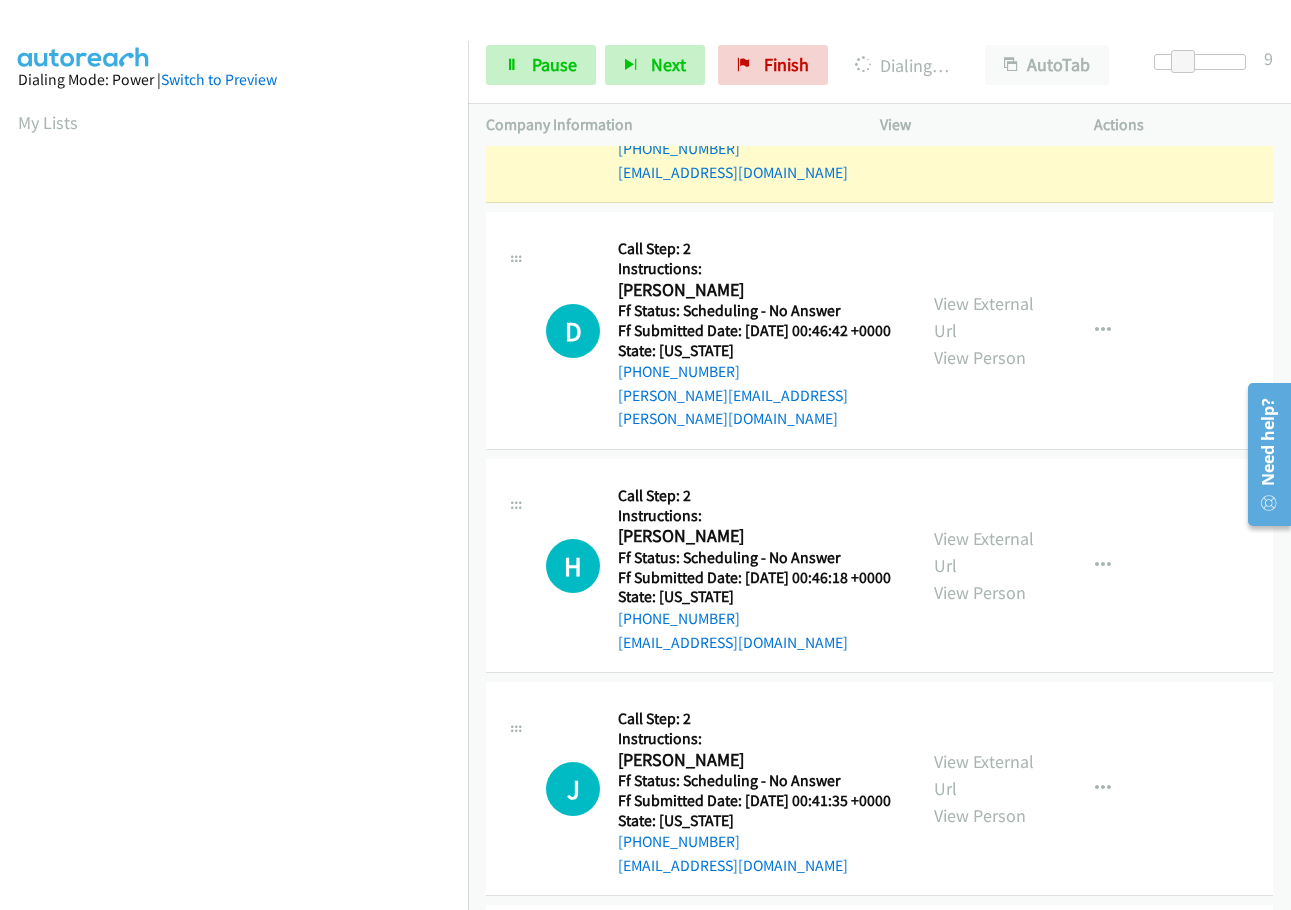 scroll, scrollTop: 211, scrollLeft: 0, axis: vertical 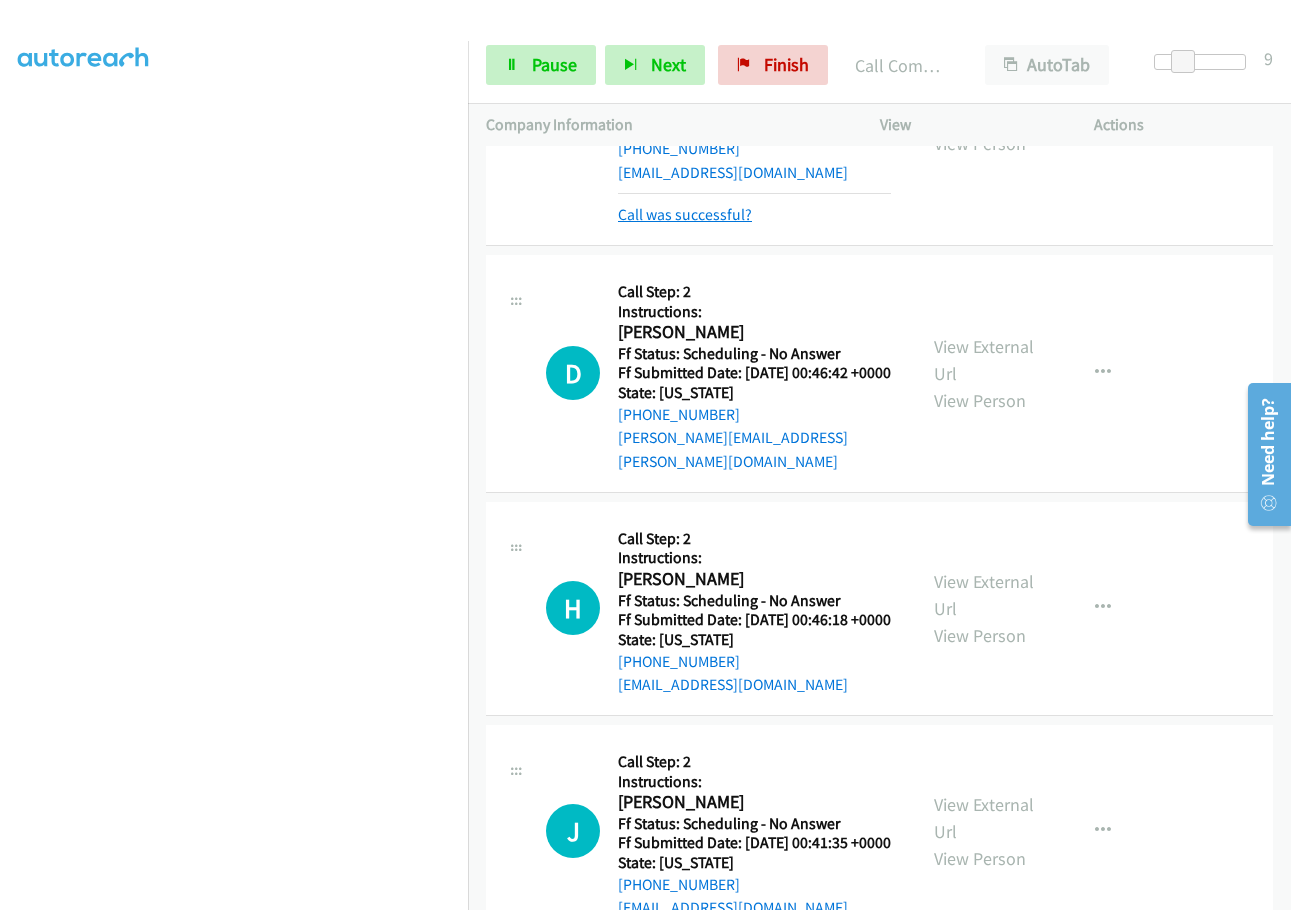 click on "Call was successful?" at bounding box center (685, 214) 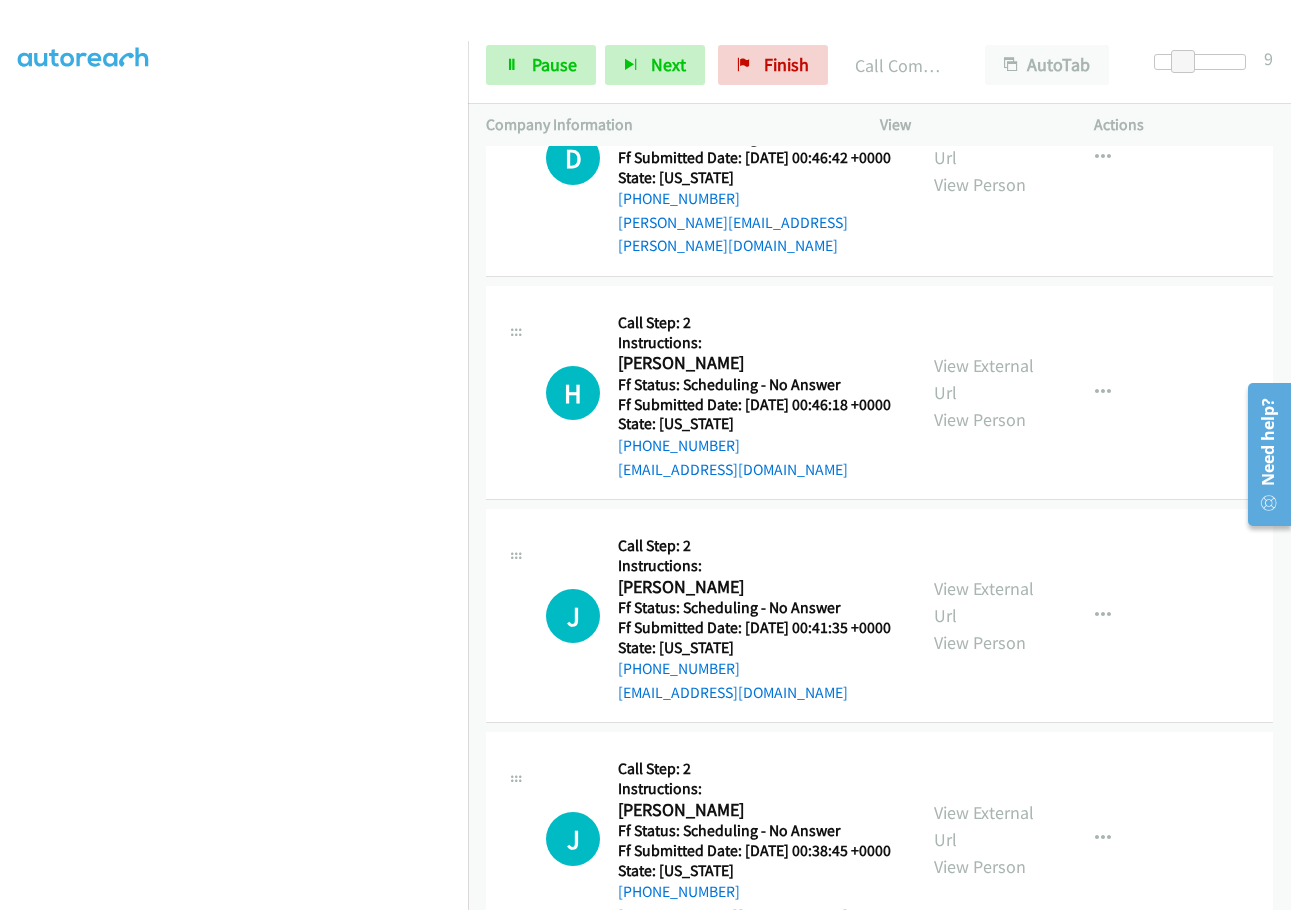 scroll, scrollTop: 2479, scrollLeft: 0, axis: vertical 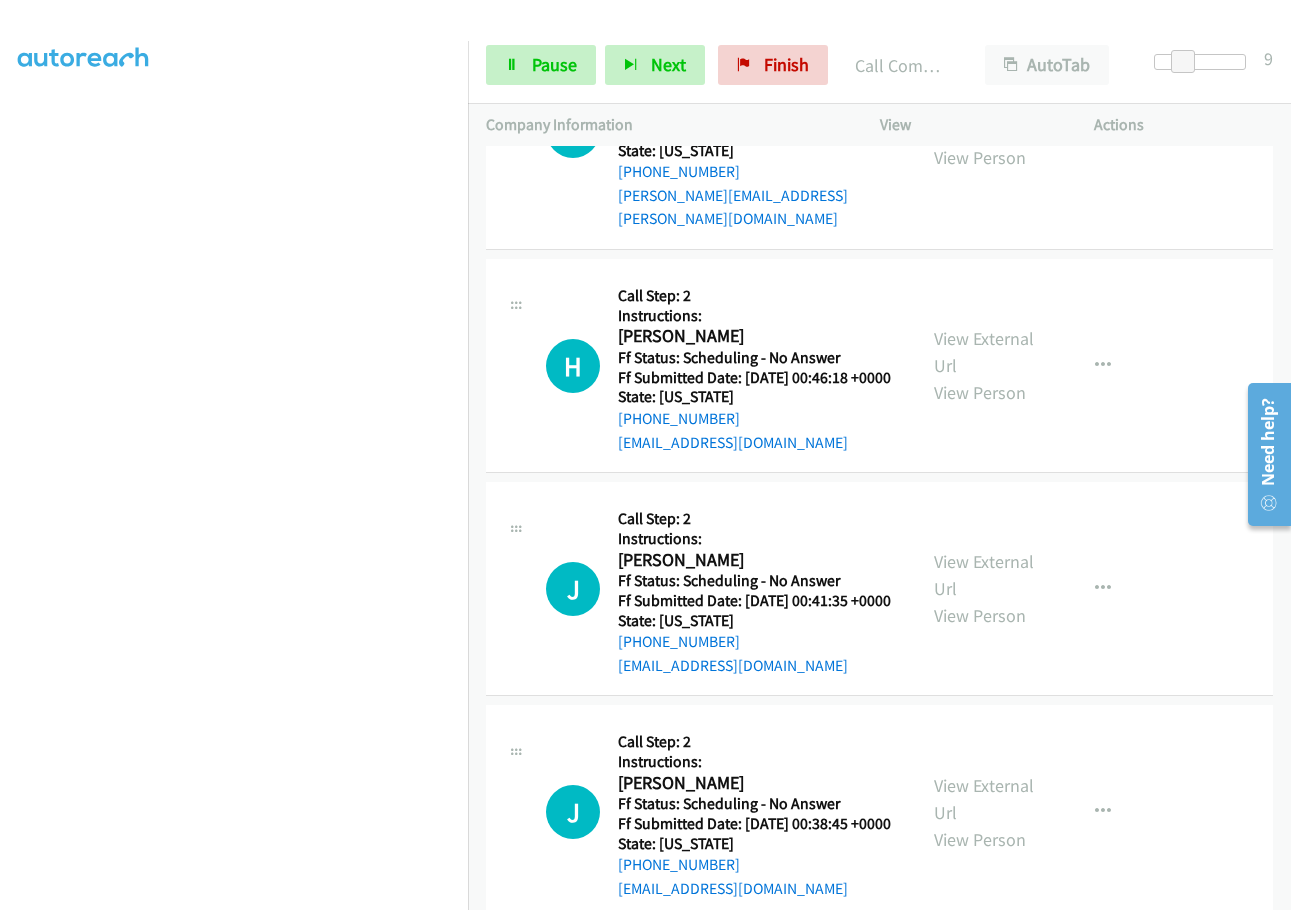 click on "View External Url" at bounding box center [984, 117] 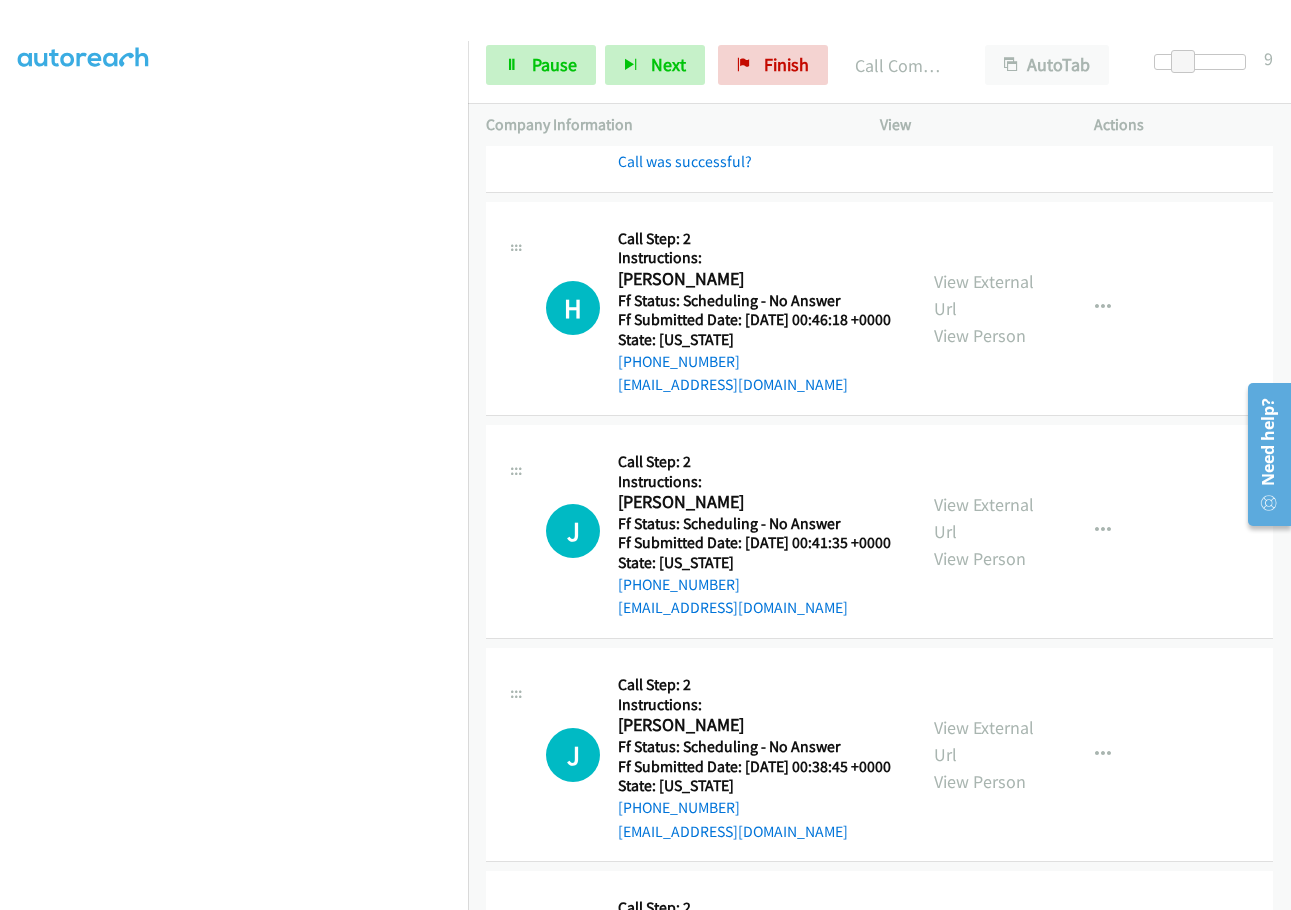 scroll, scrollTop: 2679, scrollLeft: 0, axis: vertical 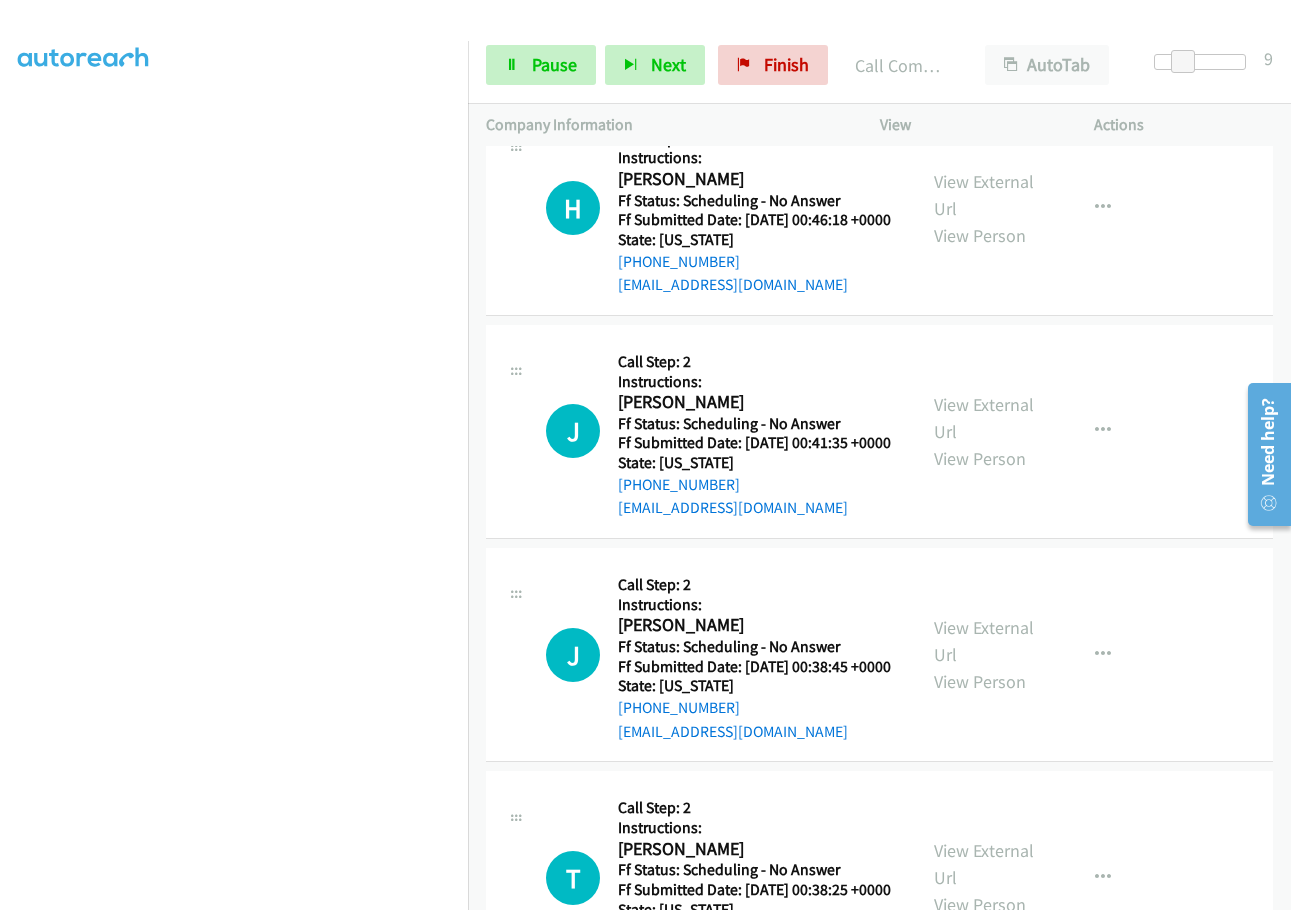 click on "Call was successful?" at bounding box center (685, 61) 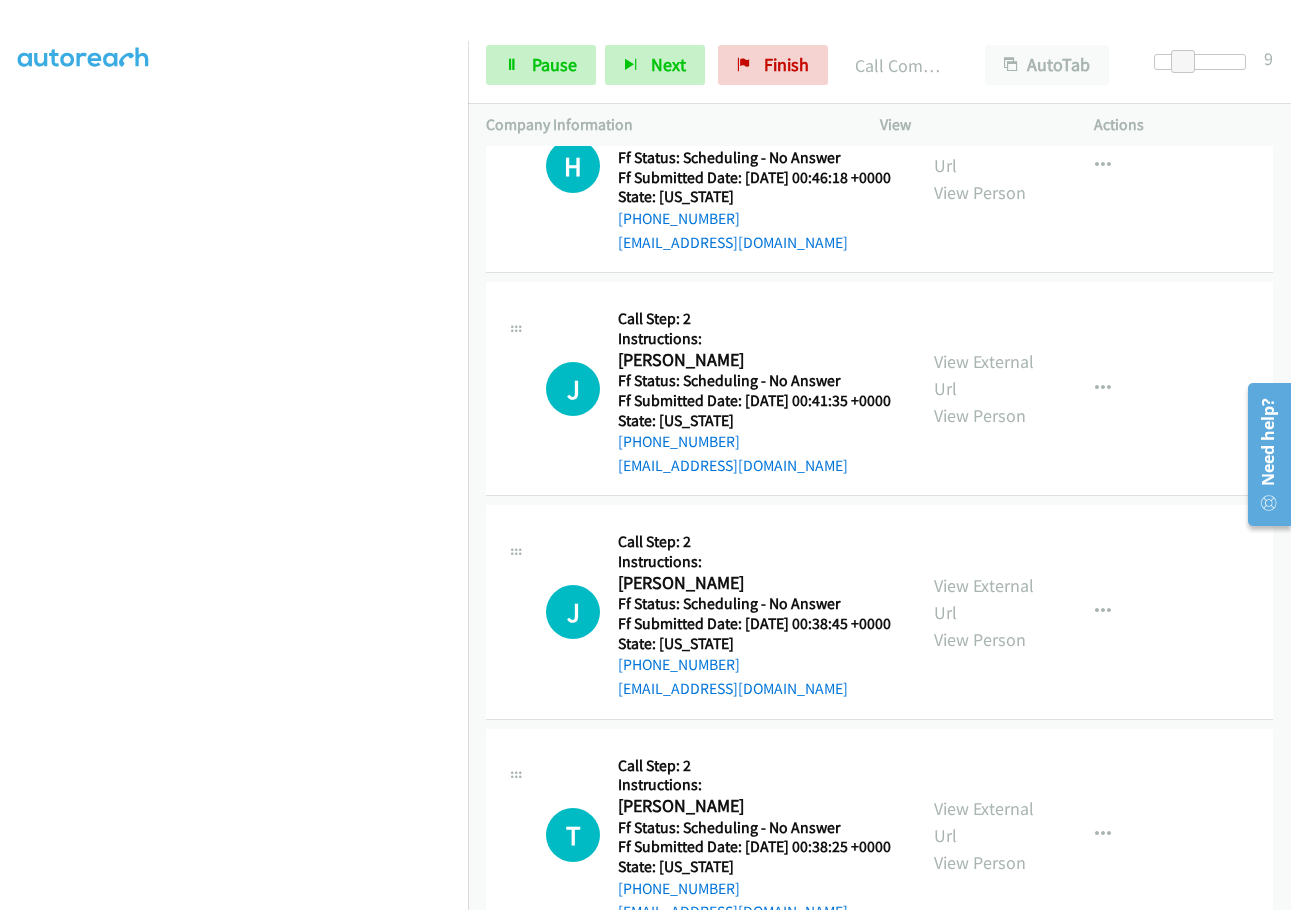 scroll, scrollTop: 2658, scrollLeft: 0, axis: vertical 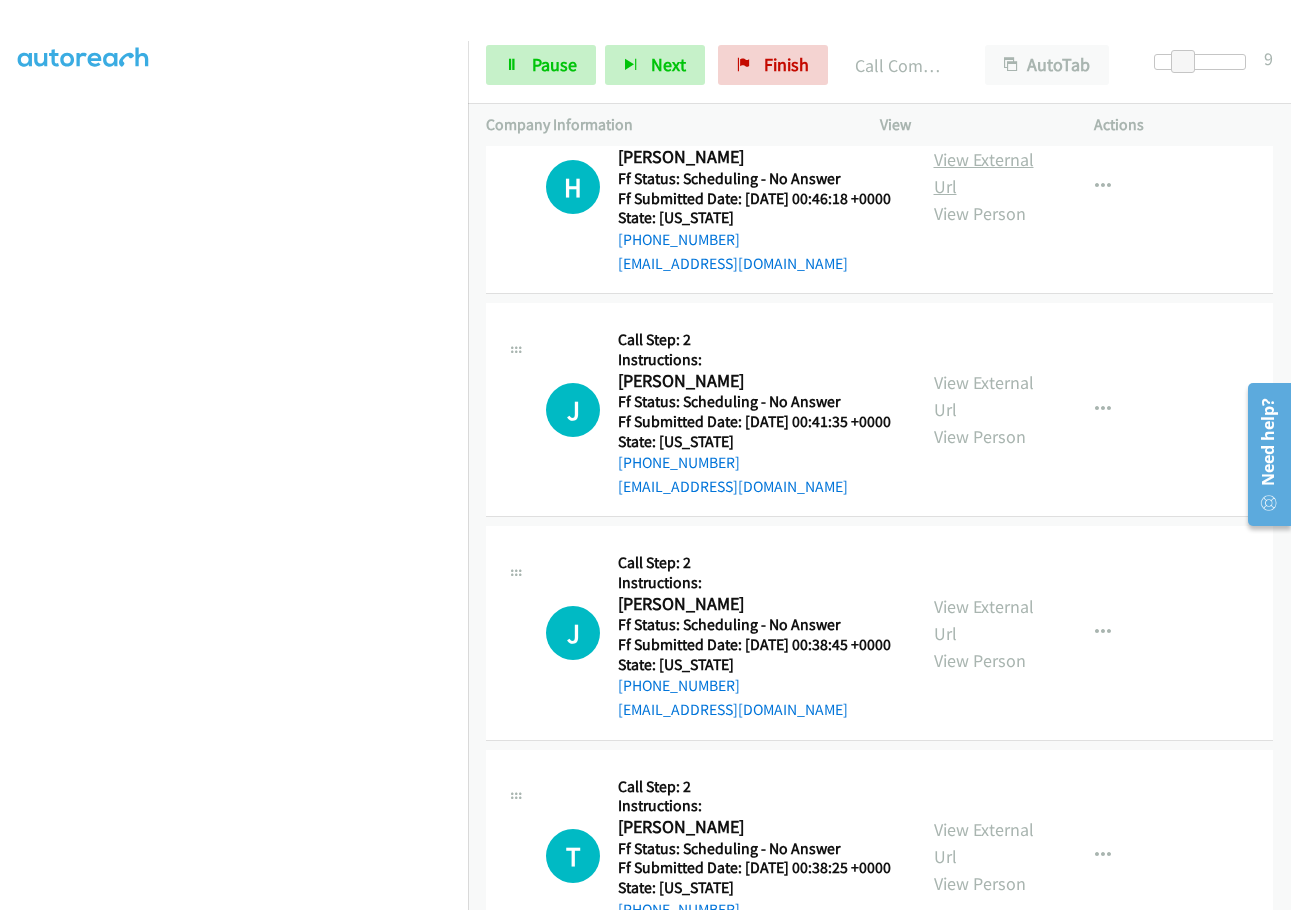 click on "View External Url" at bounding box center (984, 173) 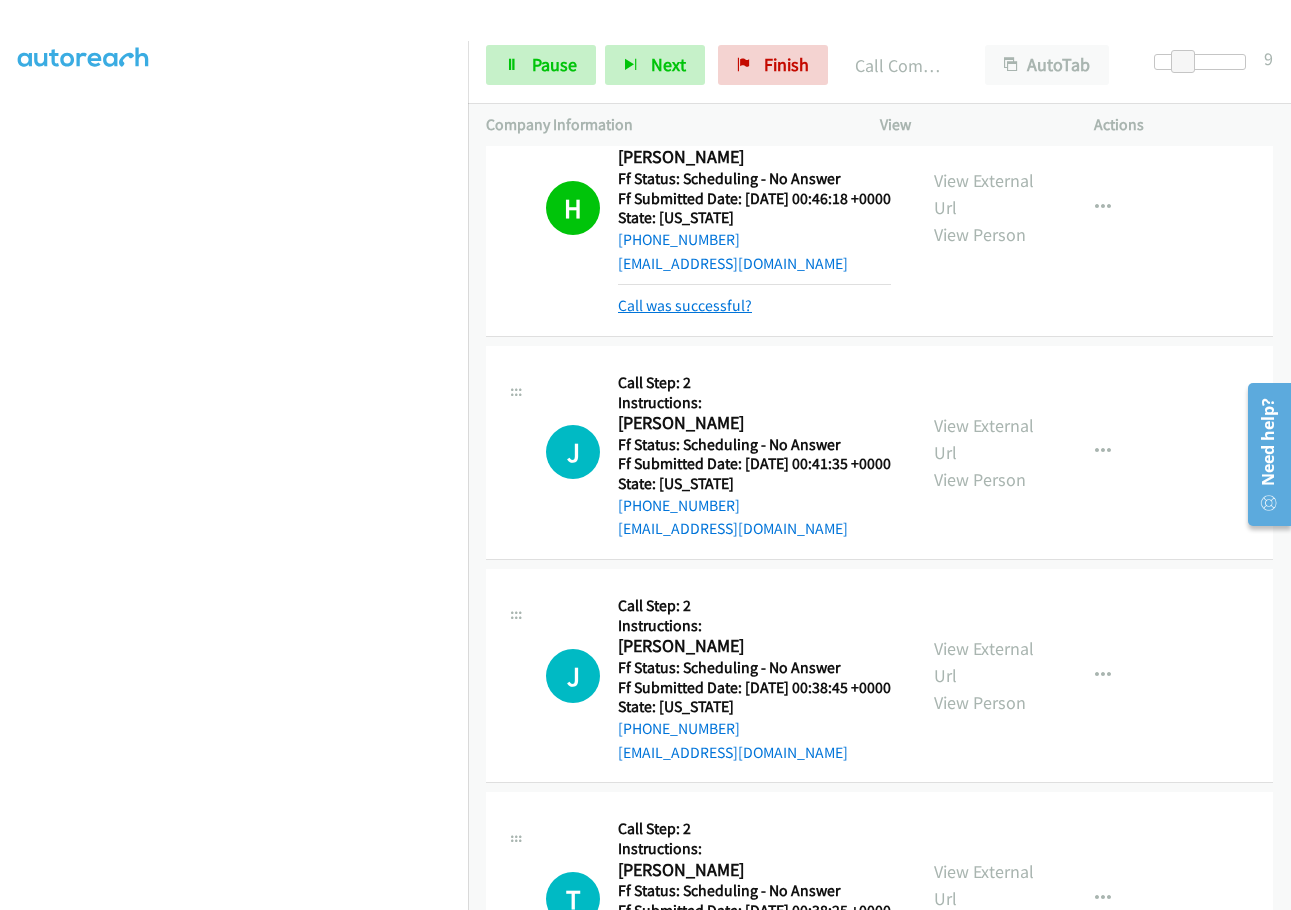 click on "Call was successful?" at bounding box center (685, 305) 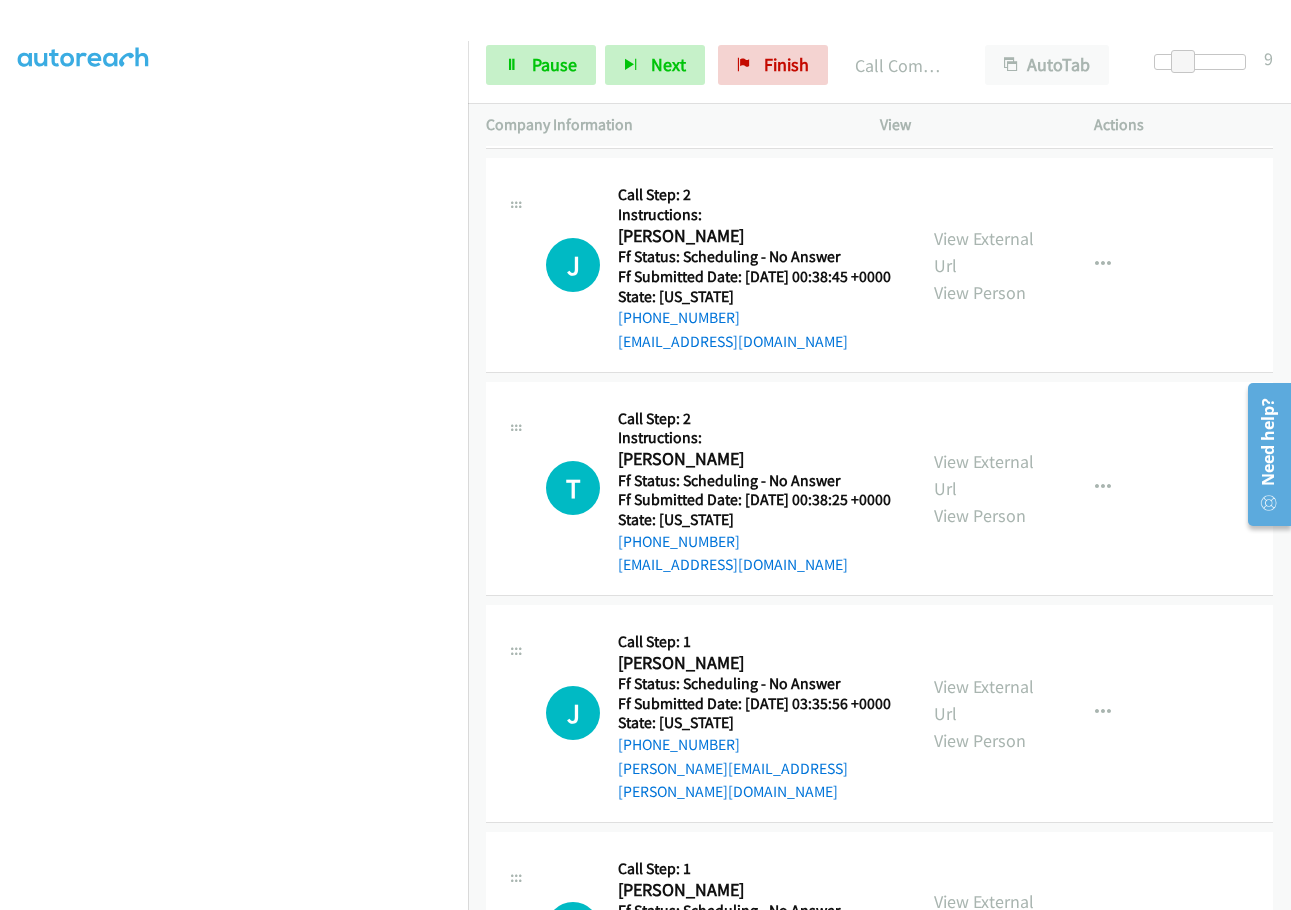 scroll, scrollTop: 3058, scrollLeft: 0, axis: vertical 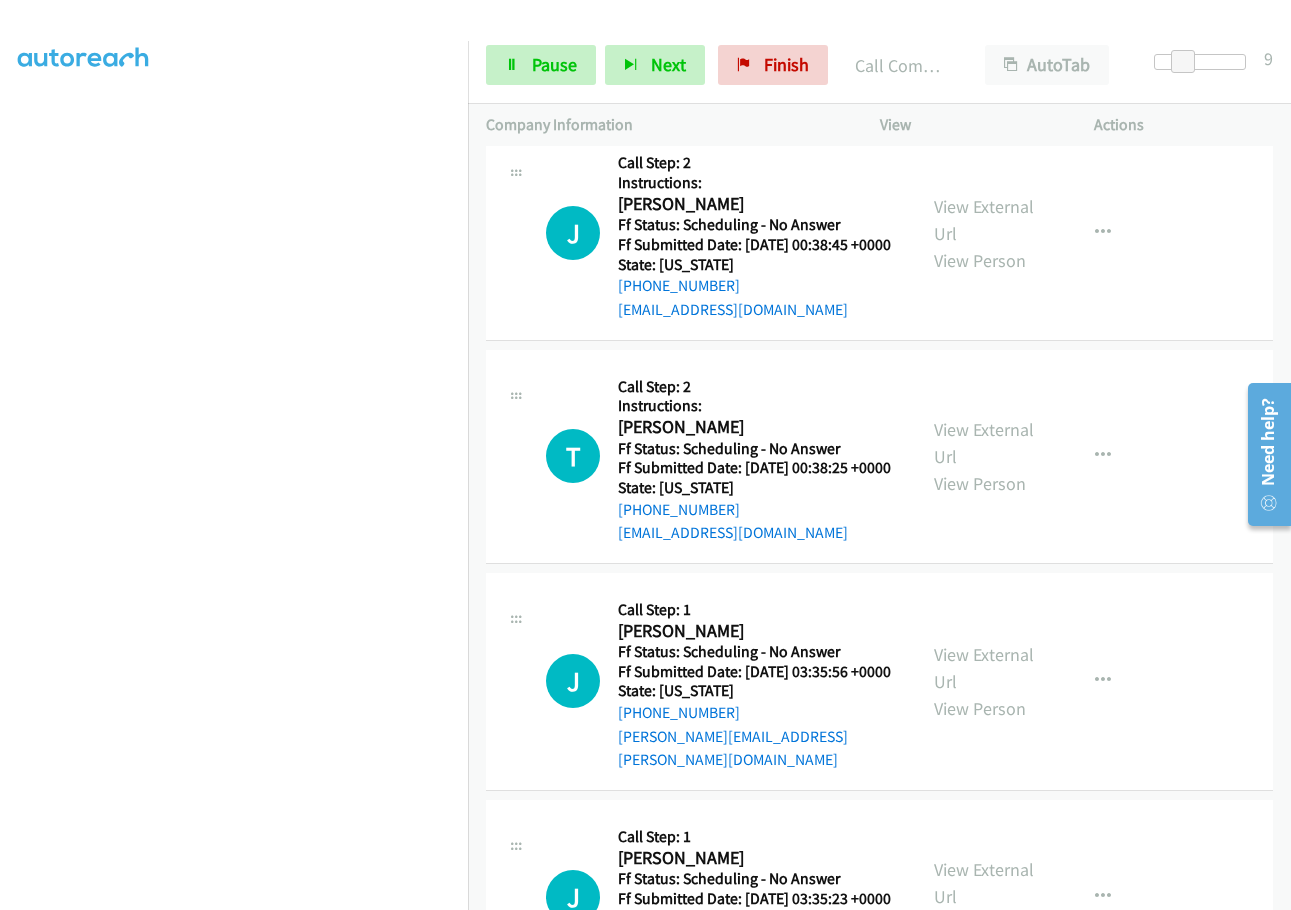 click on "View External Url" at bounding box center (984, -4) 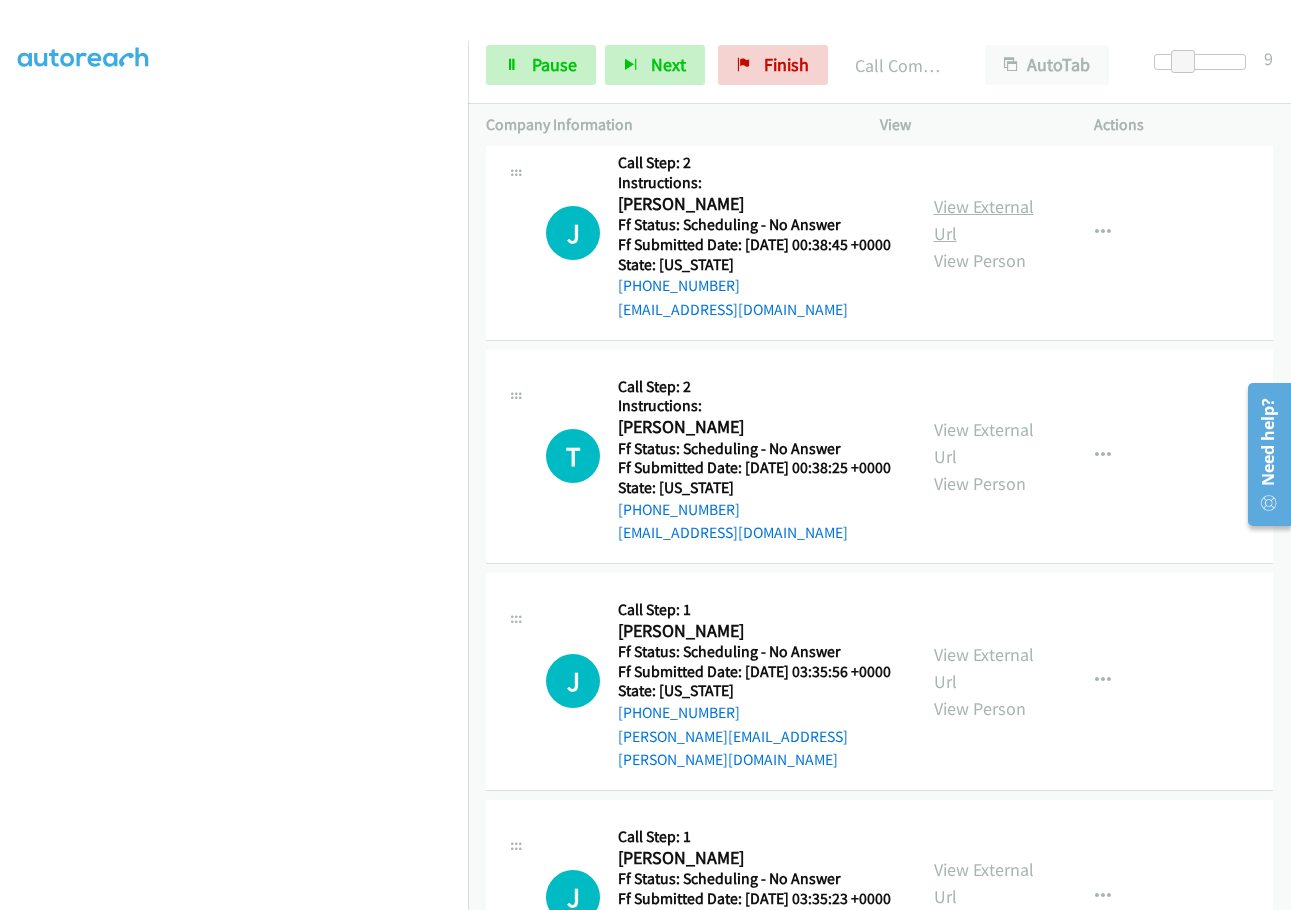 click on "View External Url" at bounding box center [984, 220] 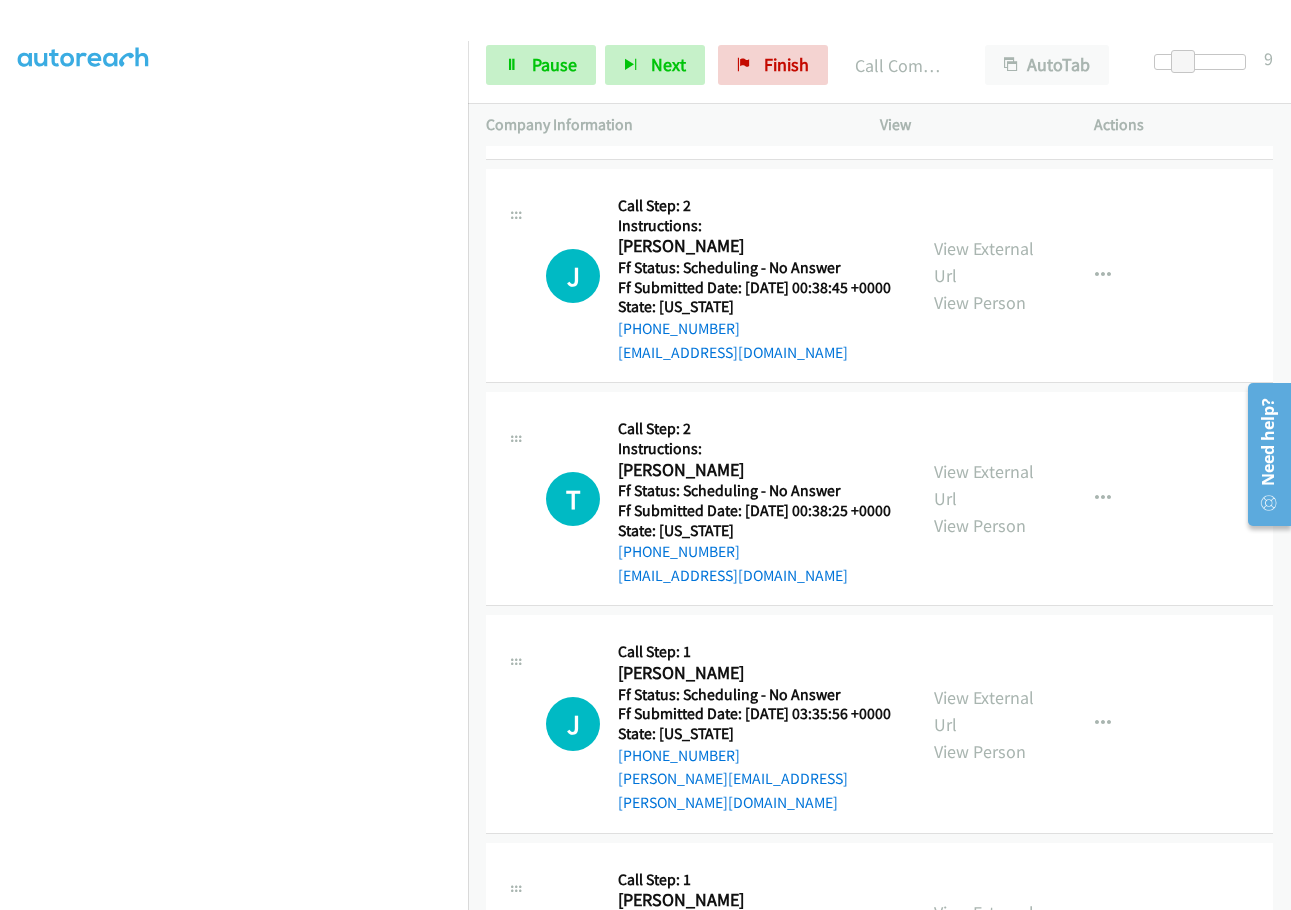click on "Call was successful?" at bounding box center (685, 128) 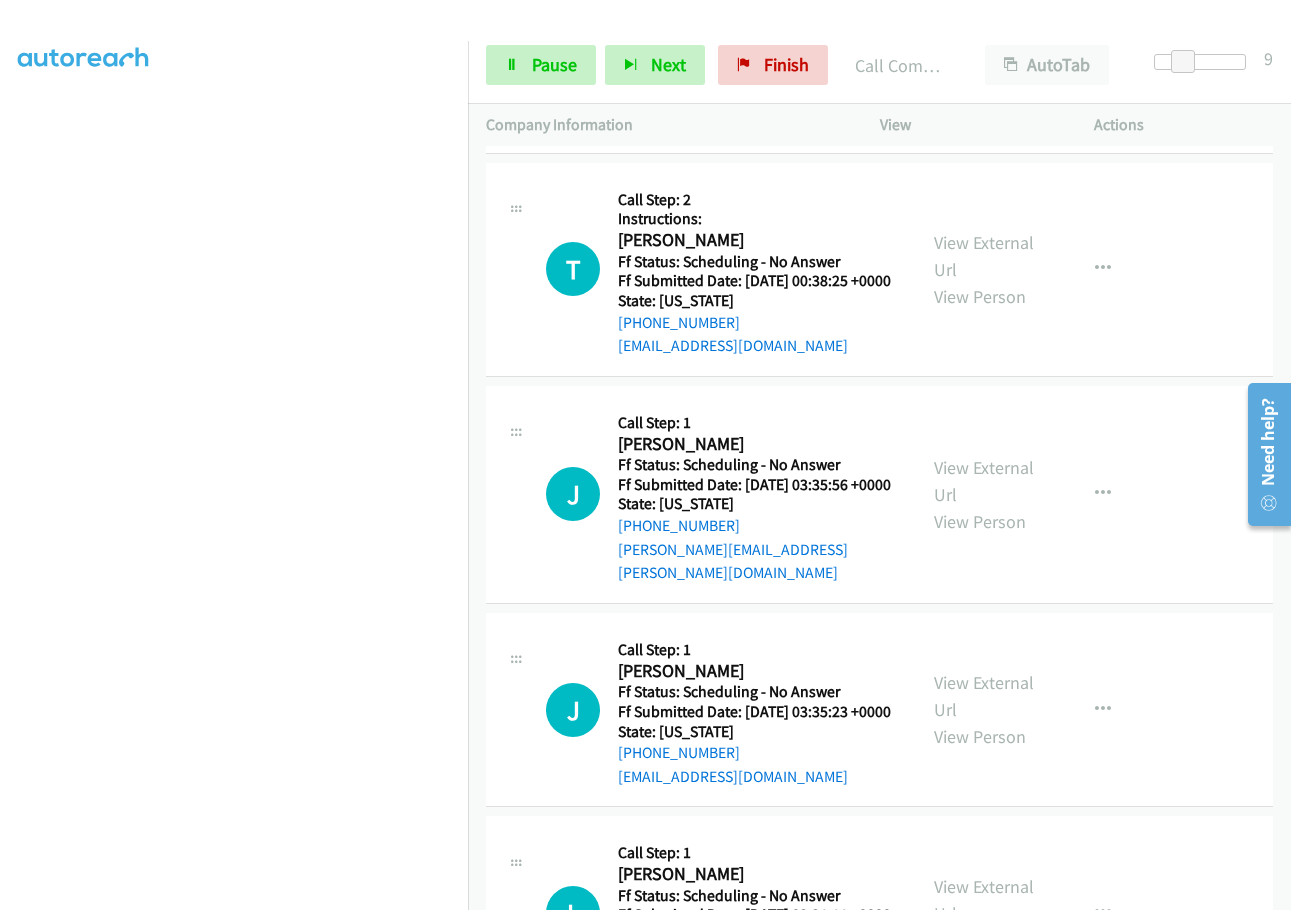 scroll, scrollTop: 3258, scrollLeft: 0, axis: vertical 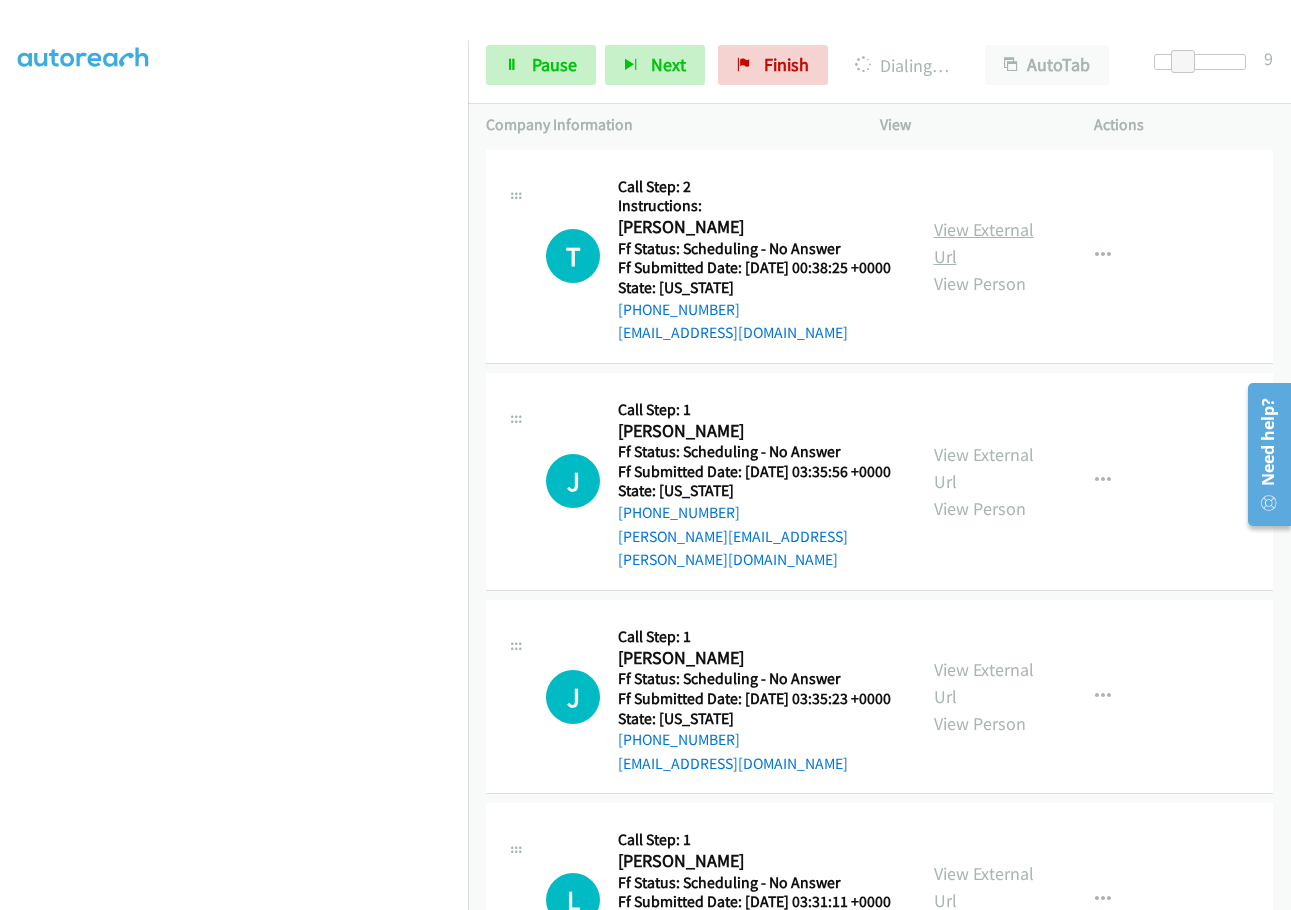 click on "View External Url" at bounding box center (984, 243) 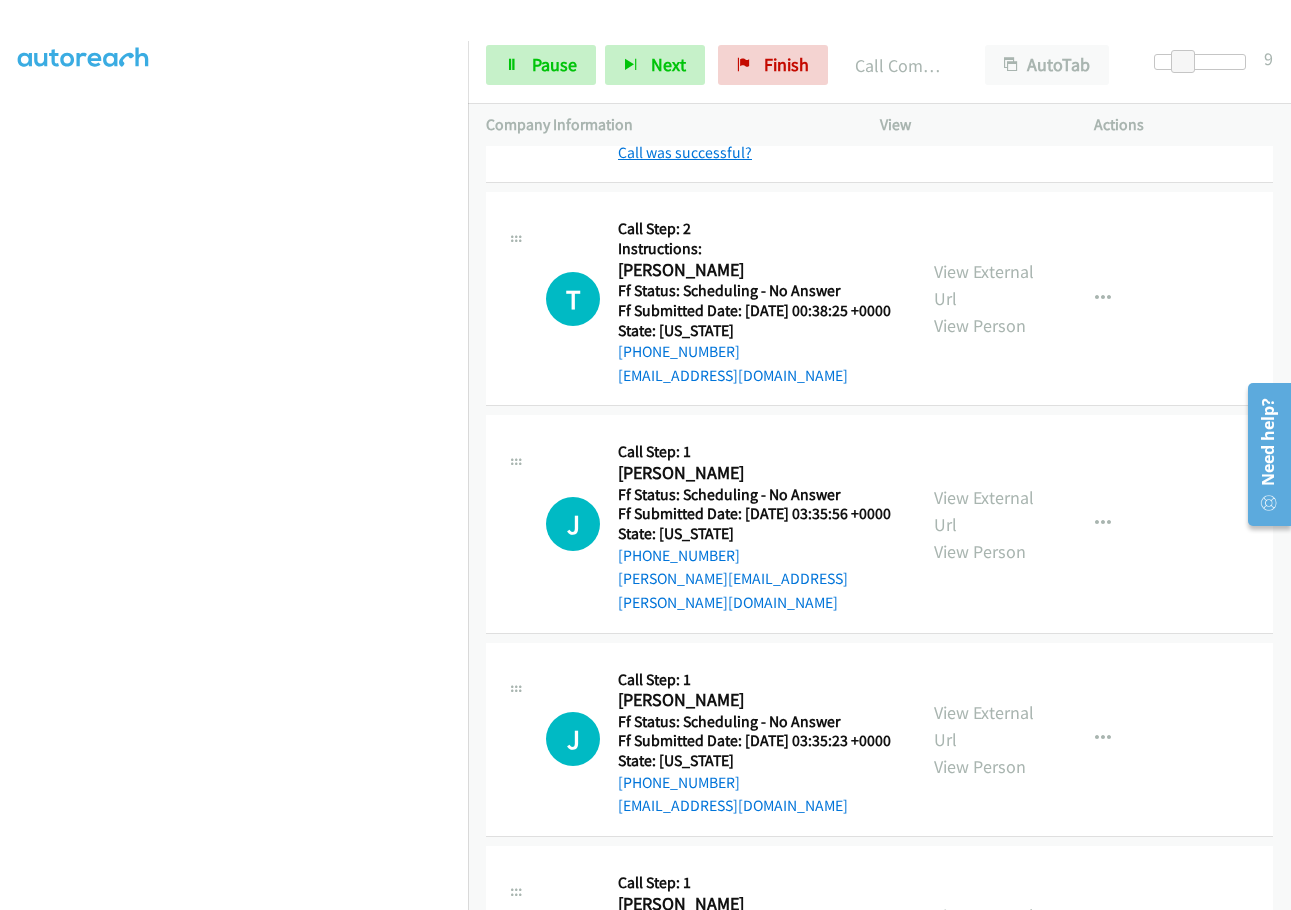click on "Call was successful?" at bounding box center (685, 152) 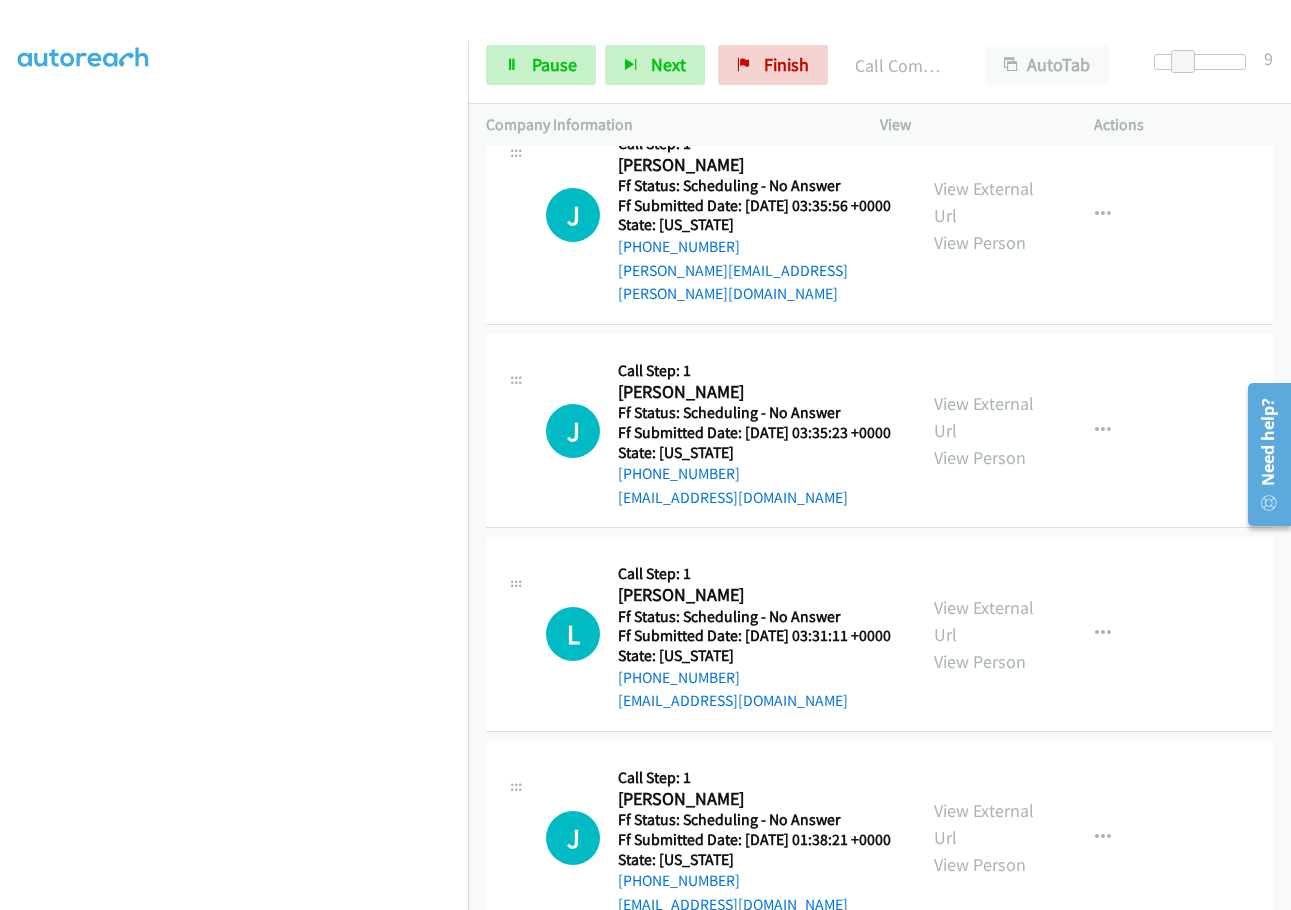 scroll, scrollTop: 3558, scrollLeft: 0, axis: vertical 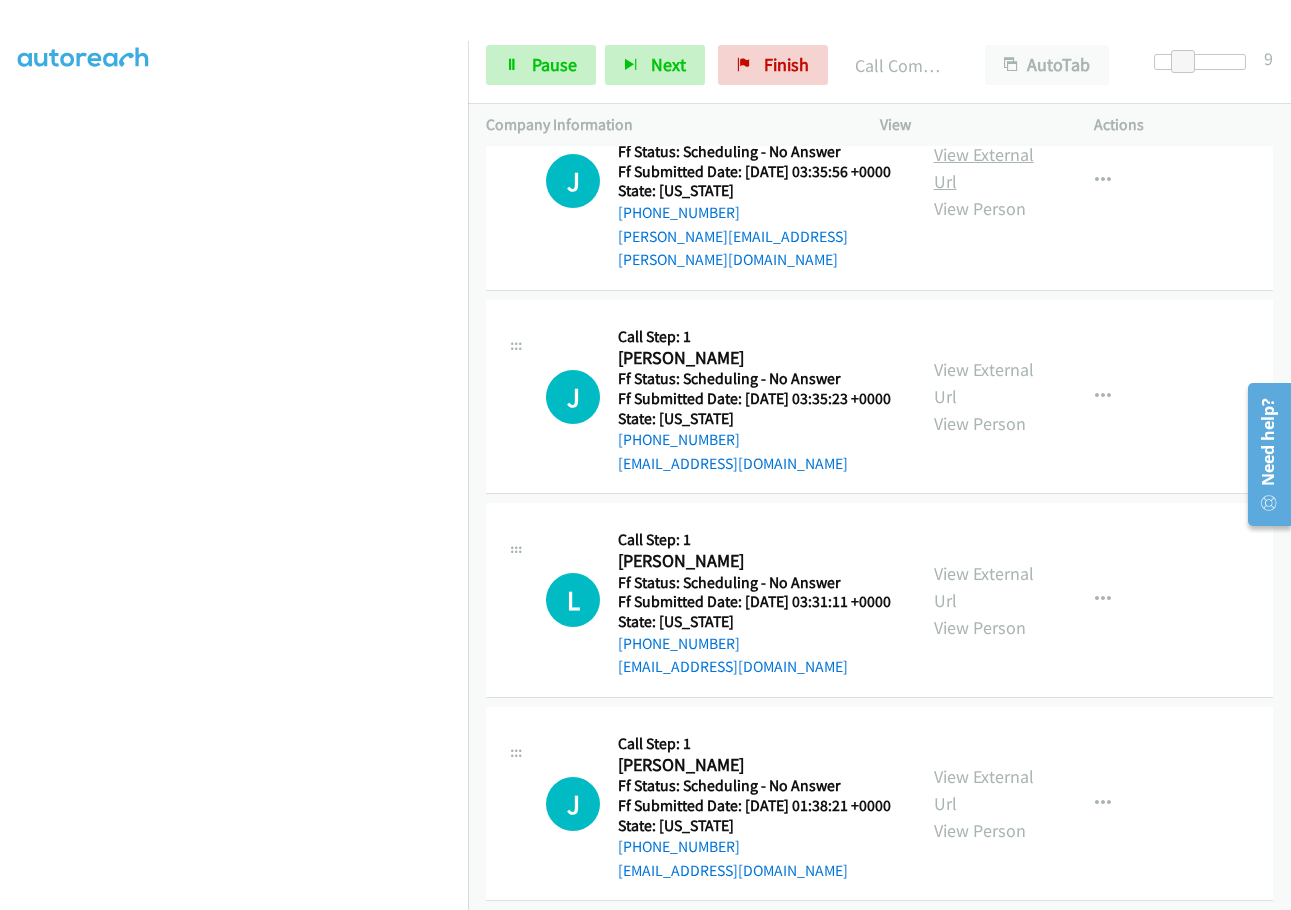 click on "View External Url" at bounding box center (984, 168) 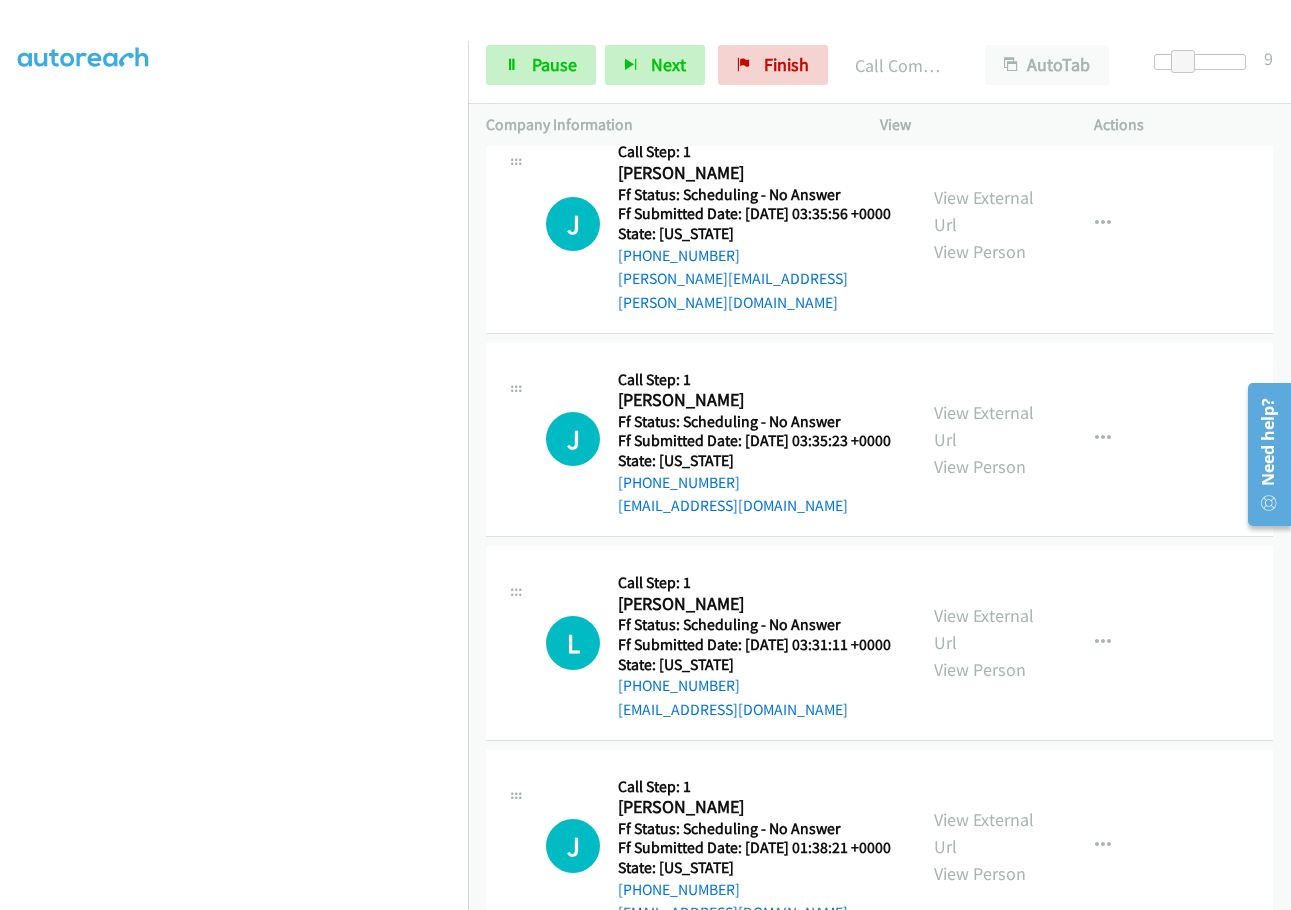 click on "Call was successful?" at bounding box center [685, 75] 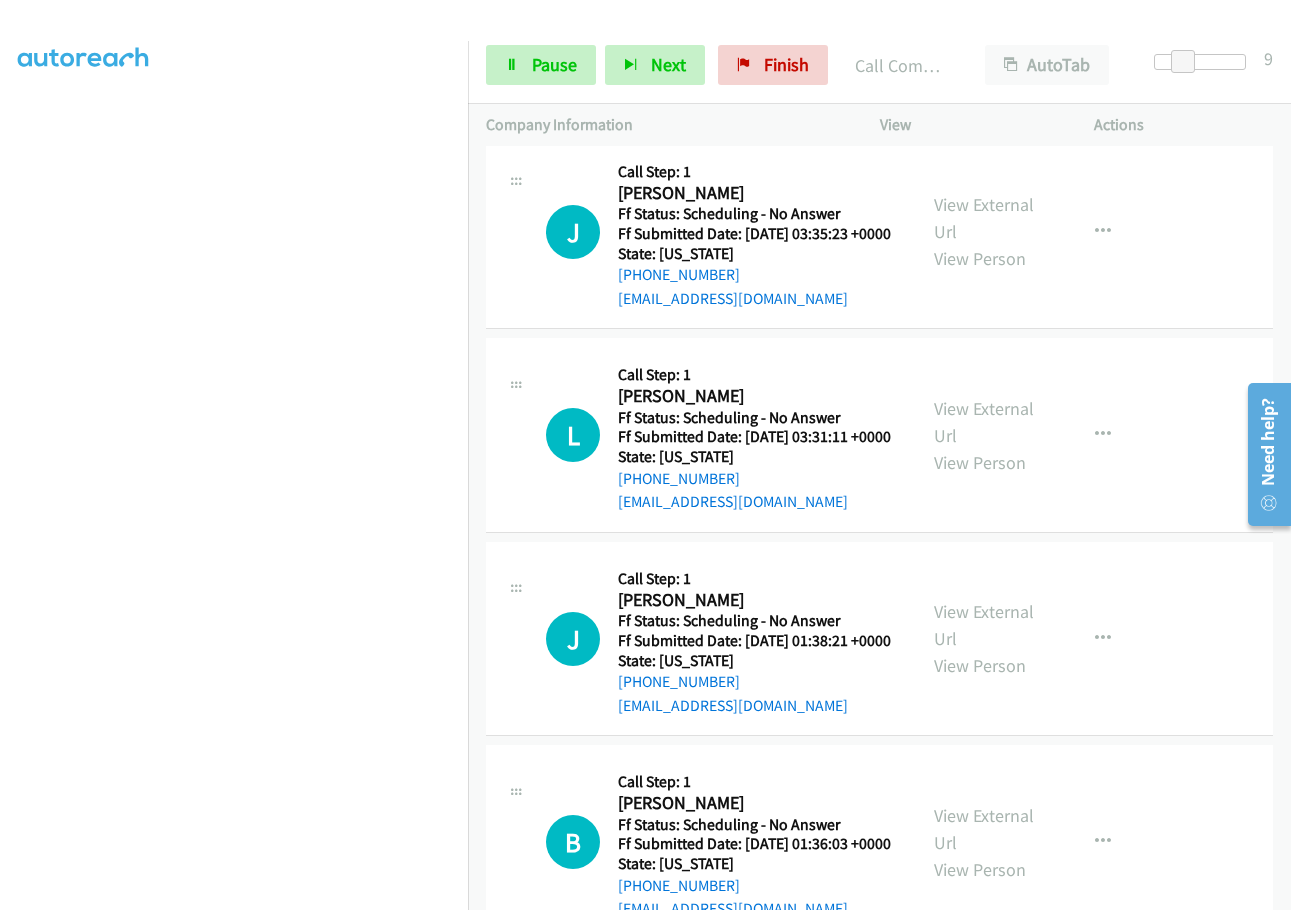 scroll, scrollTop: 3758, scrollLeft: 0, axis: vertical 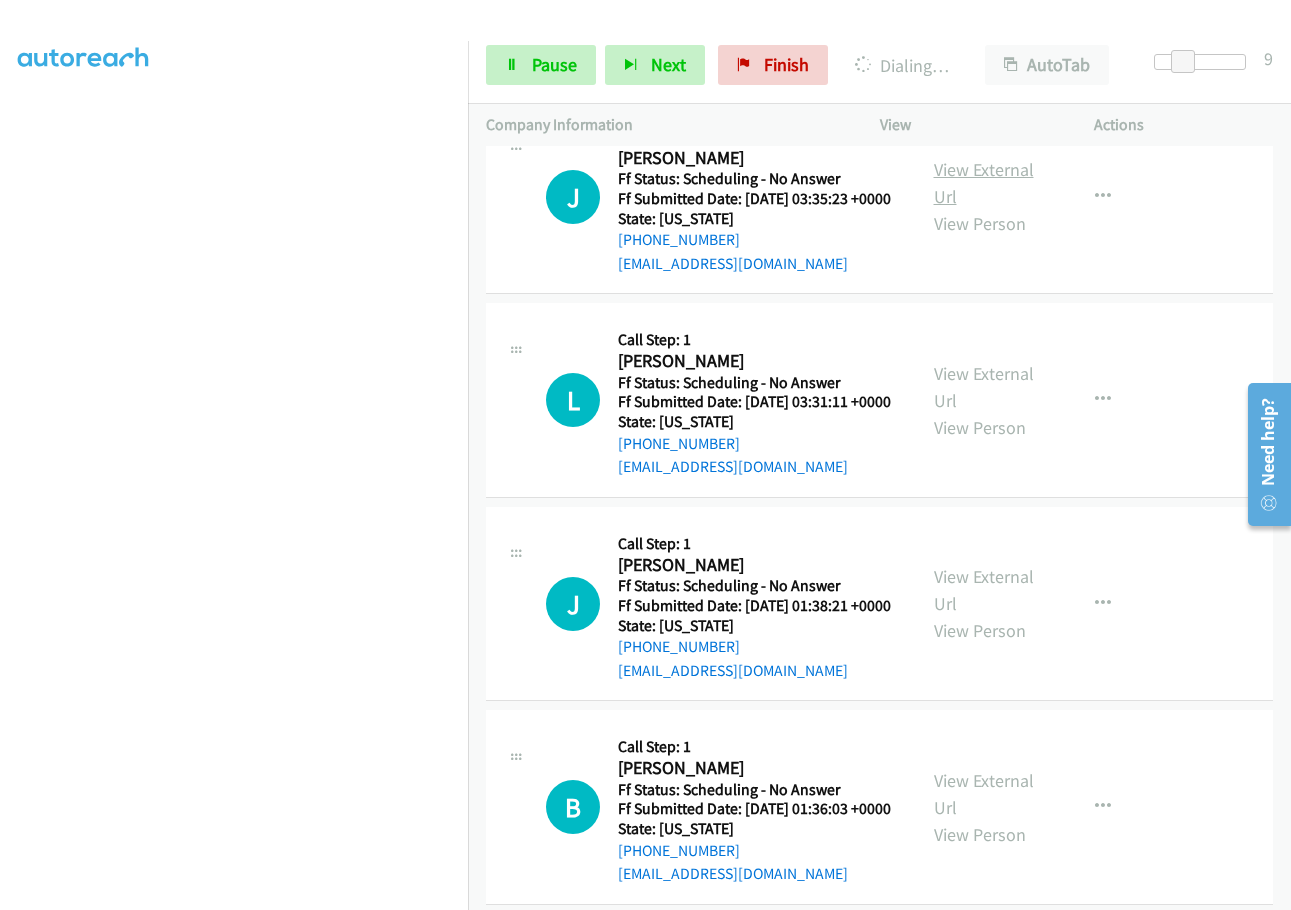 click on "View External Url" at bounding box center [984, 183] 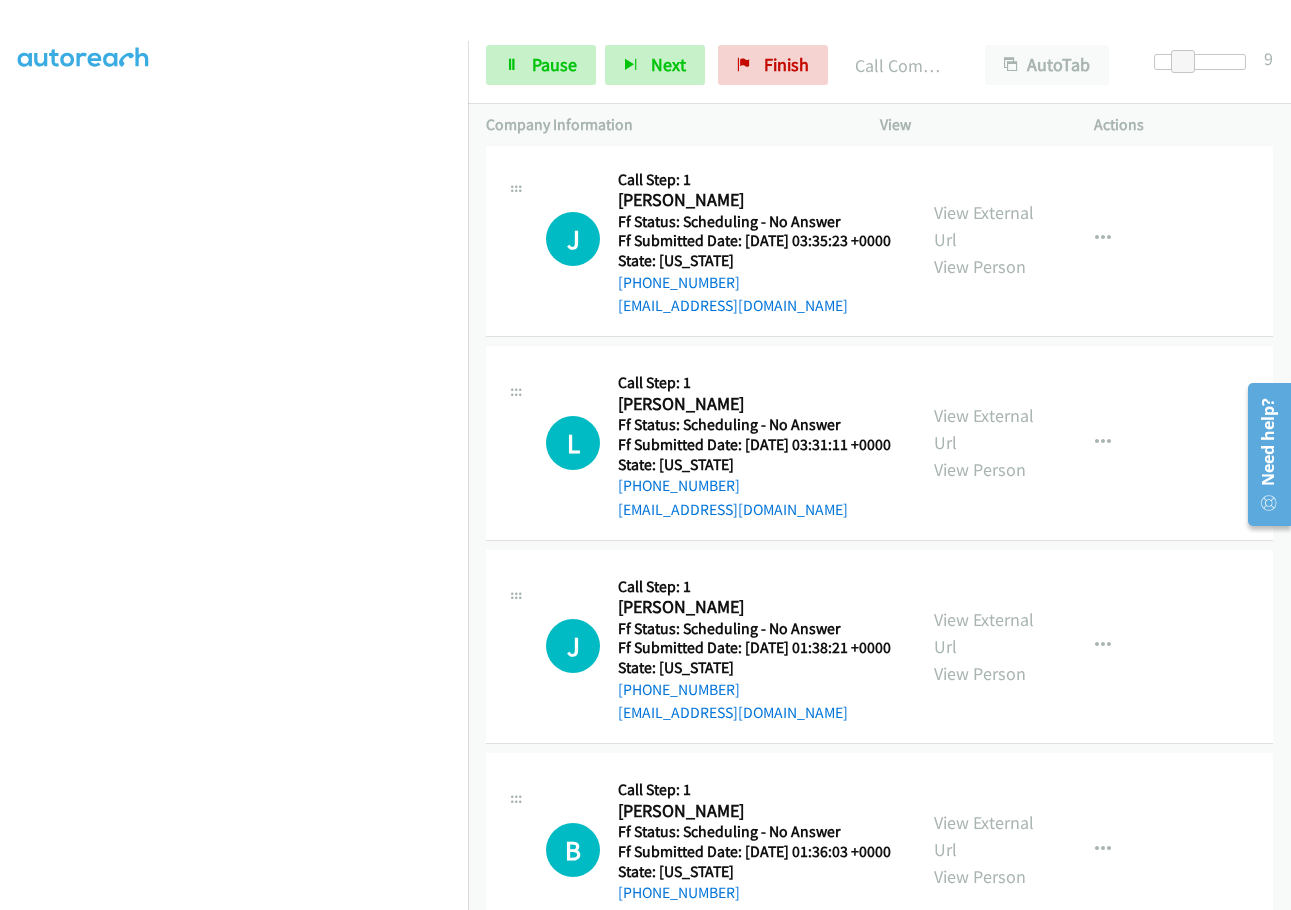 click on "Call was successful?" at bounding box center (685, 102) 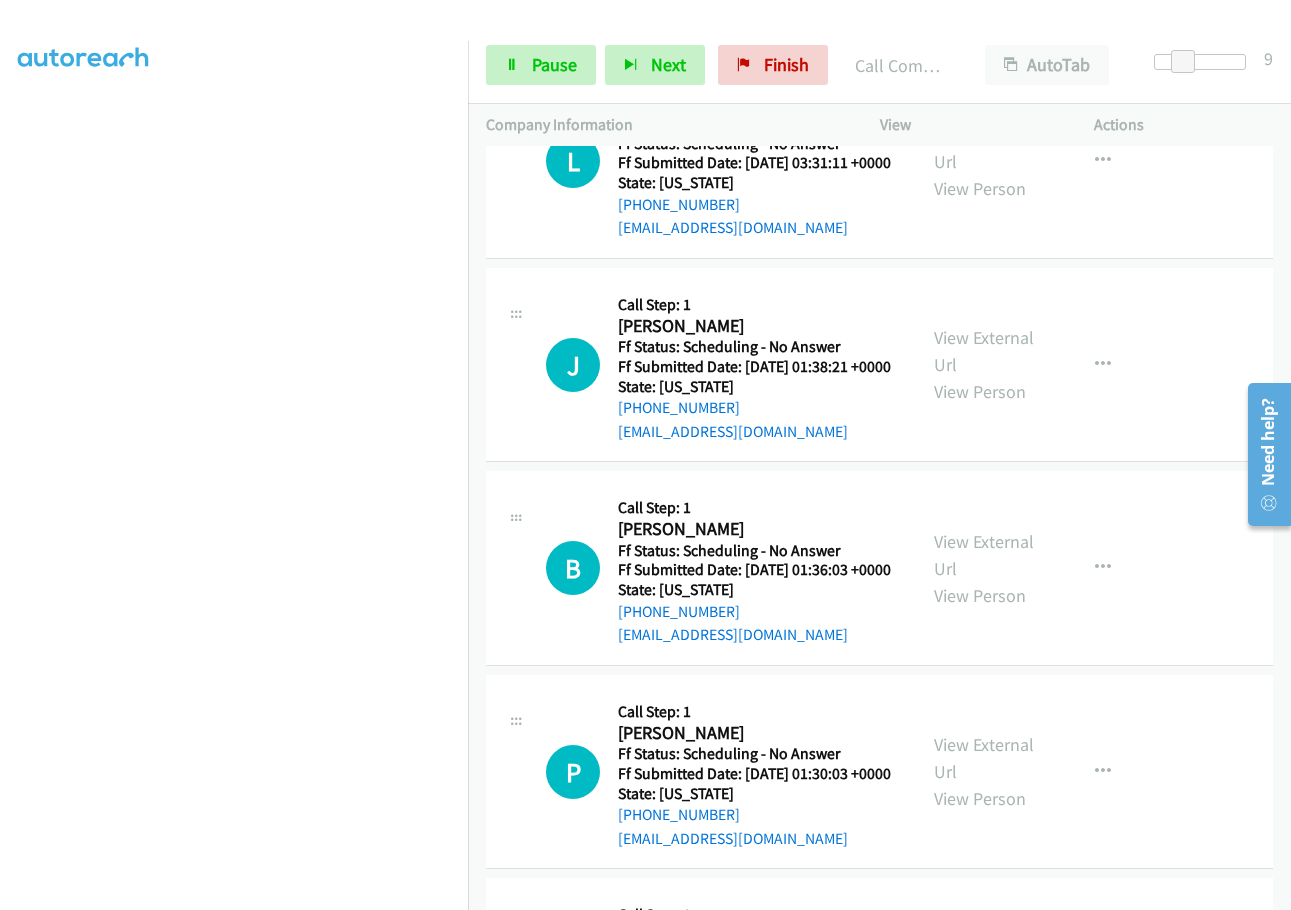scroll, scrollTop: 4058, scrollLeft: 0, axis: vertical 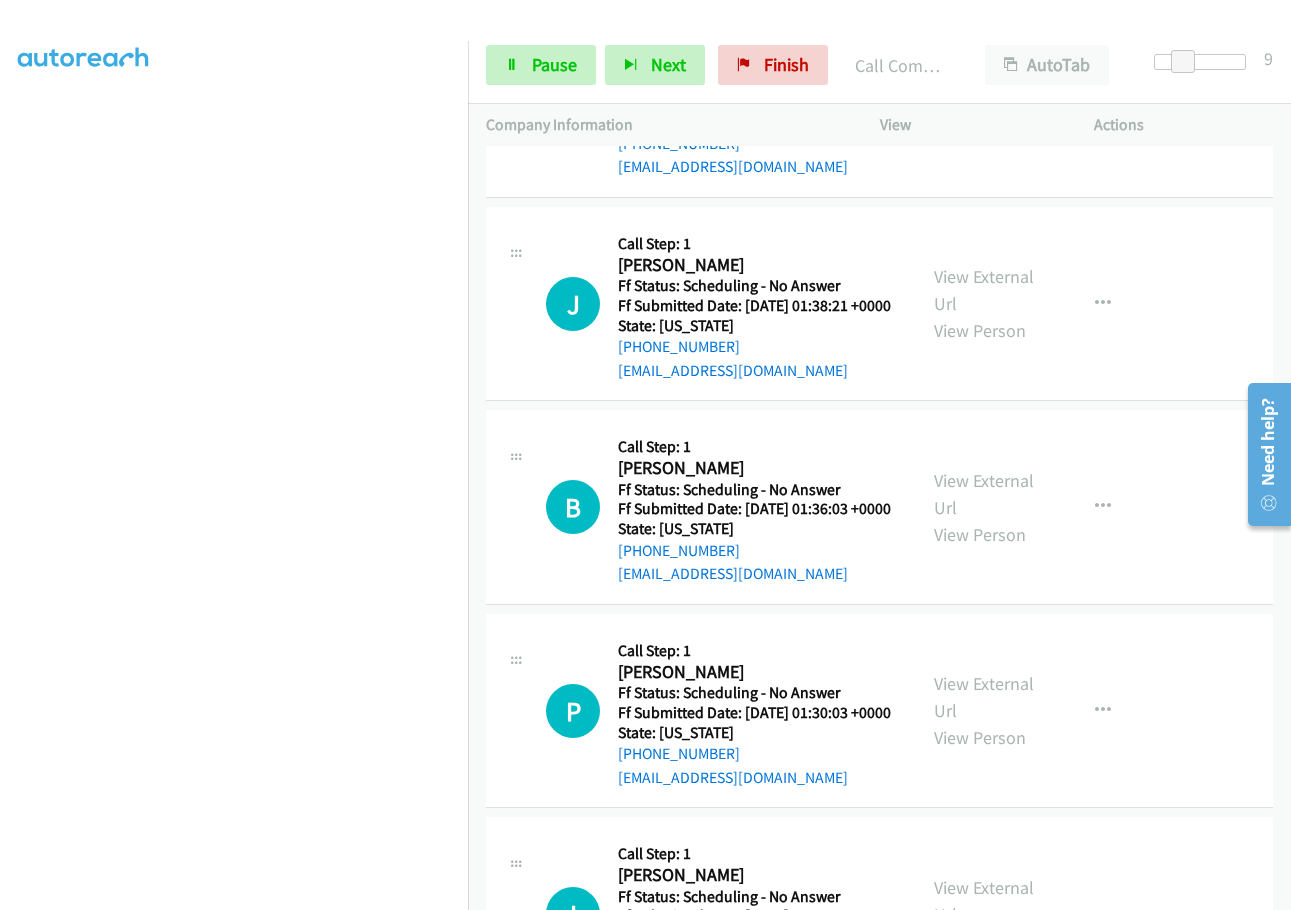 click on "View External Url" at bounding box center [984, 87] 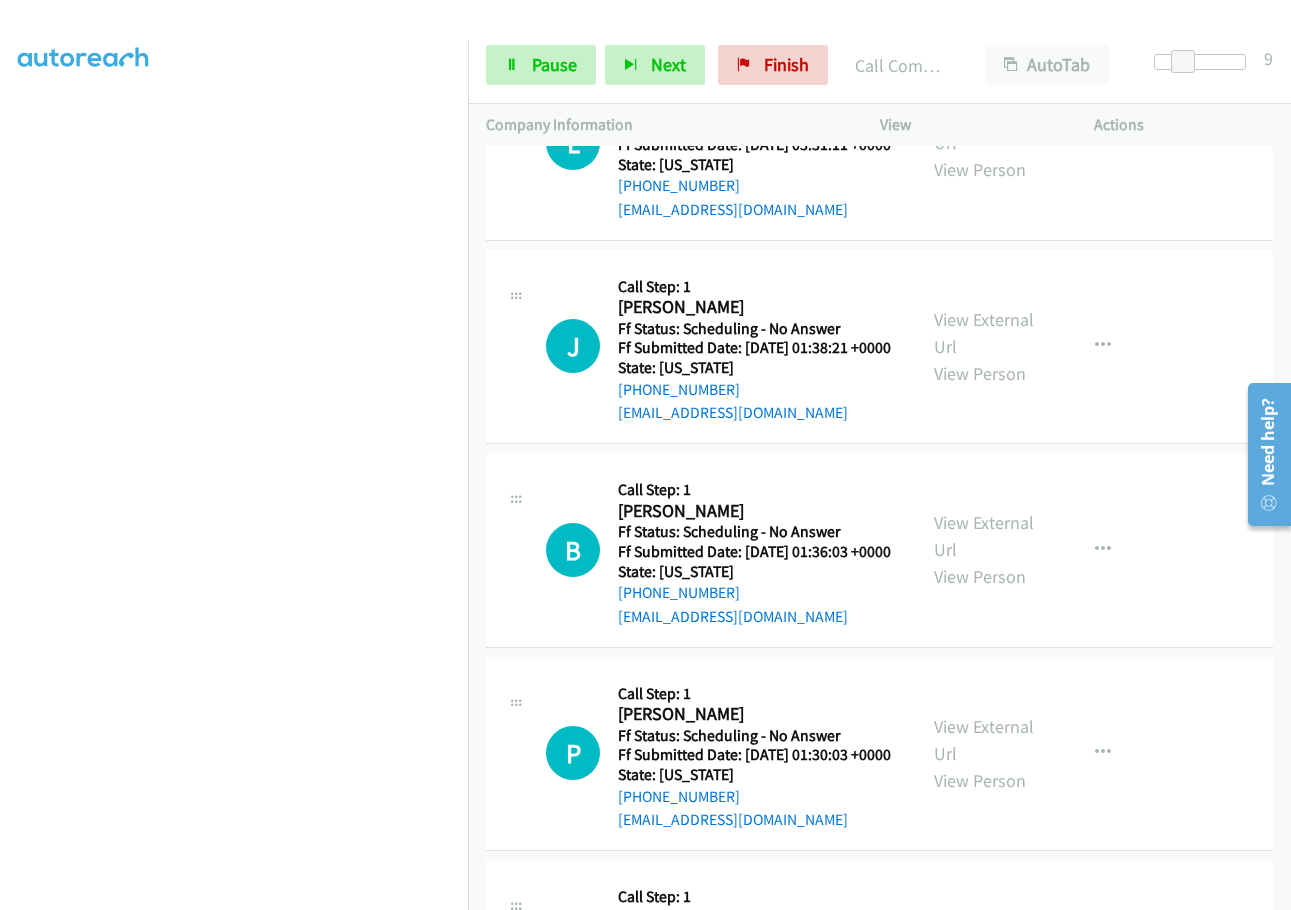 scroll, scrollTop: 4079, scrollLeft: 0, axis: vertical 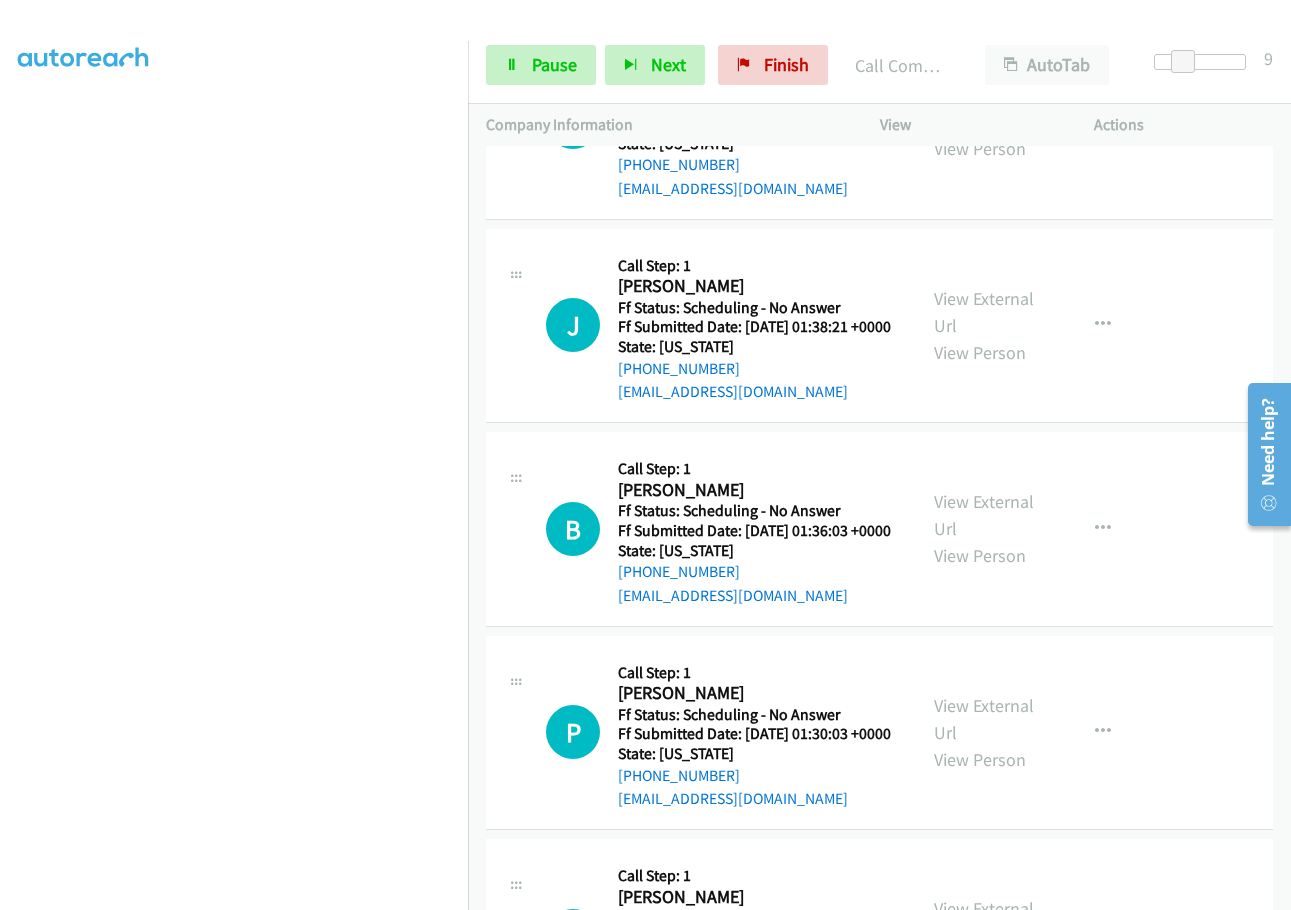 click on "Call was successful?" at bounding box center [685, -16] 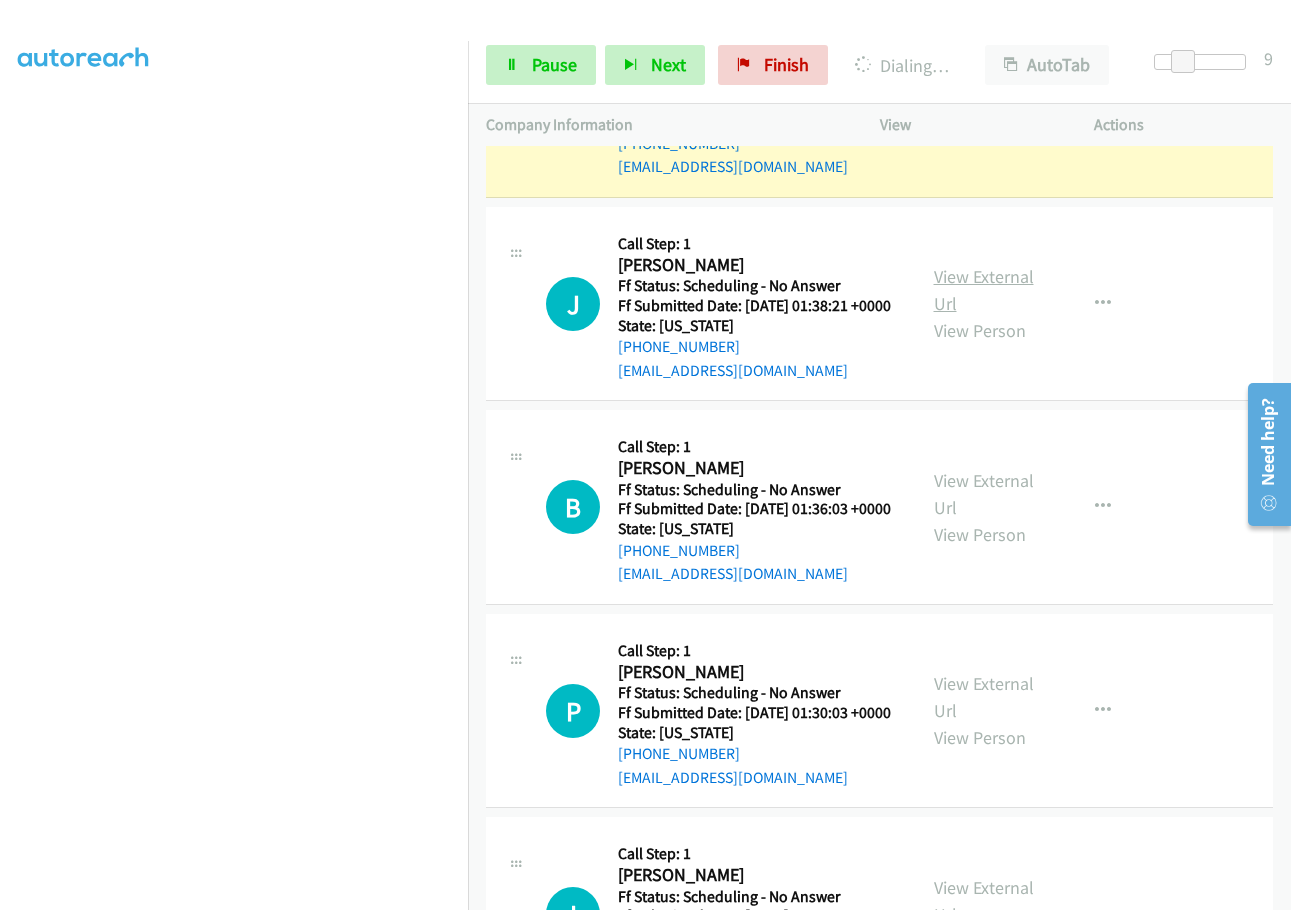 click on "View External Url" at bounding box center (984, 290) 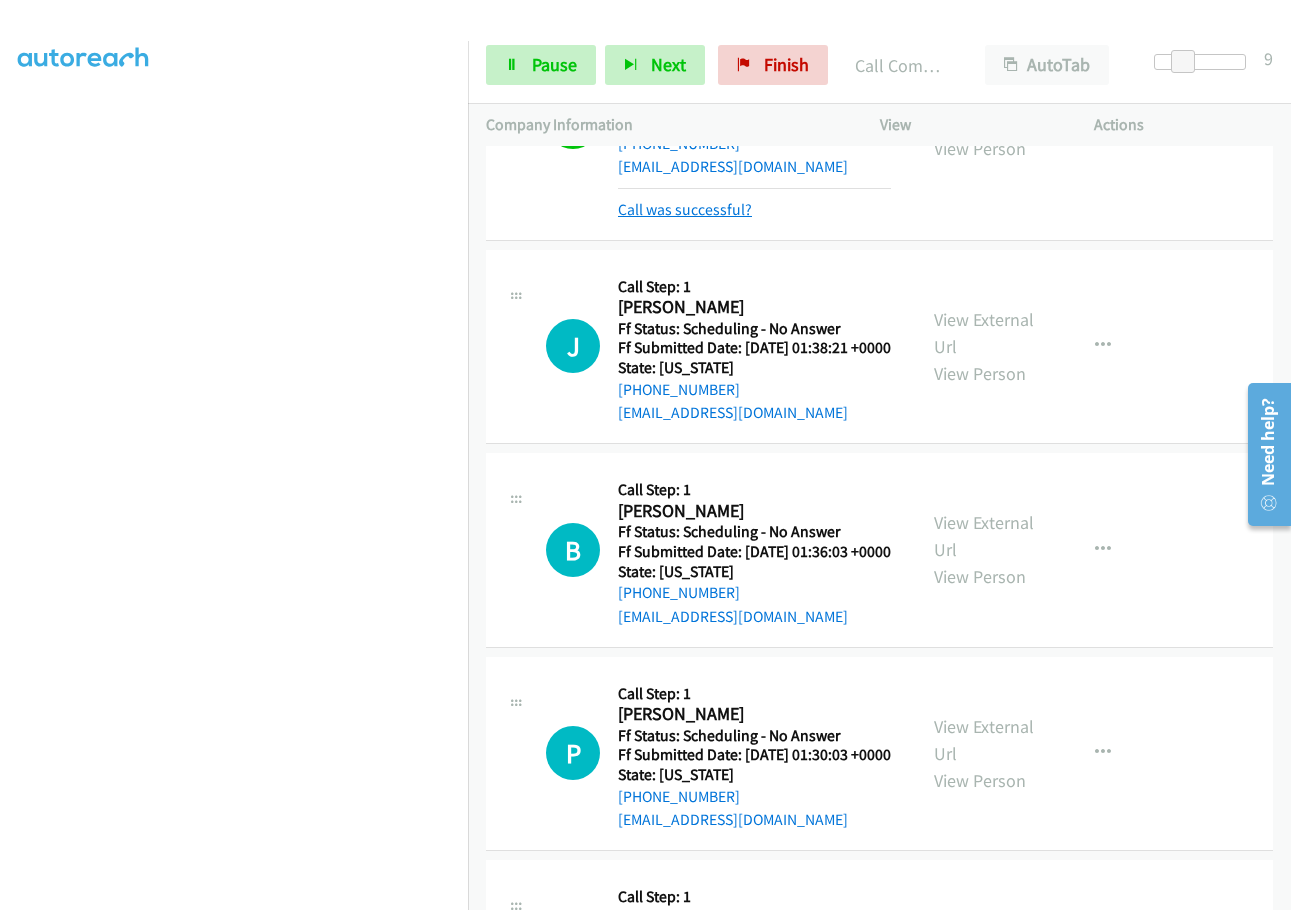 click on "Call was successful?" at bounding box center (685, 209) 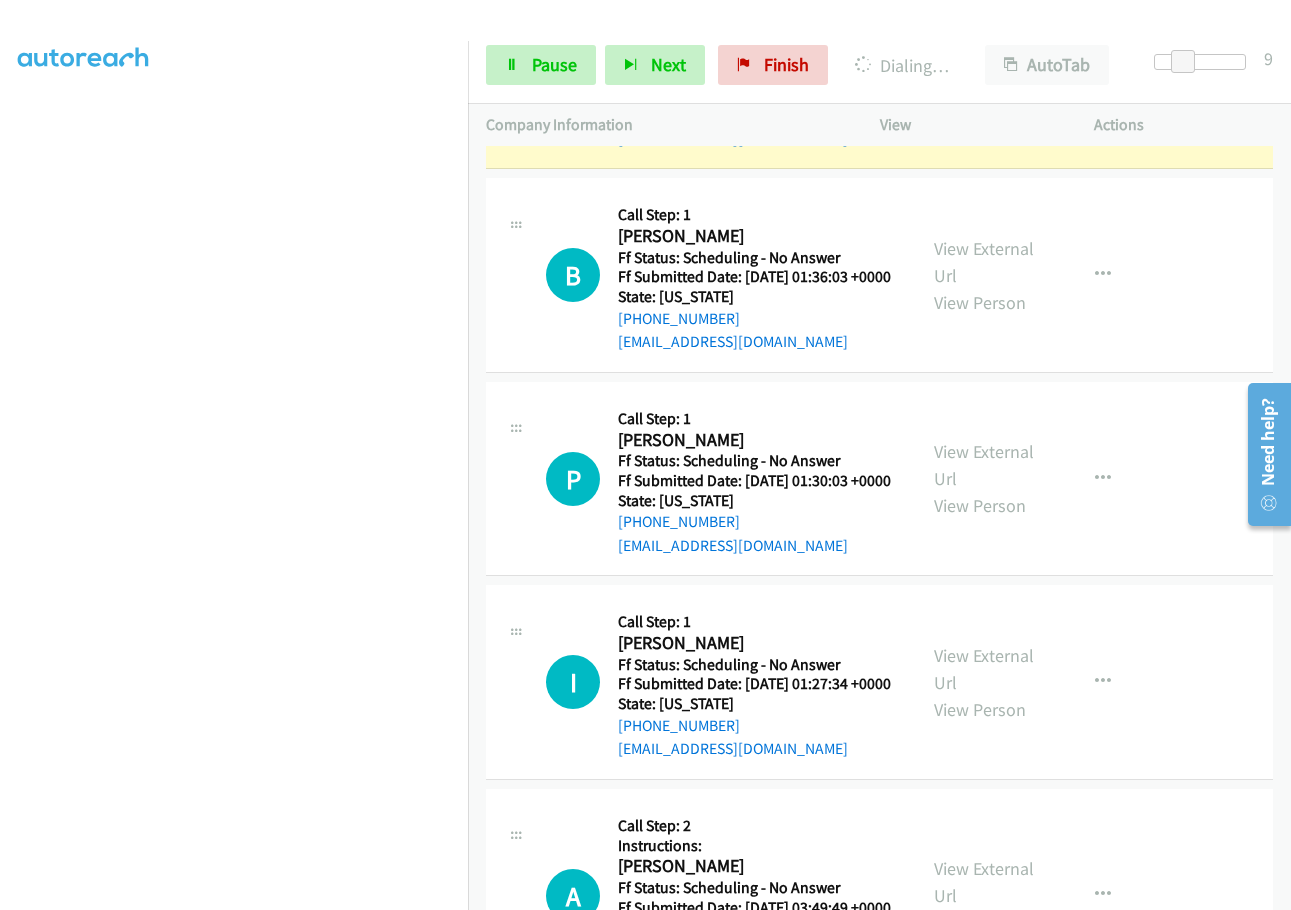 scroll, scrollTop: 4358, scrollLeft: 0, axis: vertical 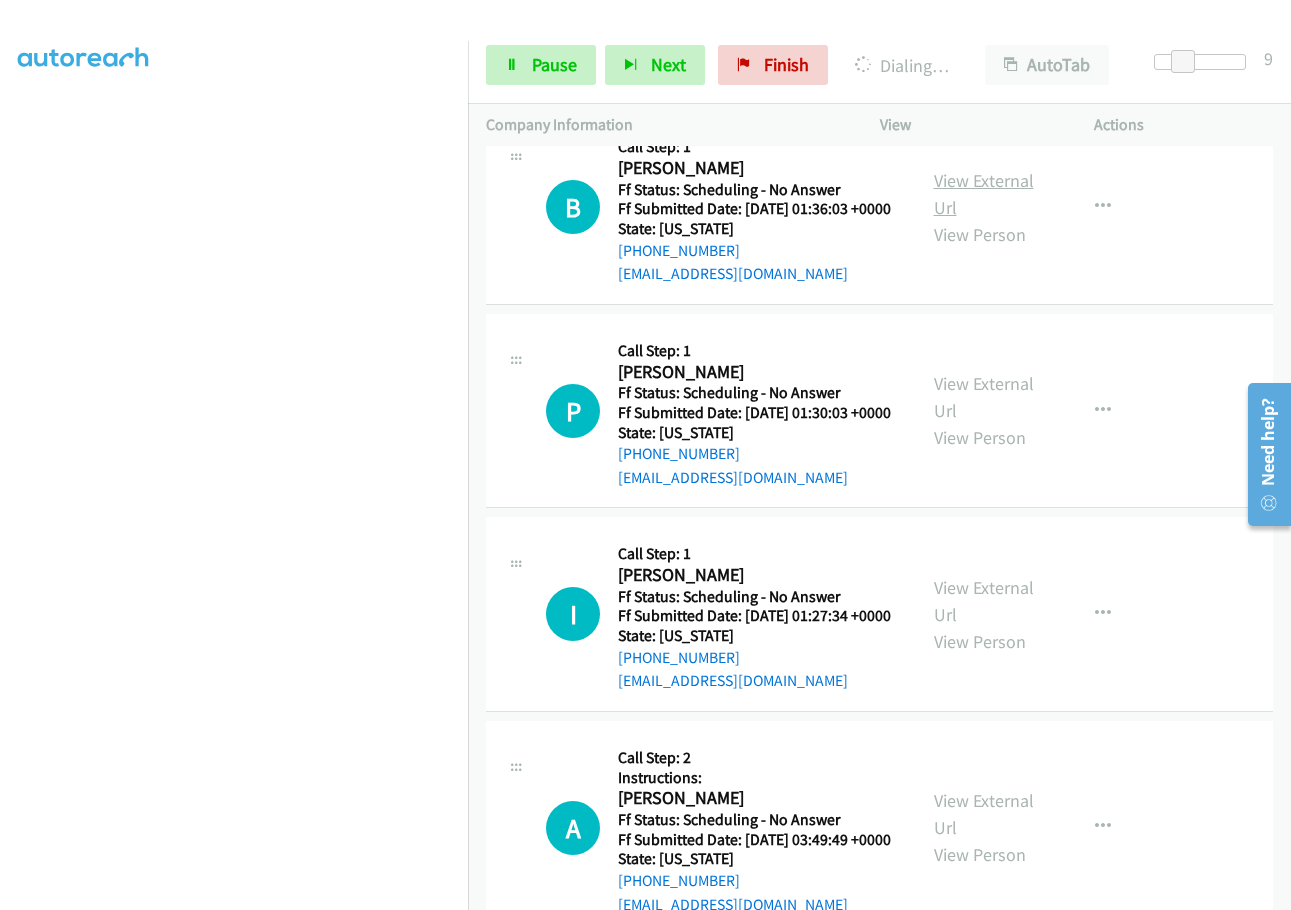 click on "View External Url" at bounding box center (984, 194) 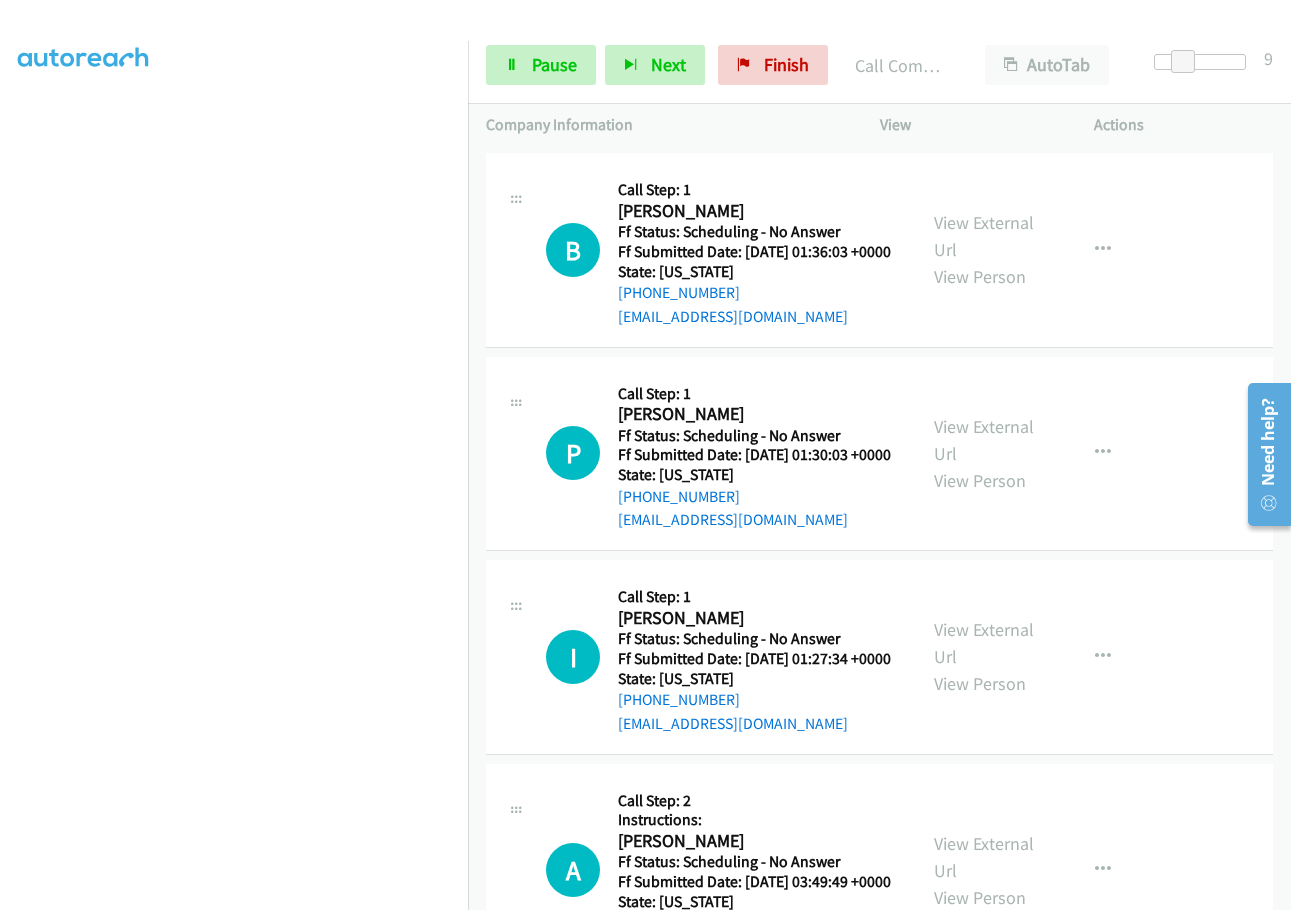 click on "Call was successful?" at bounding box center (685, 112) 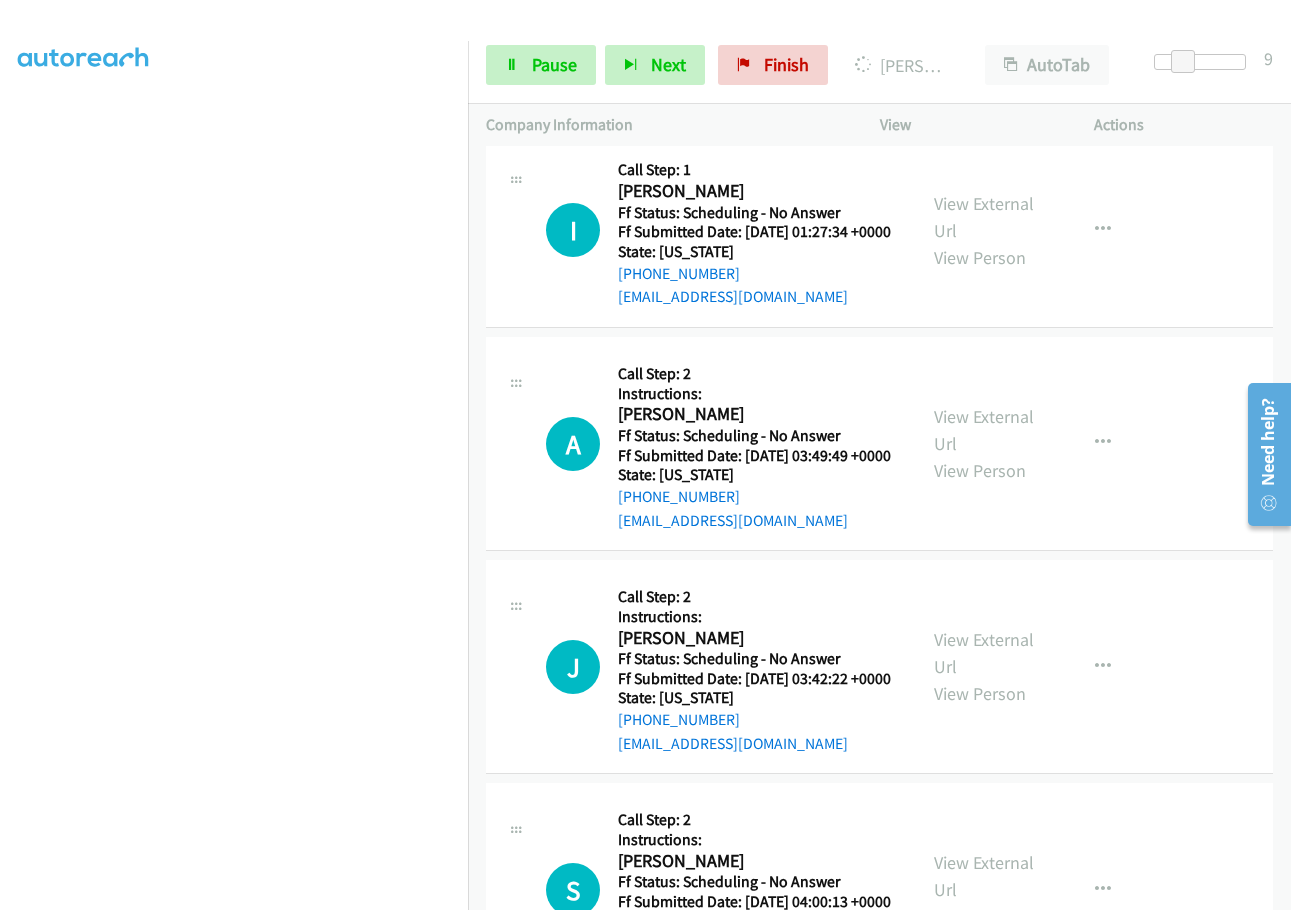 scroll, scrollTop: 4758, scrollLeft: 0, axis: vertical 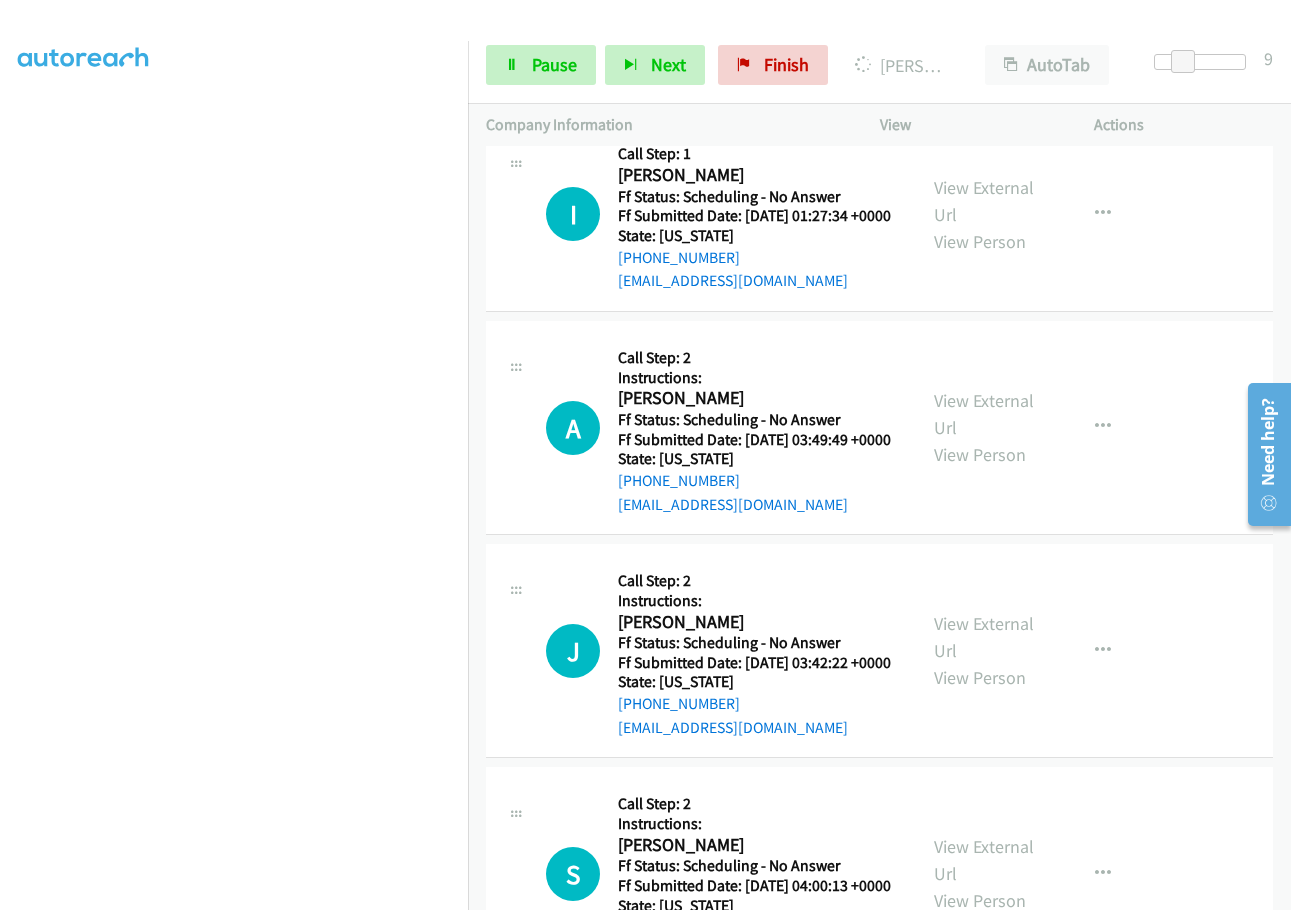 click on "View External Url" at bounding box center [984, -3] 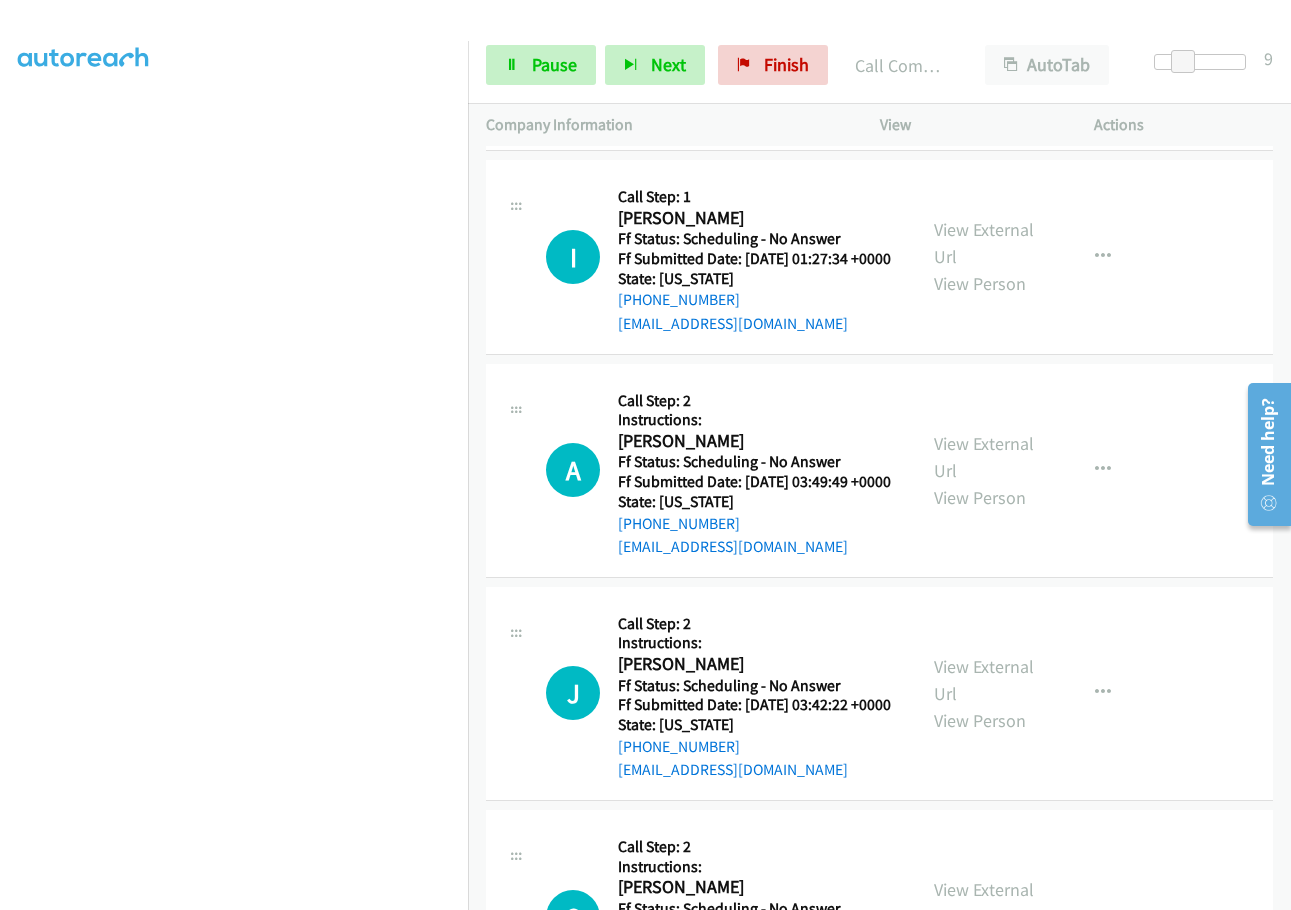scroll, scrollTop: 4780, scrollLeft: 0, axis: vertical 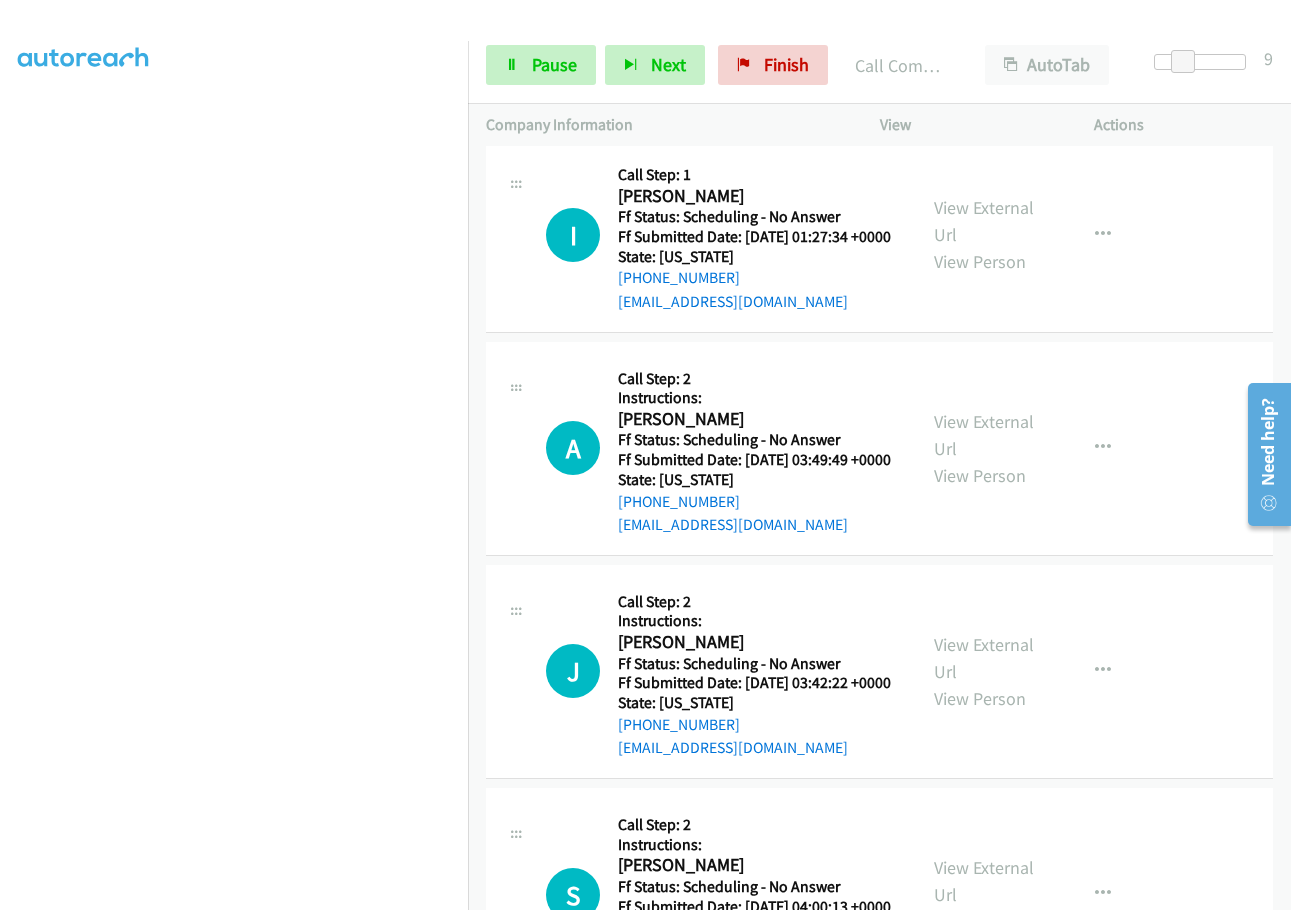 click on "Call was successful?" at bounding box center [685, -106] 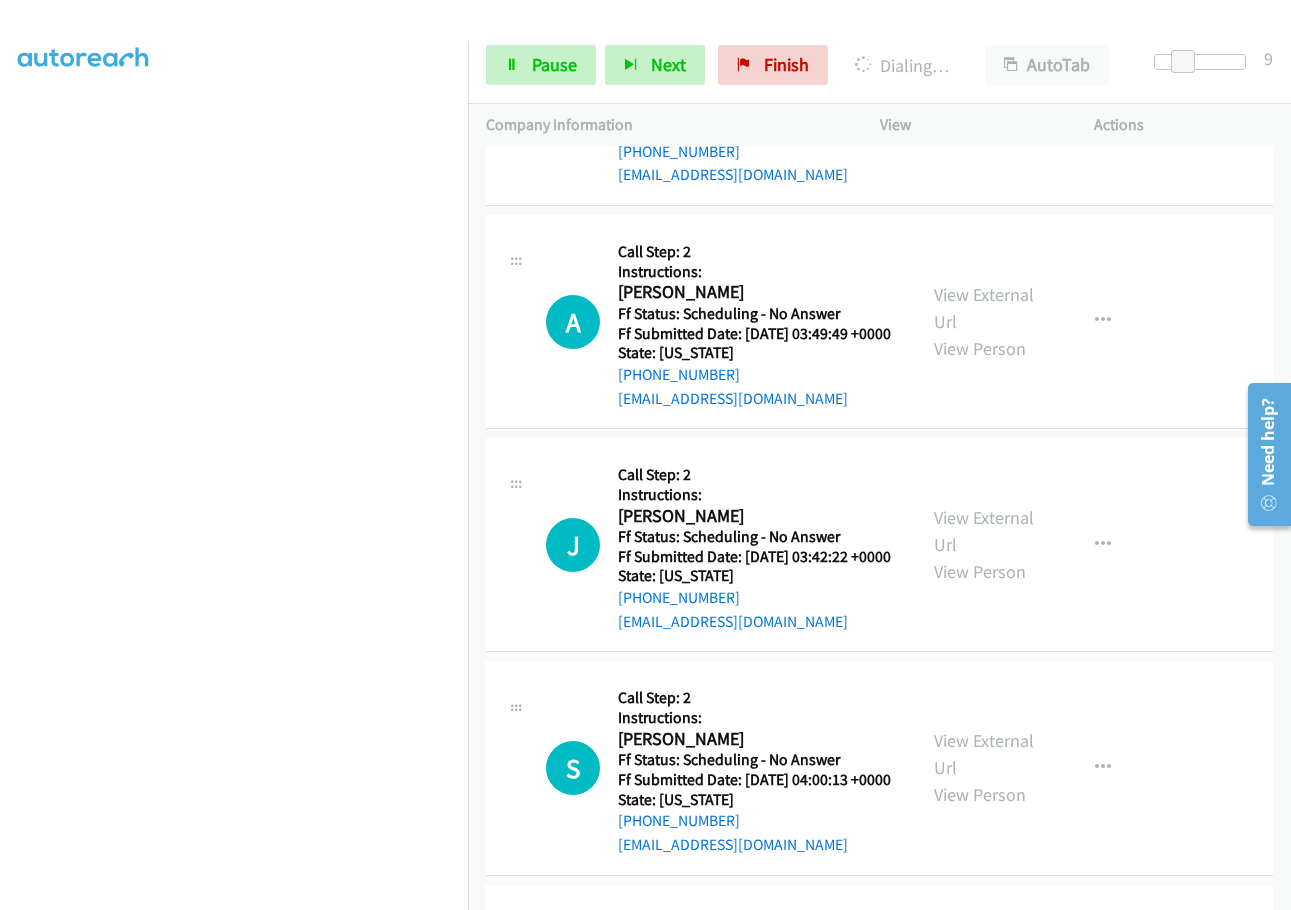 scroll, scrollTop: 4958, scrollLeft: 0, axis: vertical 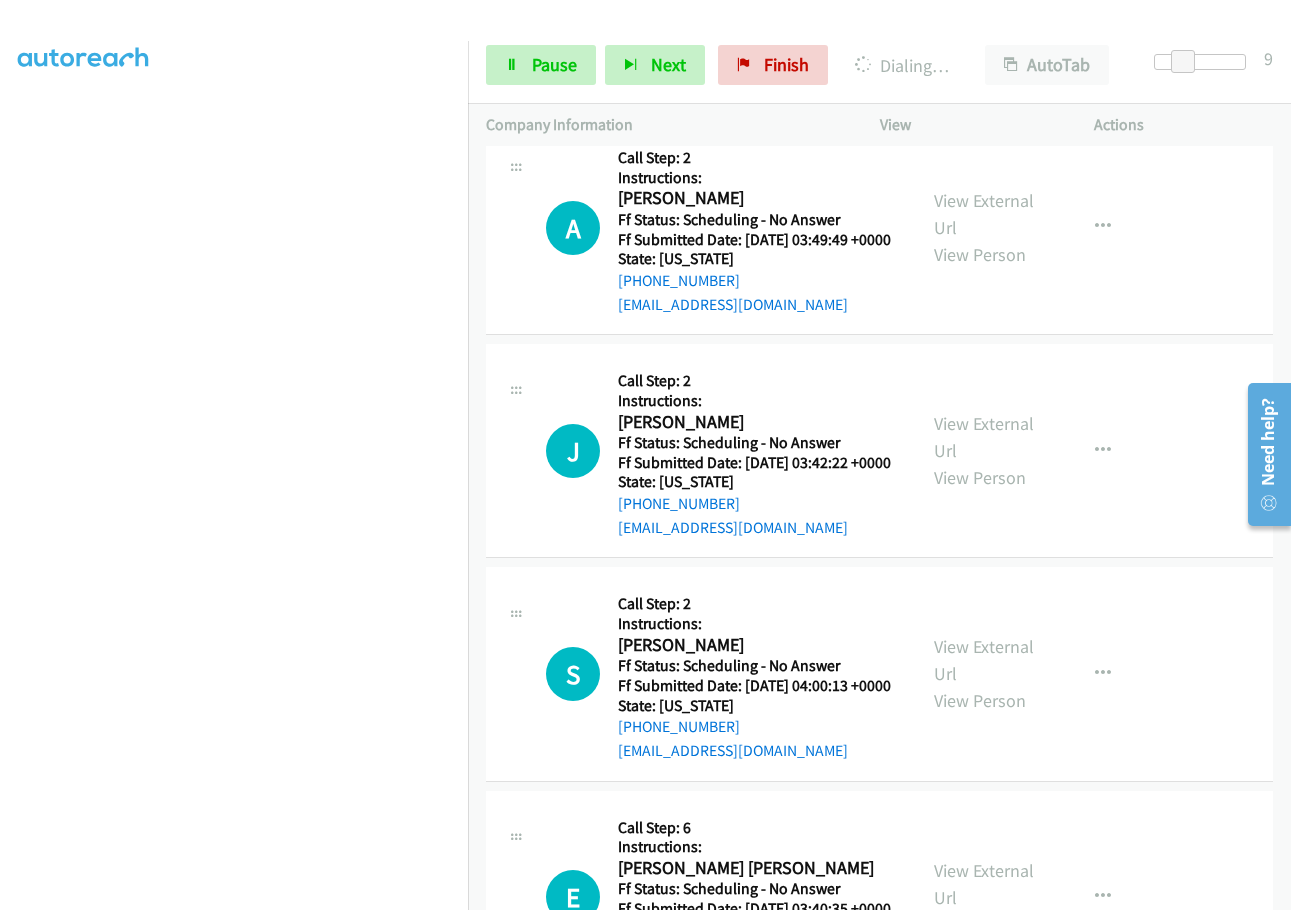 click on "View External Url" at bounding box center [984, 1] 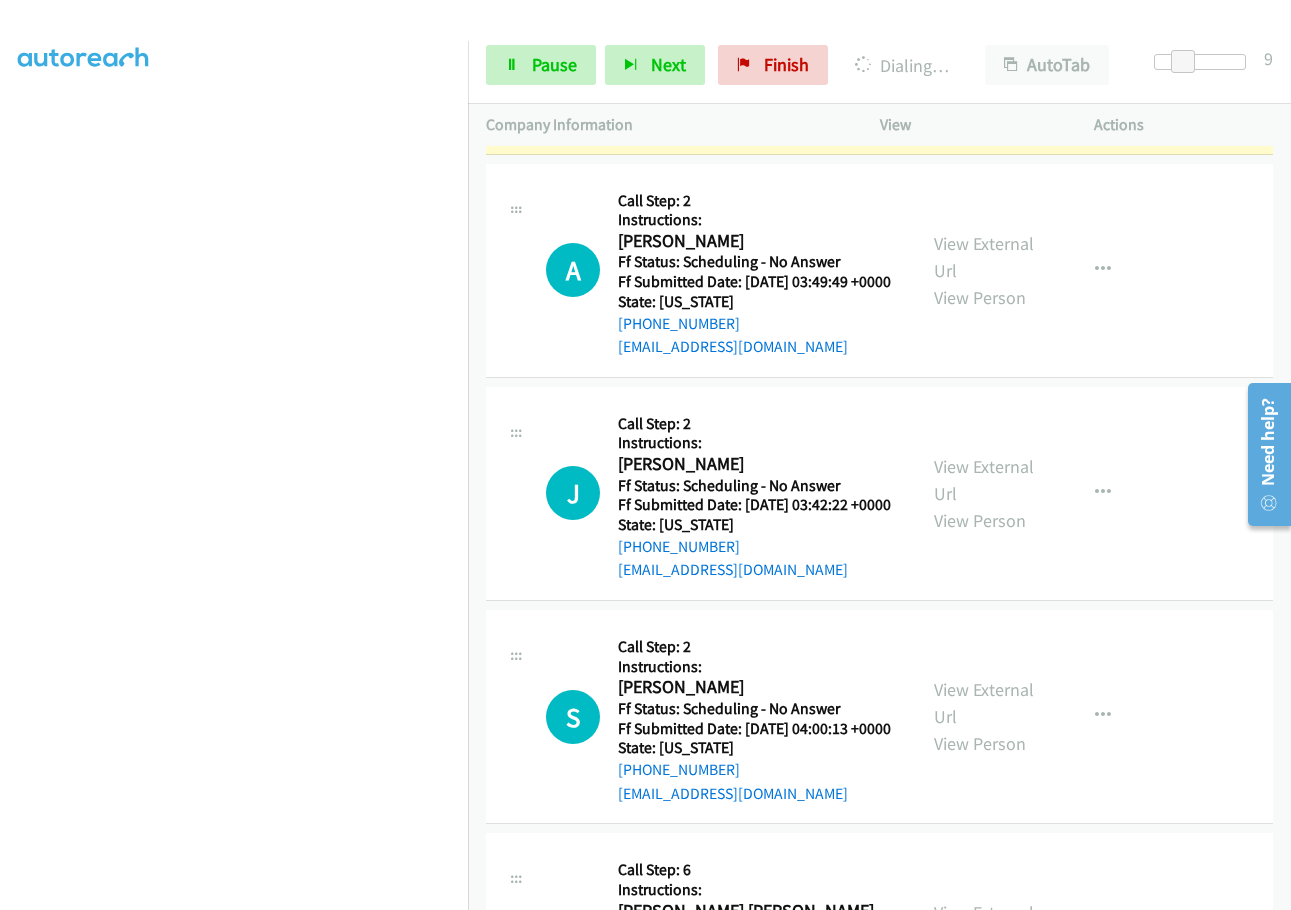 scroll, scrollTop: 4980, scrollLeft: 0, axis: vertical 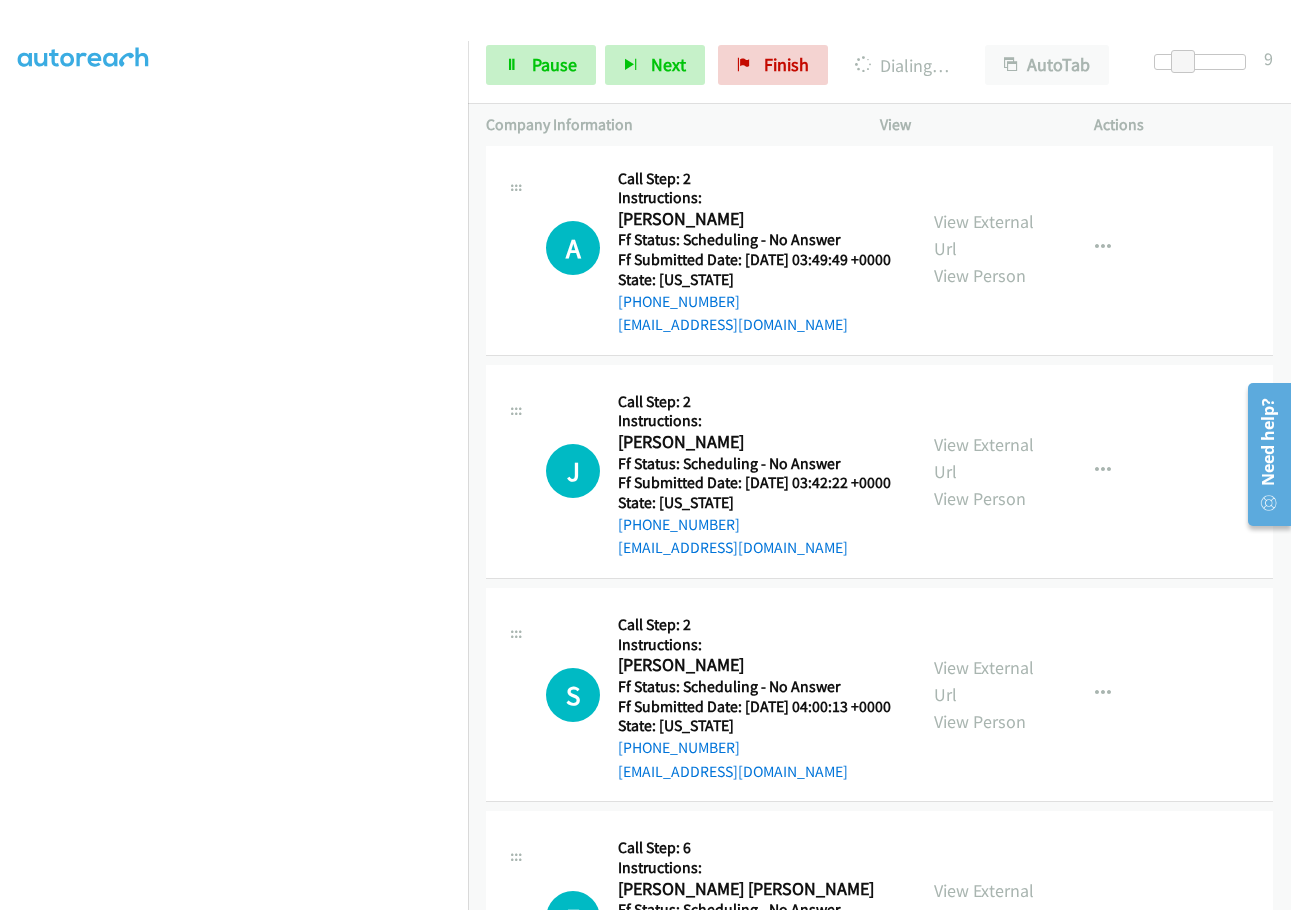 click on "Call was successful?" at bounding box center (685, -103) 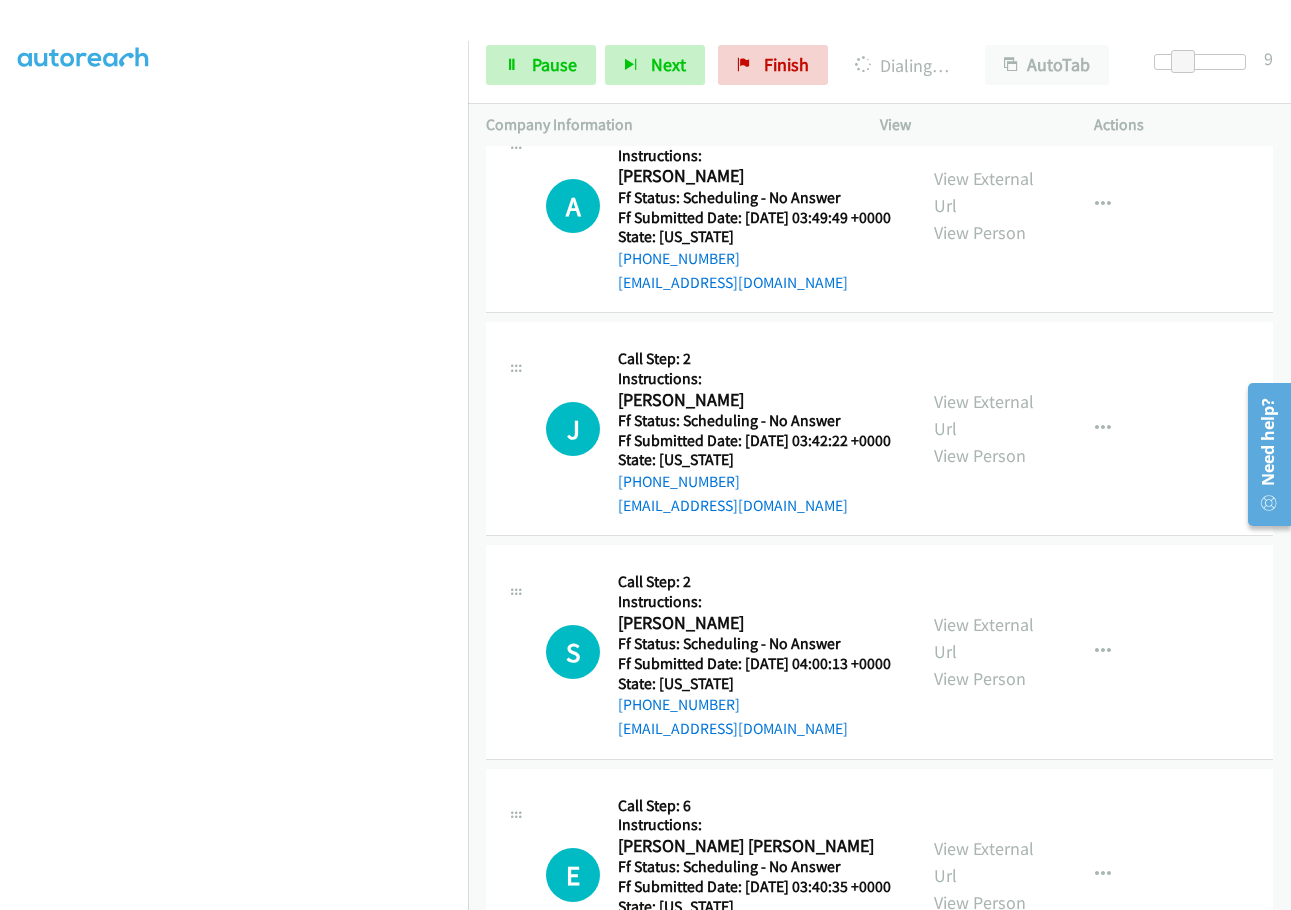 scroll, scrollTop: 4958, scrollLeft: 0, axis: vertical 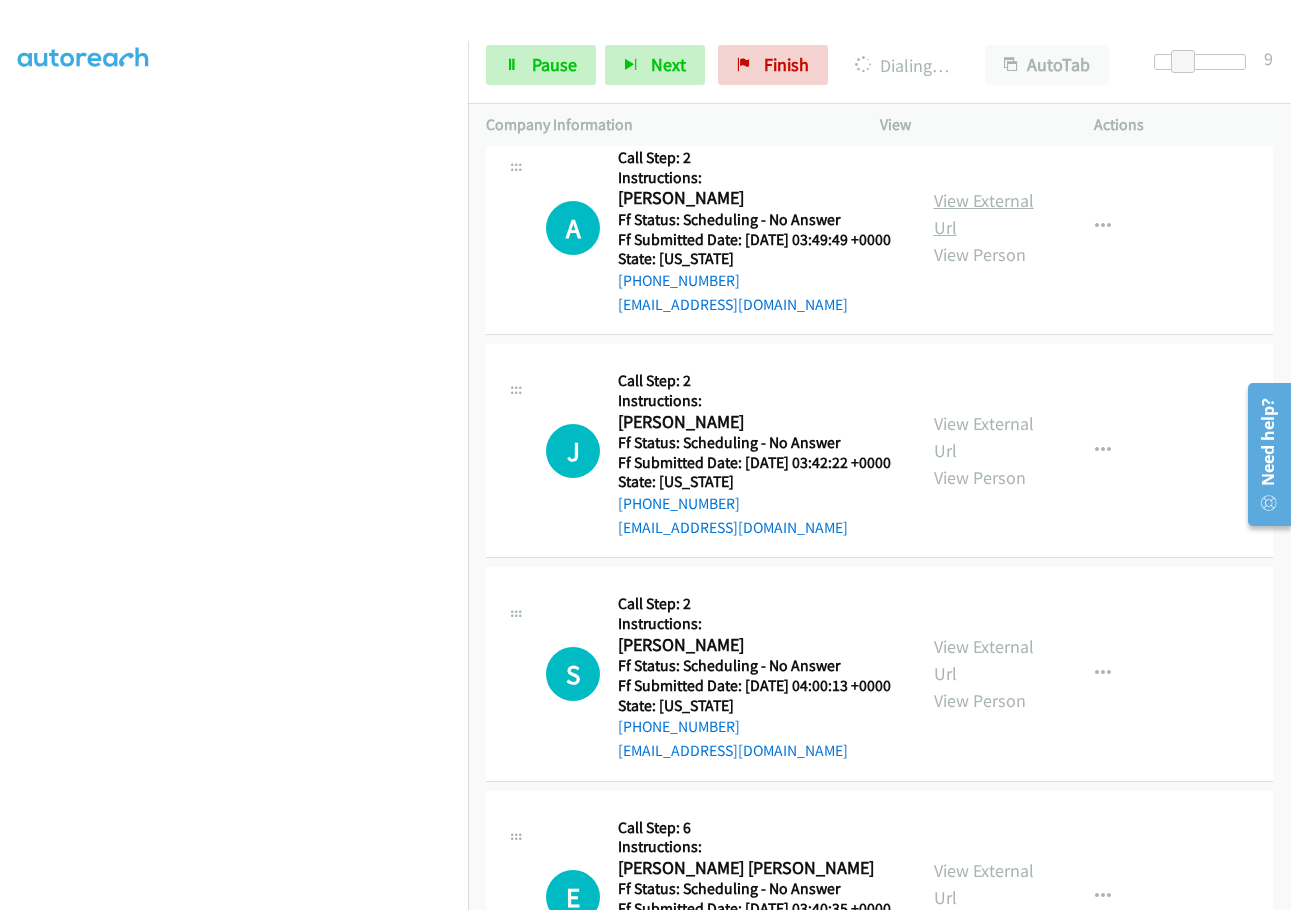 click on "View External Url" at bounding box center [984, 214] 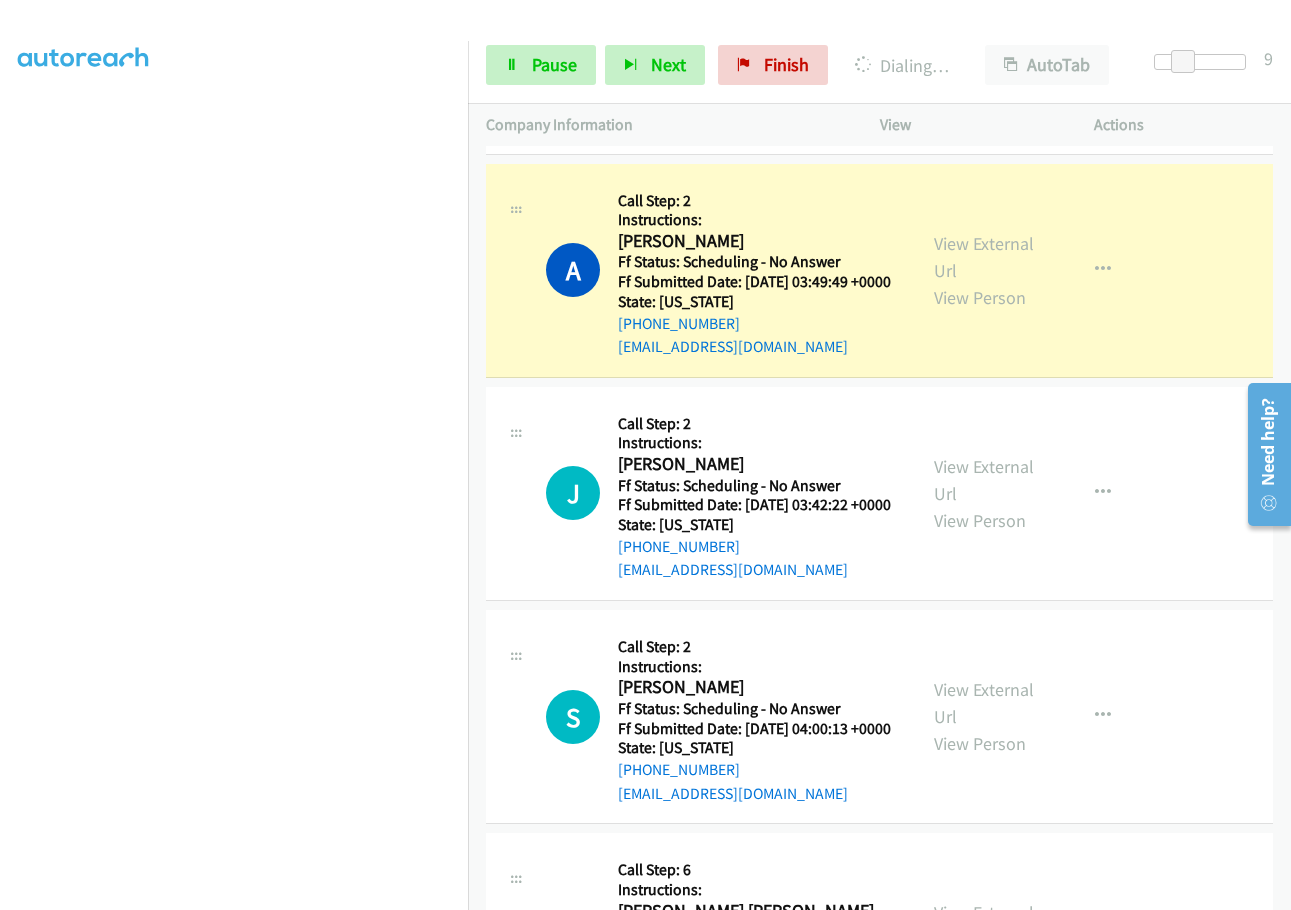 click on "Call was successful?" at bounding box center (754, 124) 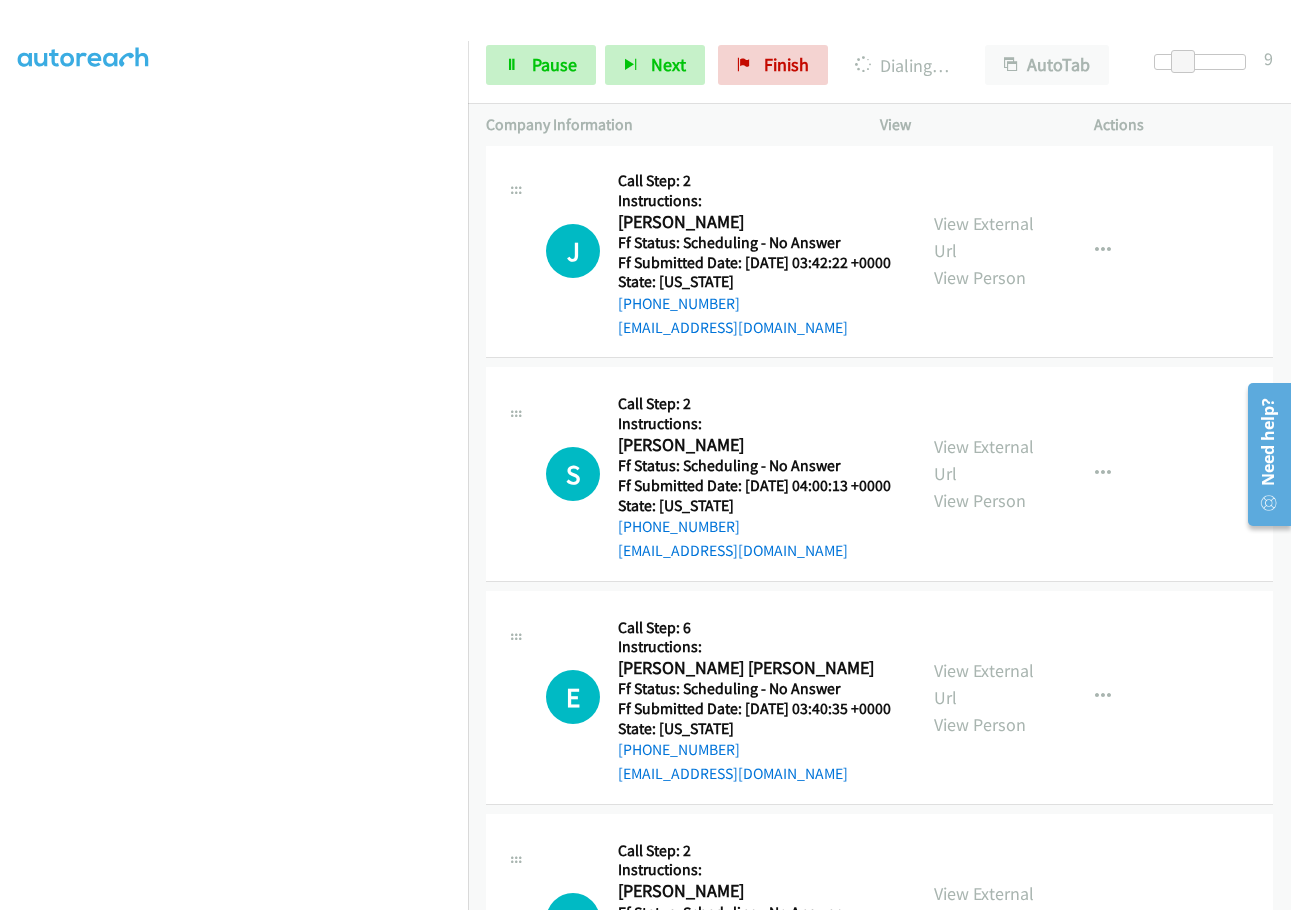 scroll, scrollTop: 5258, scrollLeft: 0, axis: vertical 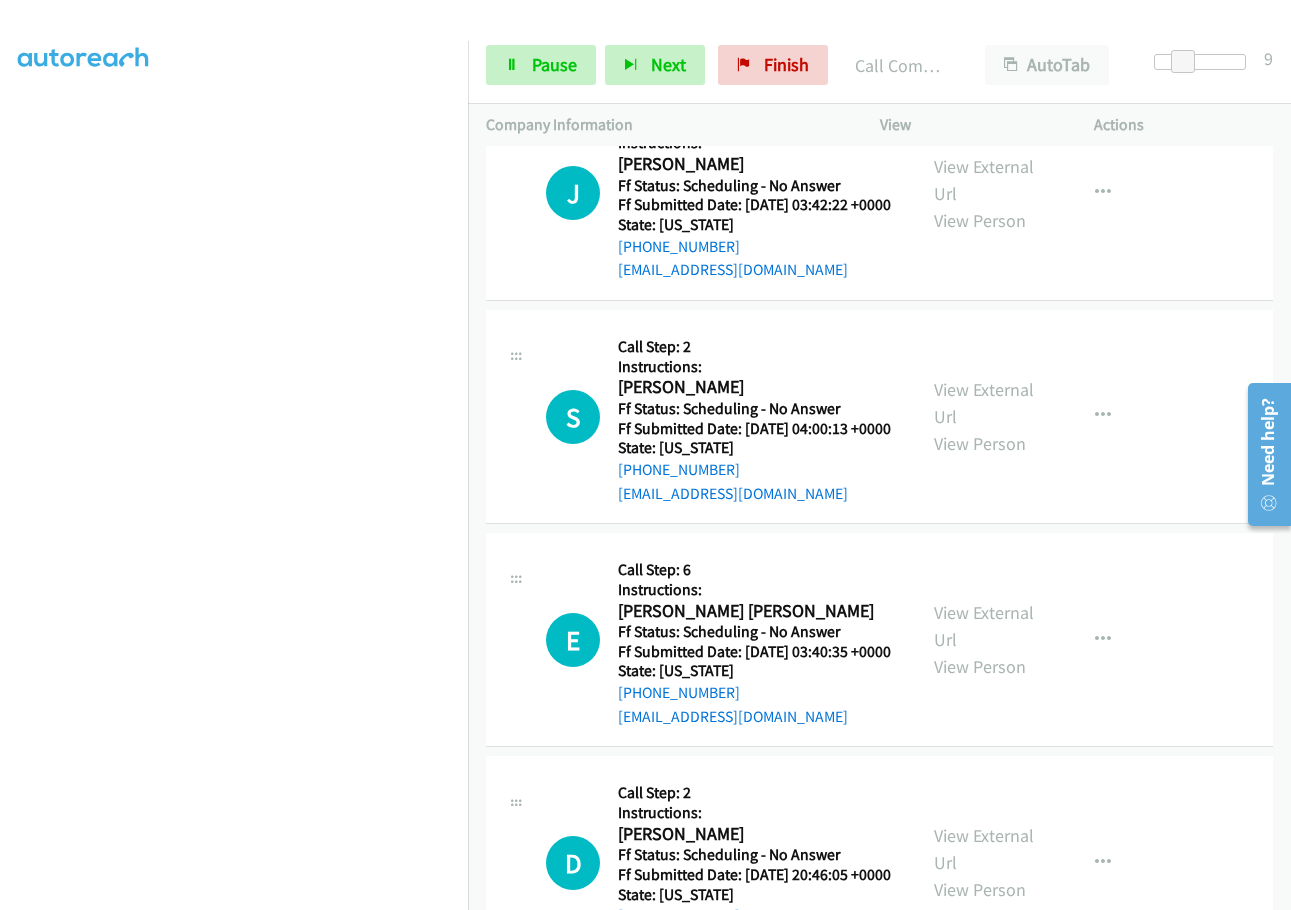 click on "Call was successful?" at bounding box center (685, 46) 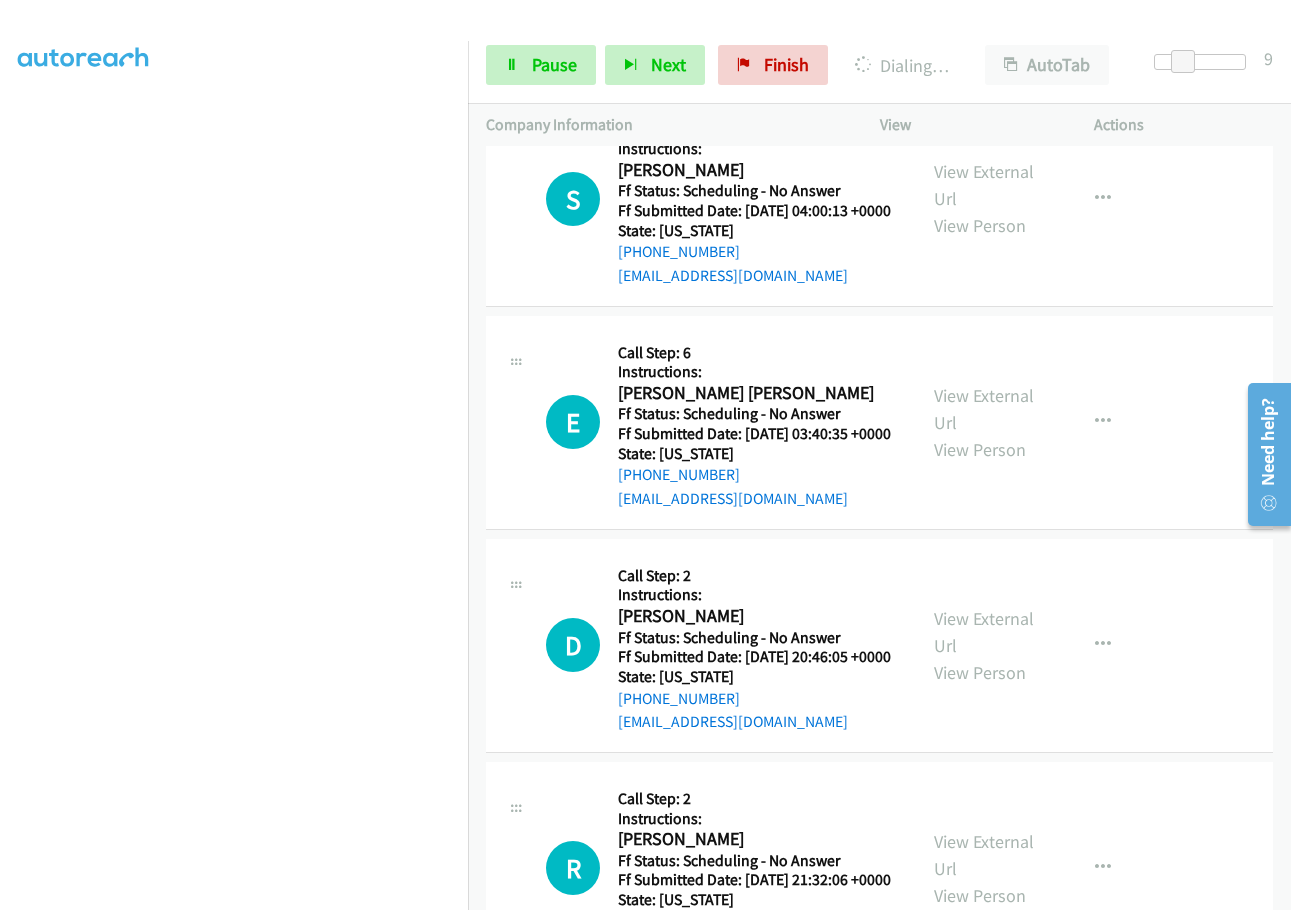 scroll, scrollTop: 5458, scrollLeft: 0, axis: vertical 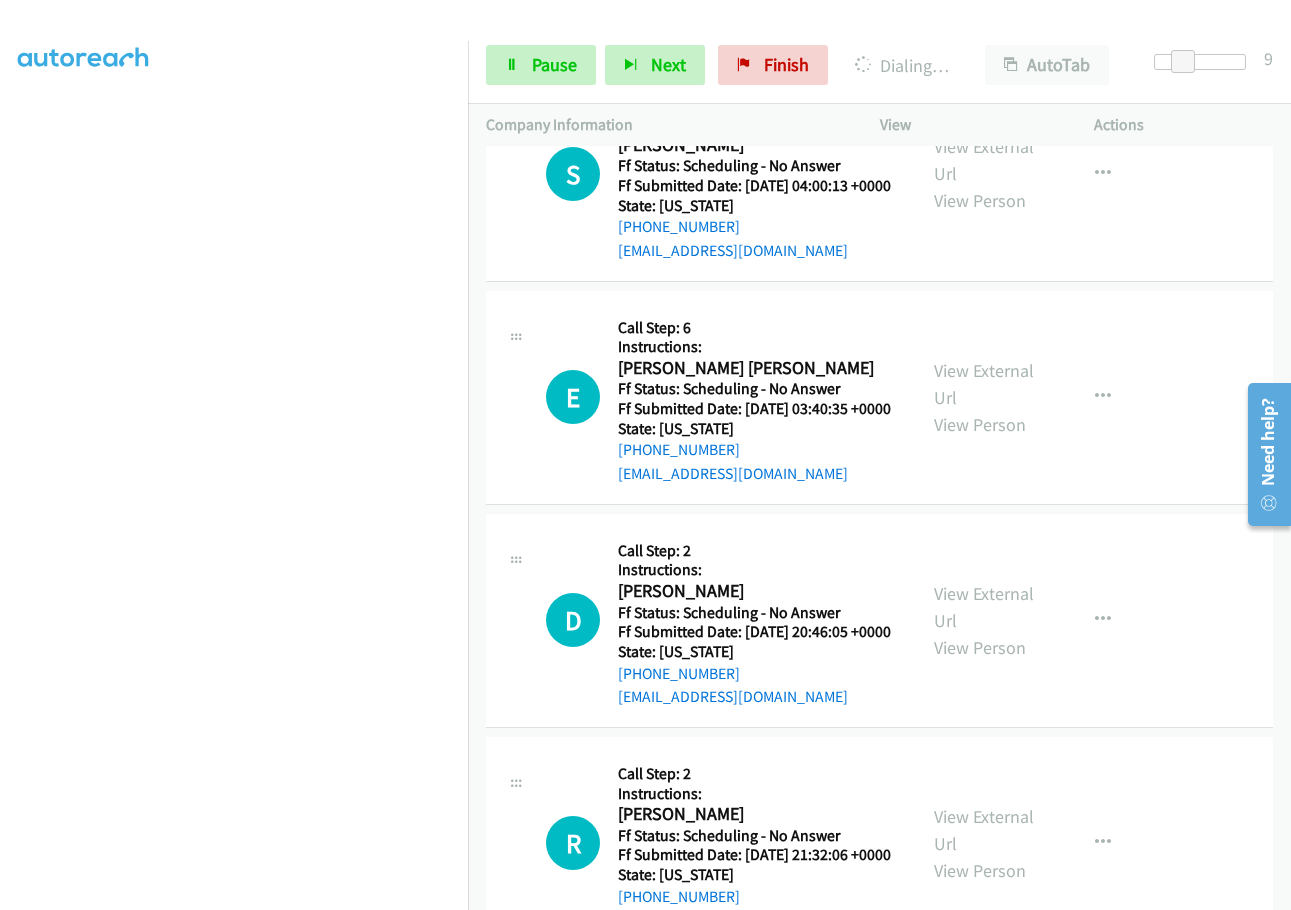 click on "View External Url" at bounding box center [984, -63] 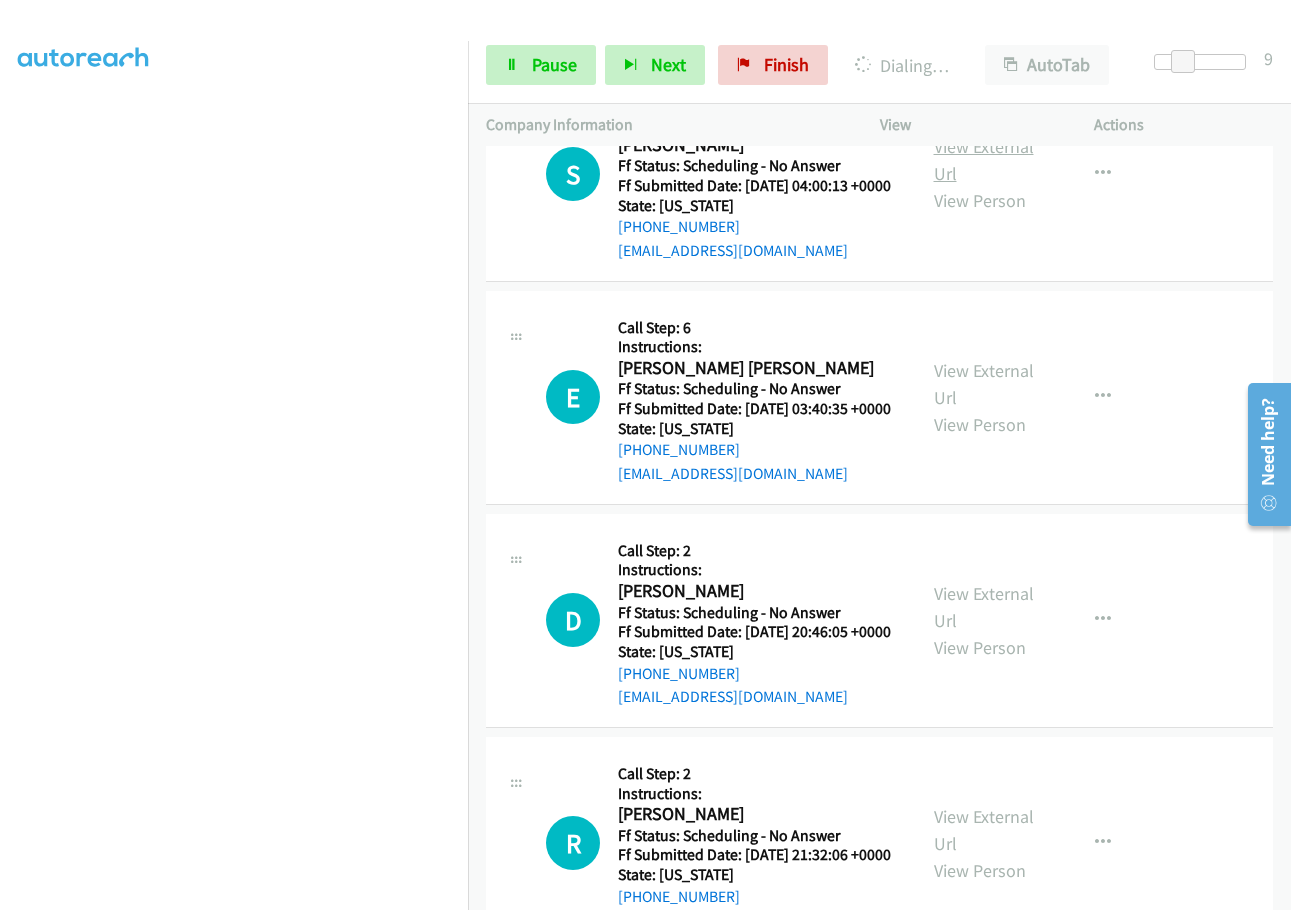 click on "View External Url" at bounding box center (984, 160) 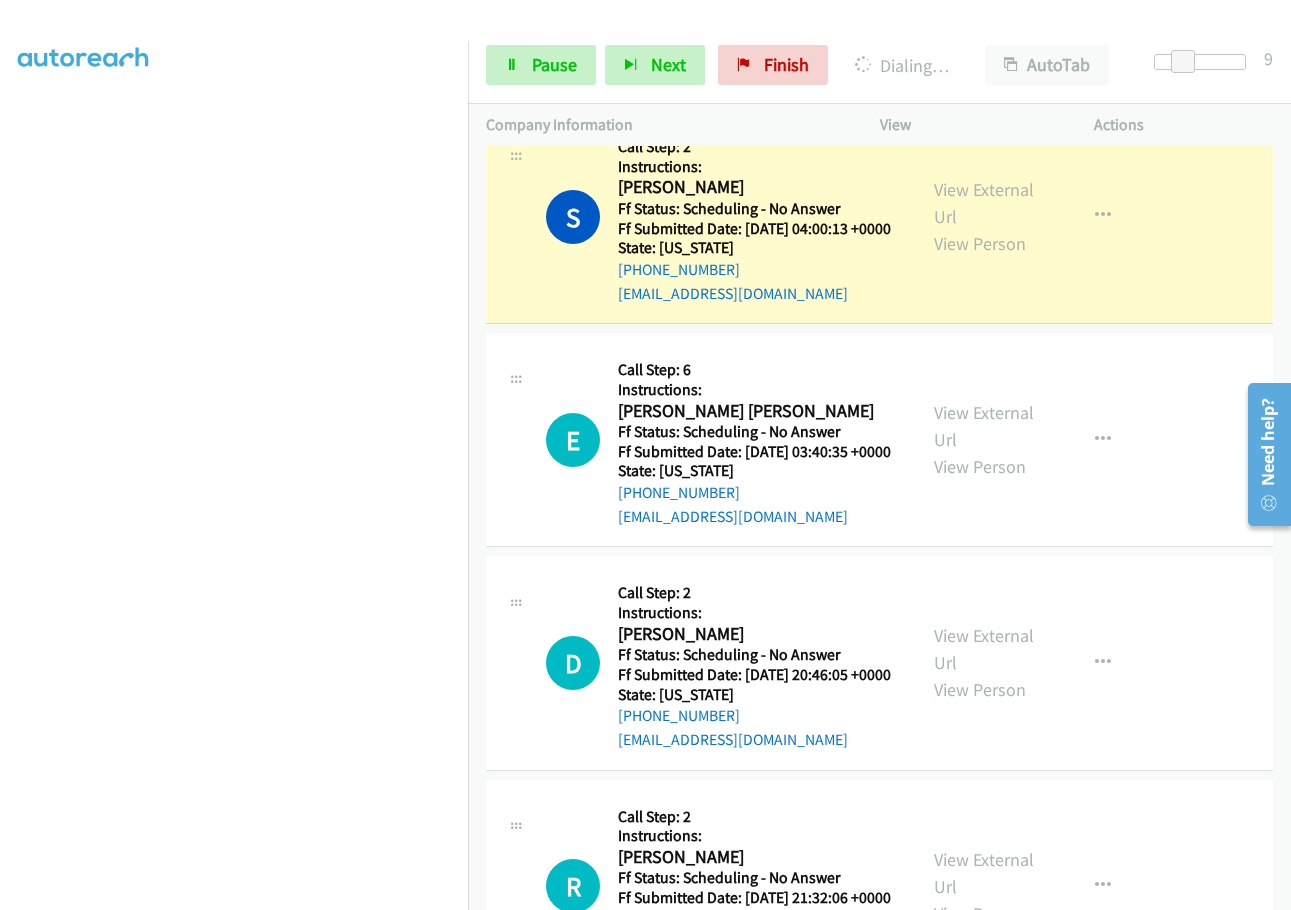 click on "Call was successful?" at bounding box center (685, 69) 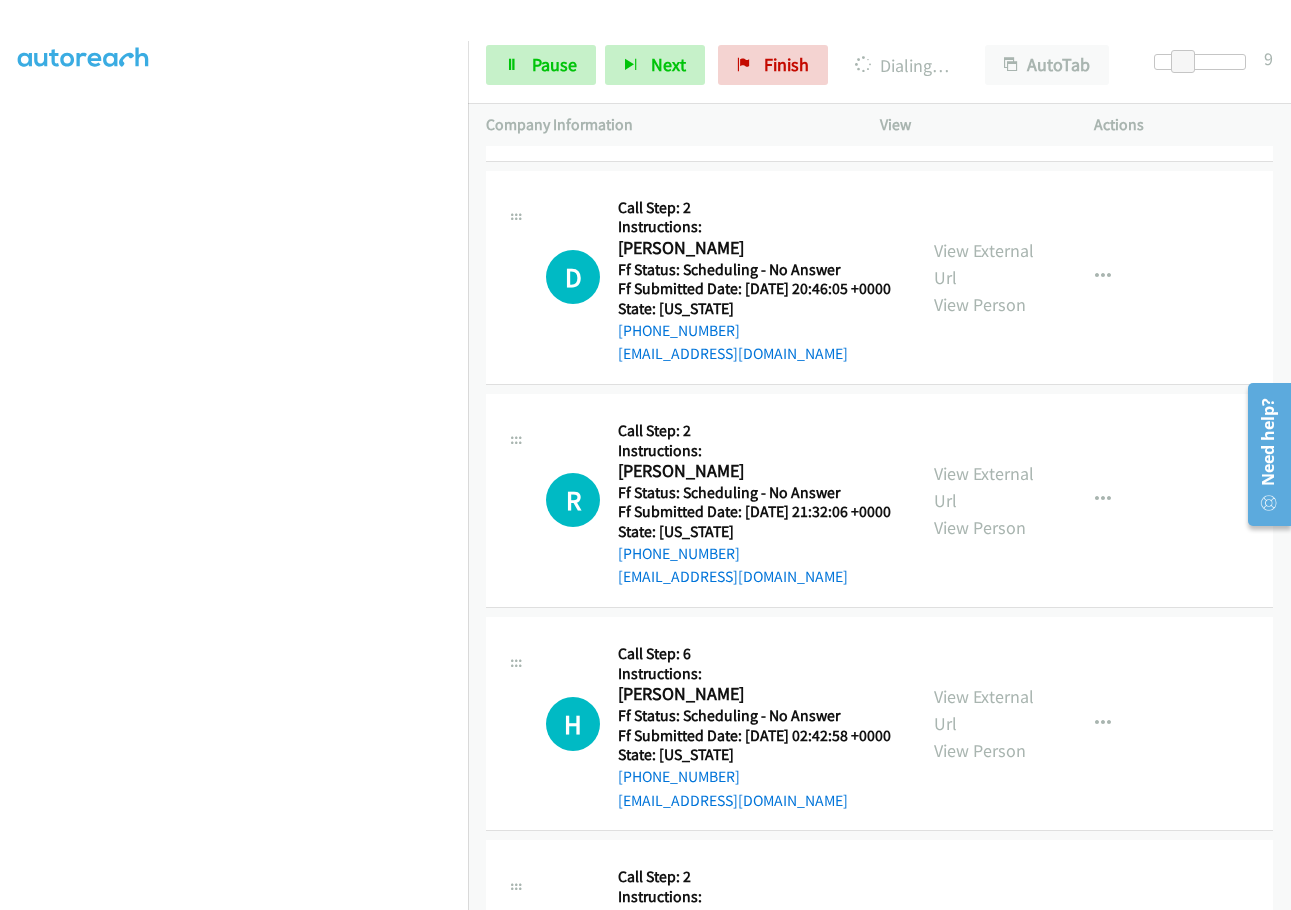scroll, scrollTop: 5837, scrollLeft: 0, axis: vertical 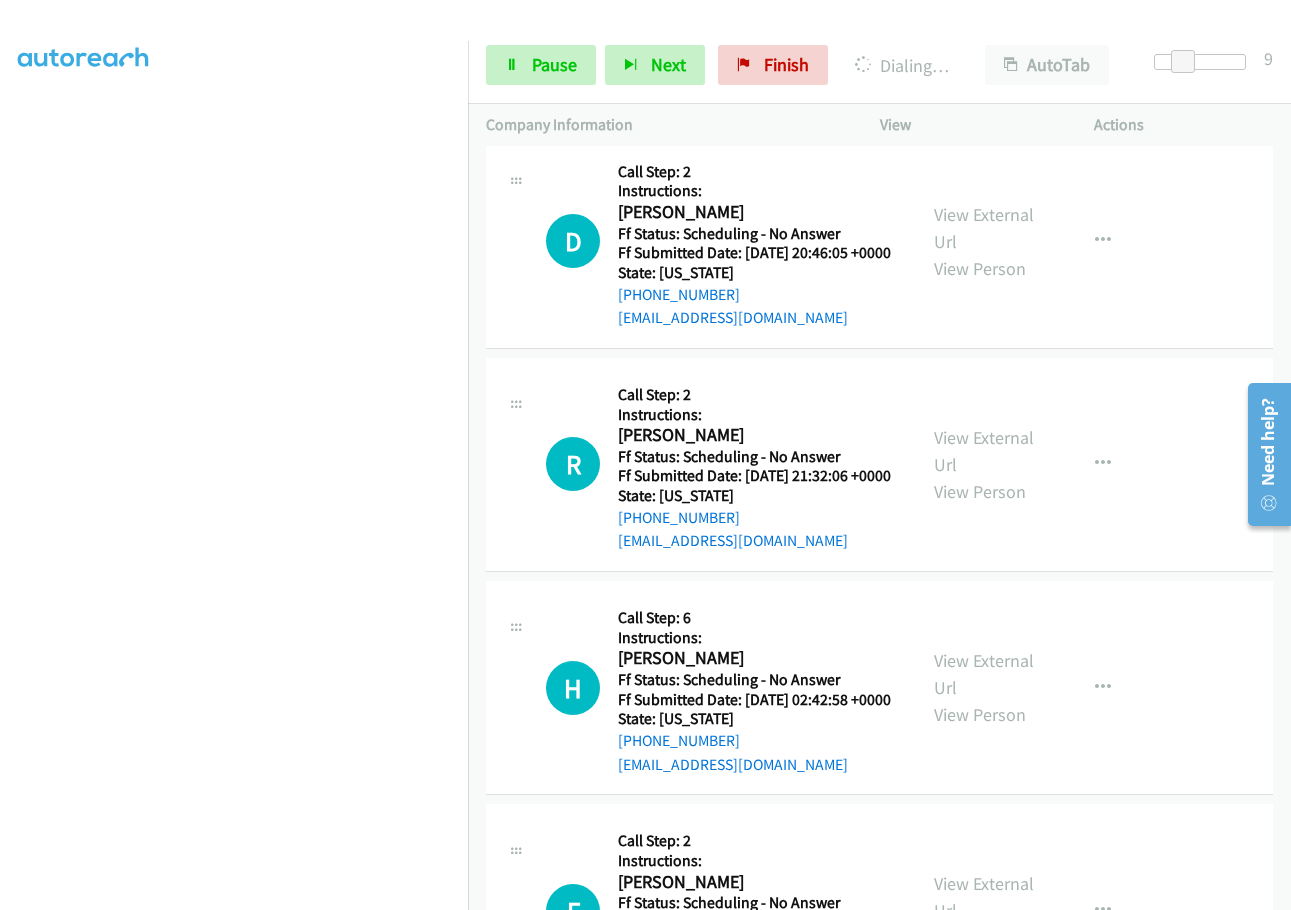 click on "View External Url" at bounding box center (984, 5) 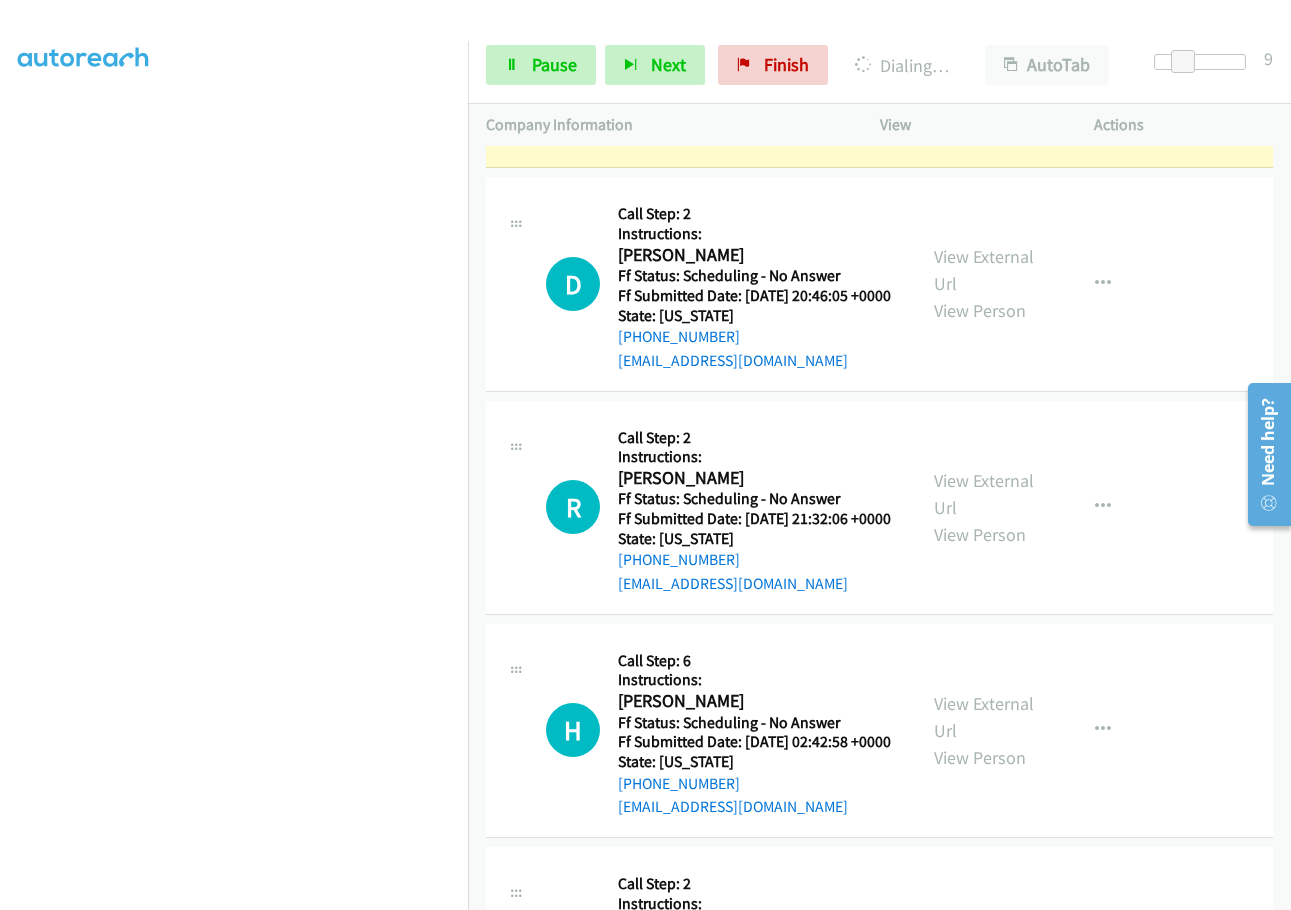 click on "Call was successful?" at bounding box center (685, -86) 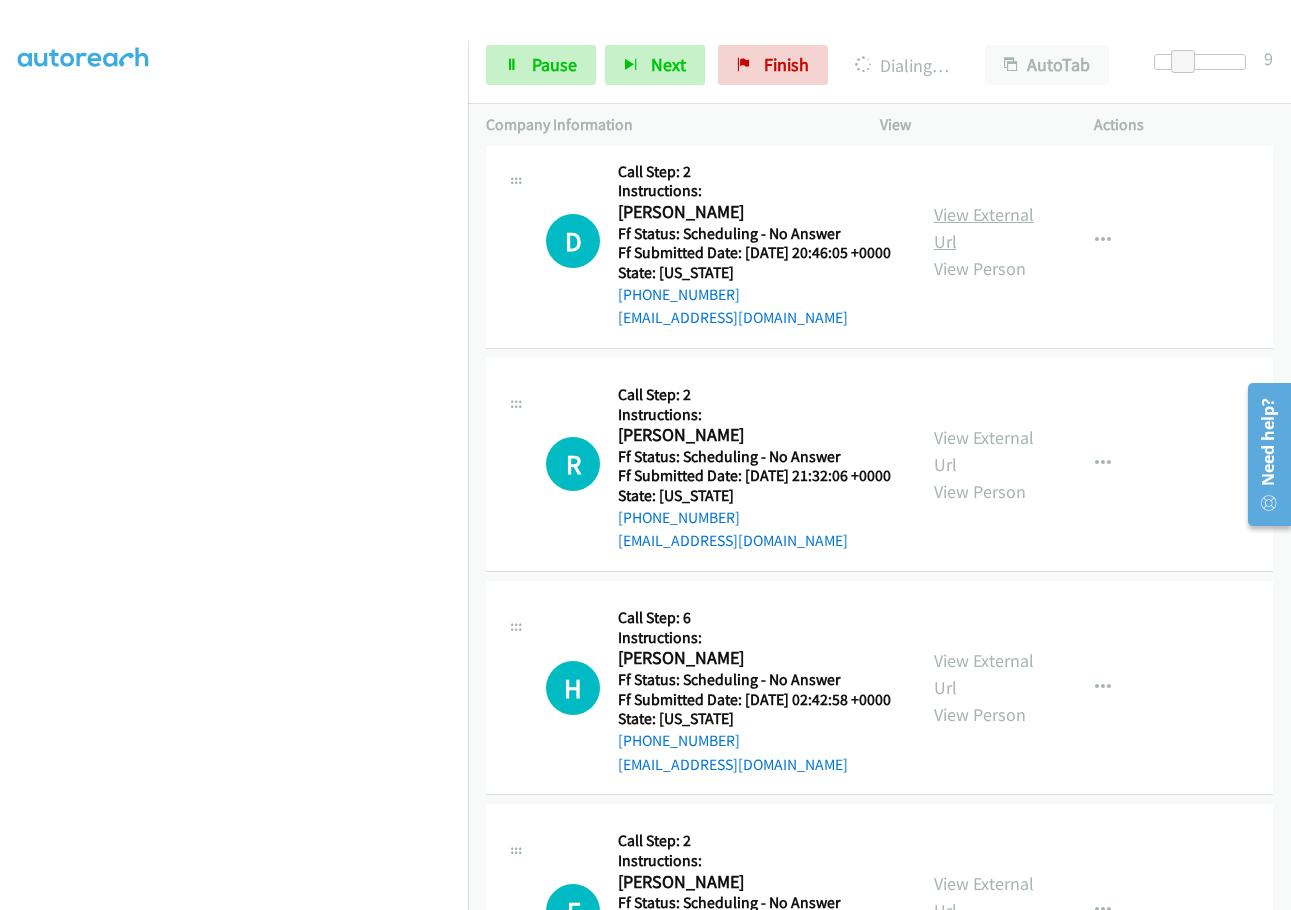 click on "View External Url" at bounding box center (984, 228) 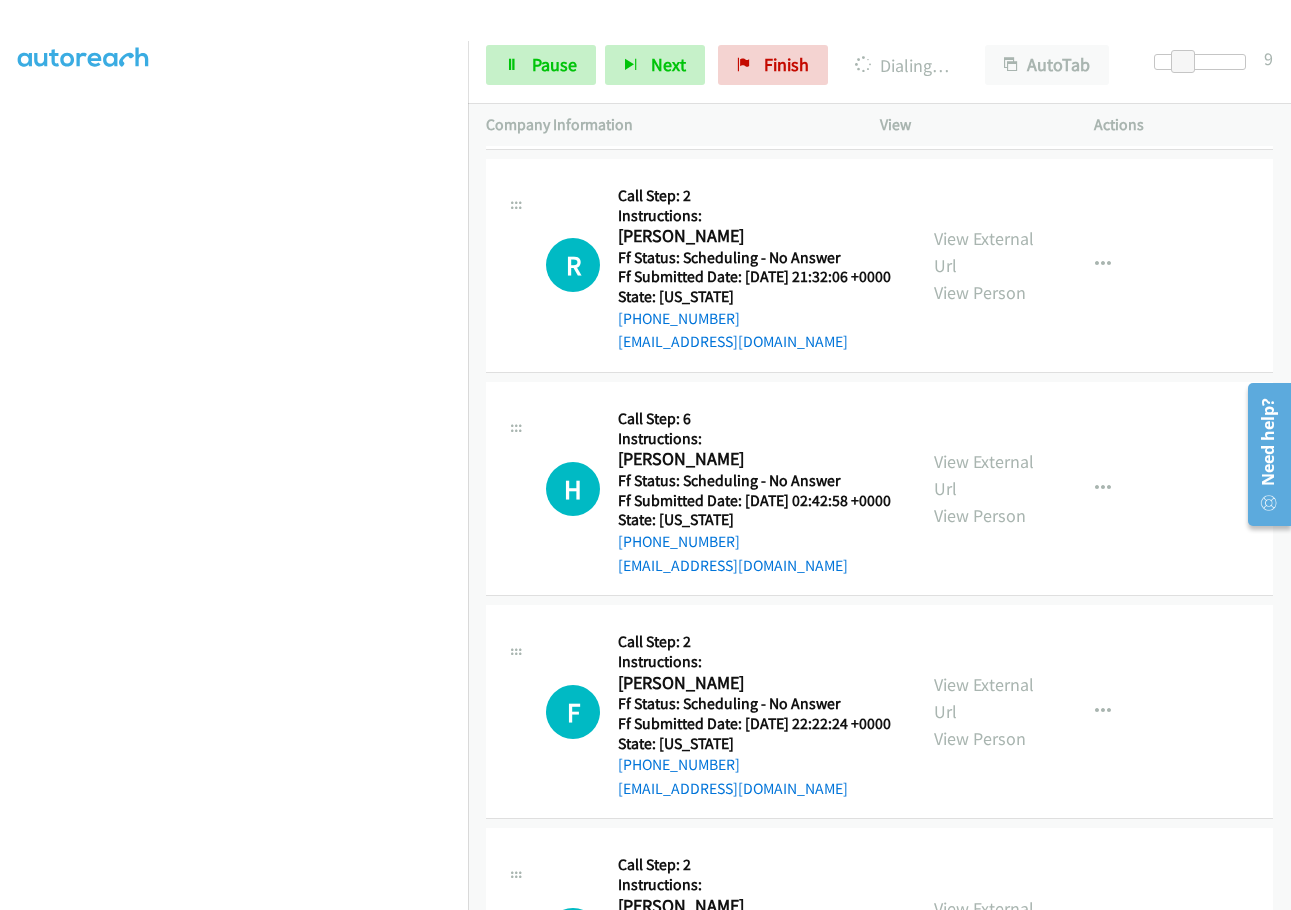 scroll, scrollTop: 6037, scrollLeft: 0, axis: vertical 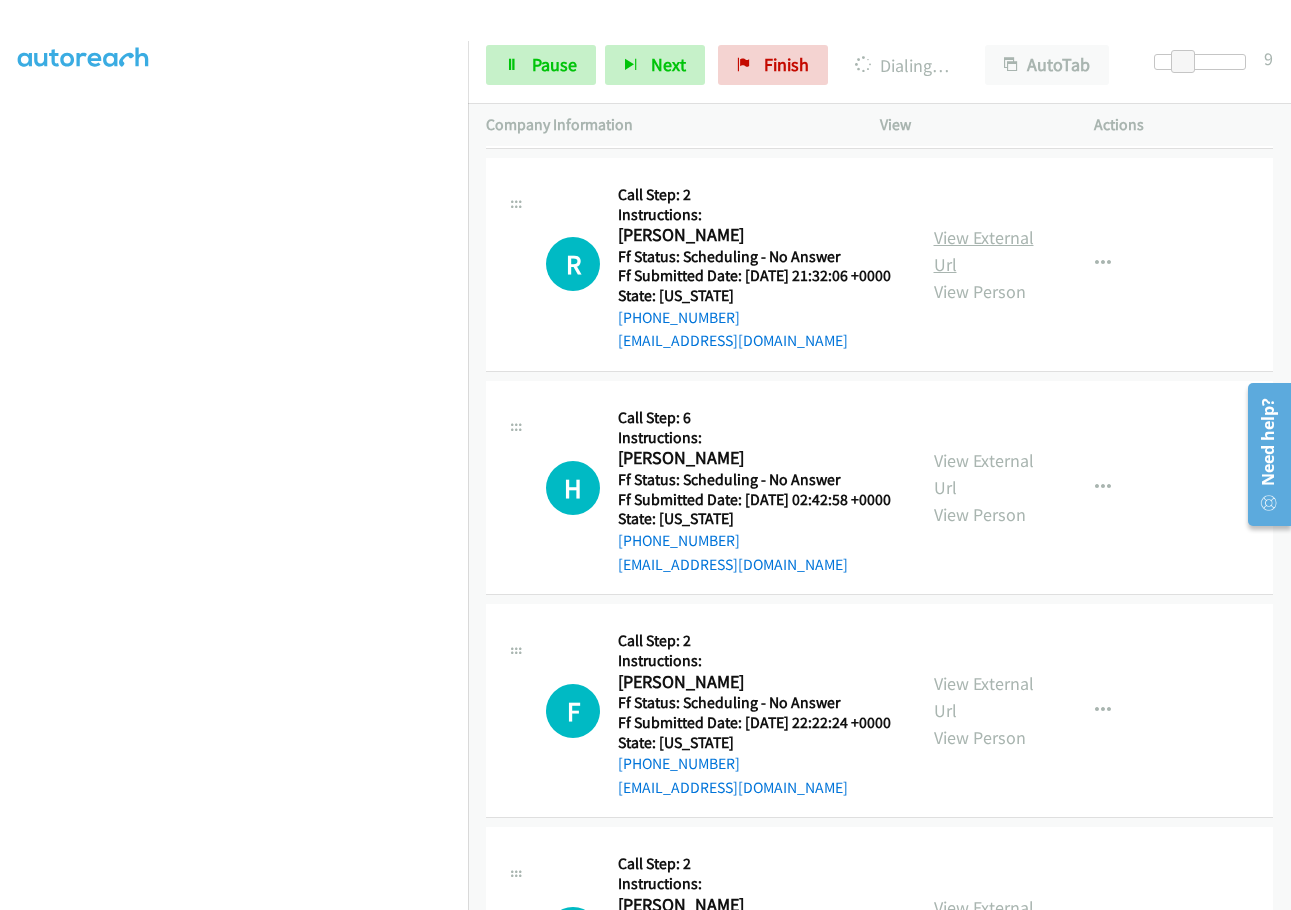 click on "View External Url" at bounding box center (984, 251) 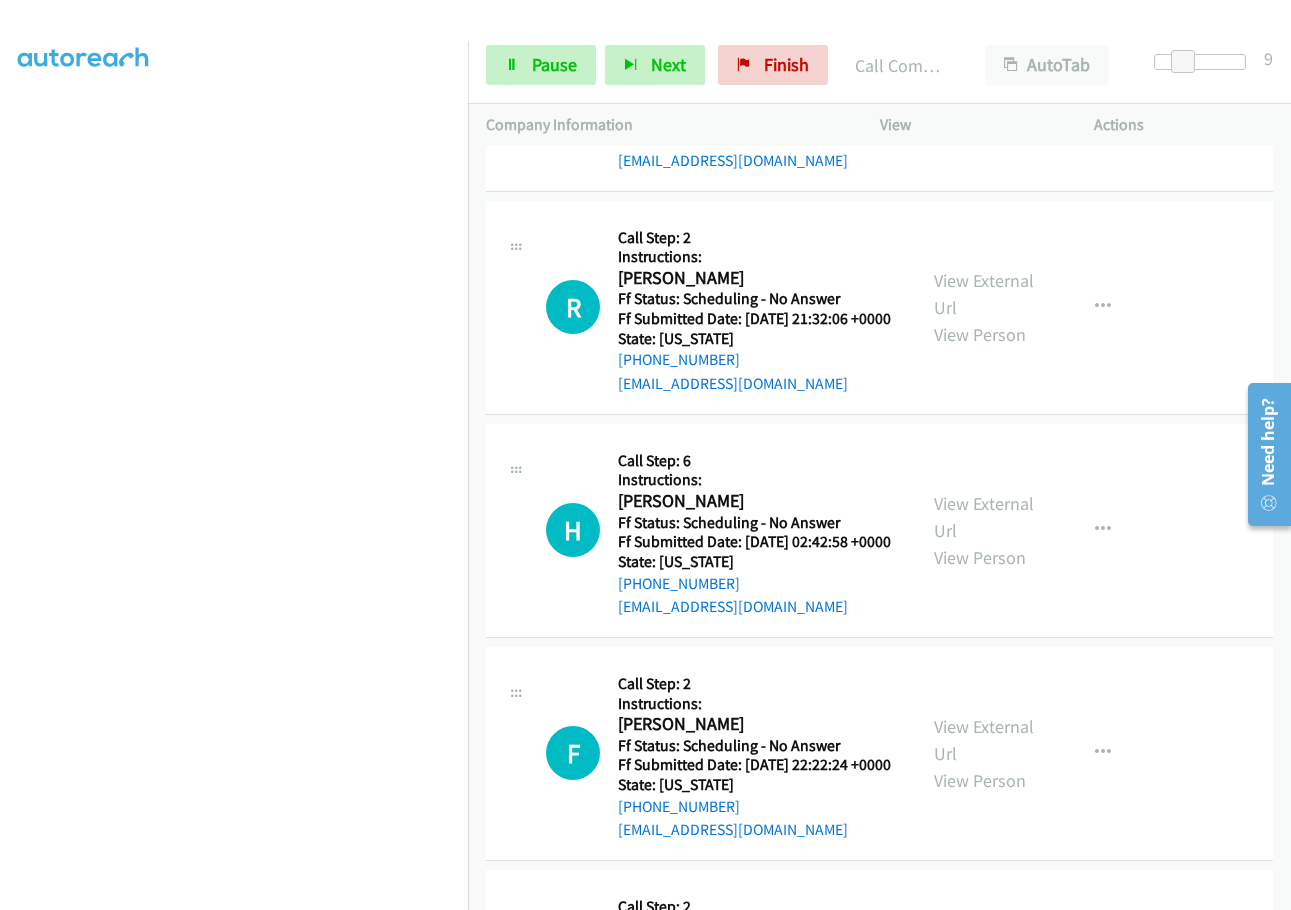 click on "Call was successful?" at bounding box center (685, -63) 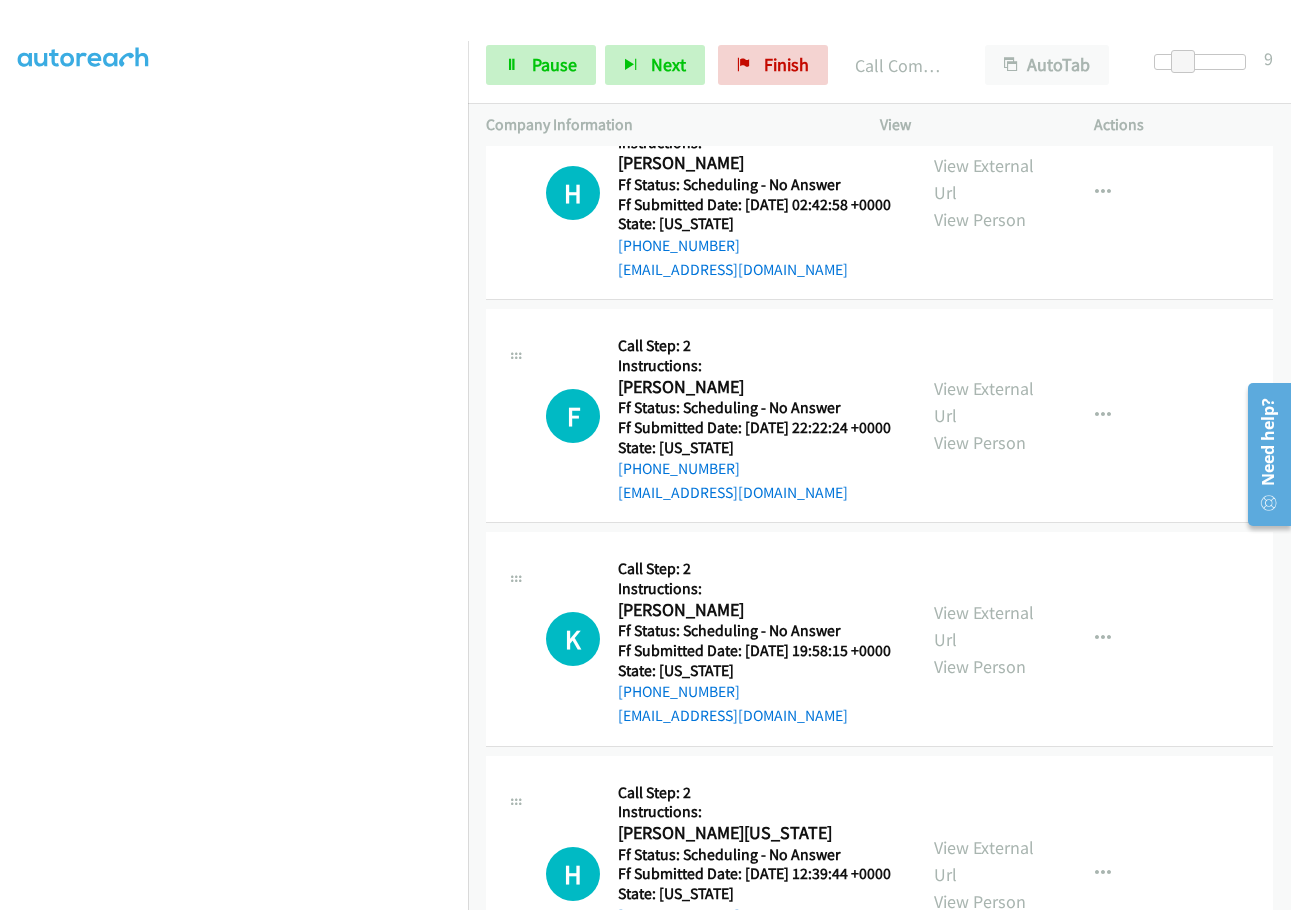 scroll, scrollTop: 6337, scrollLeft: 0, axis: vertical 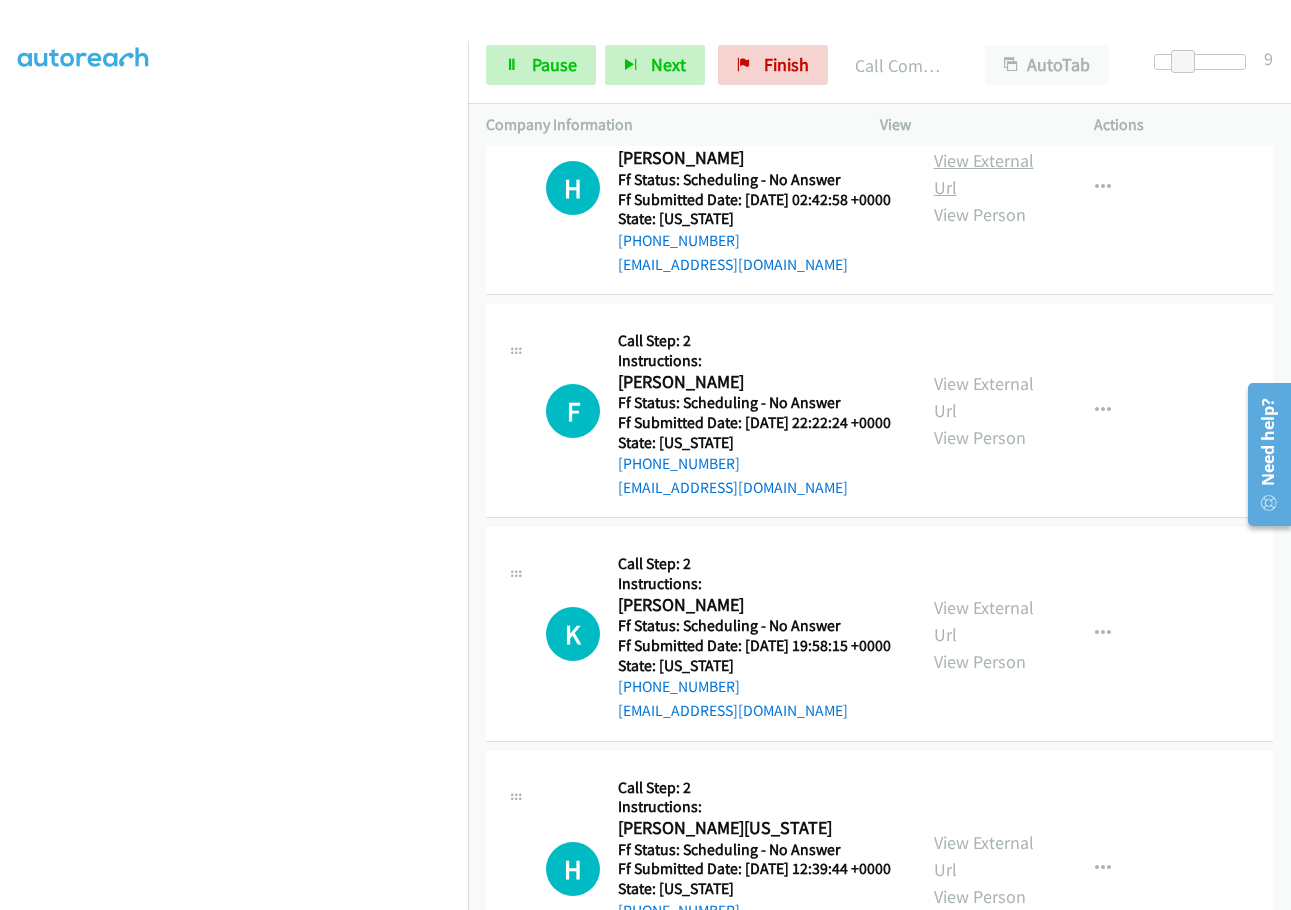 click on "View External Url" at bounding box center (984, 174) 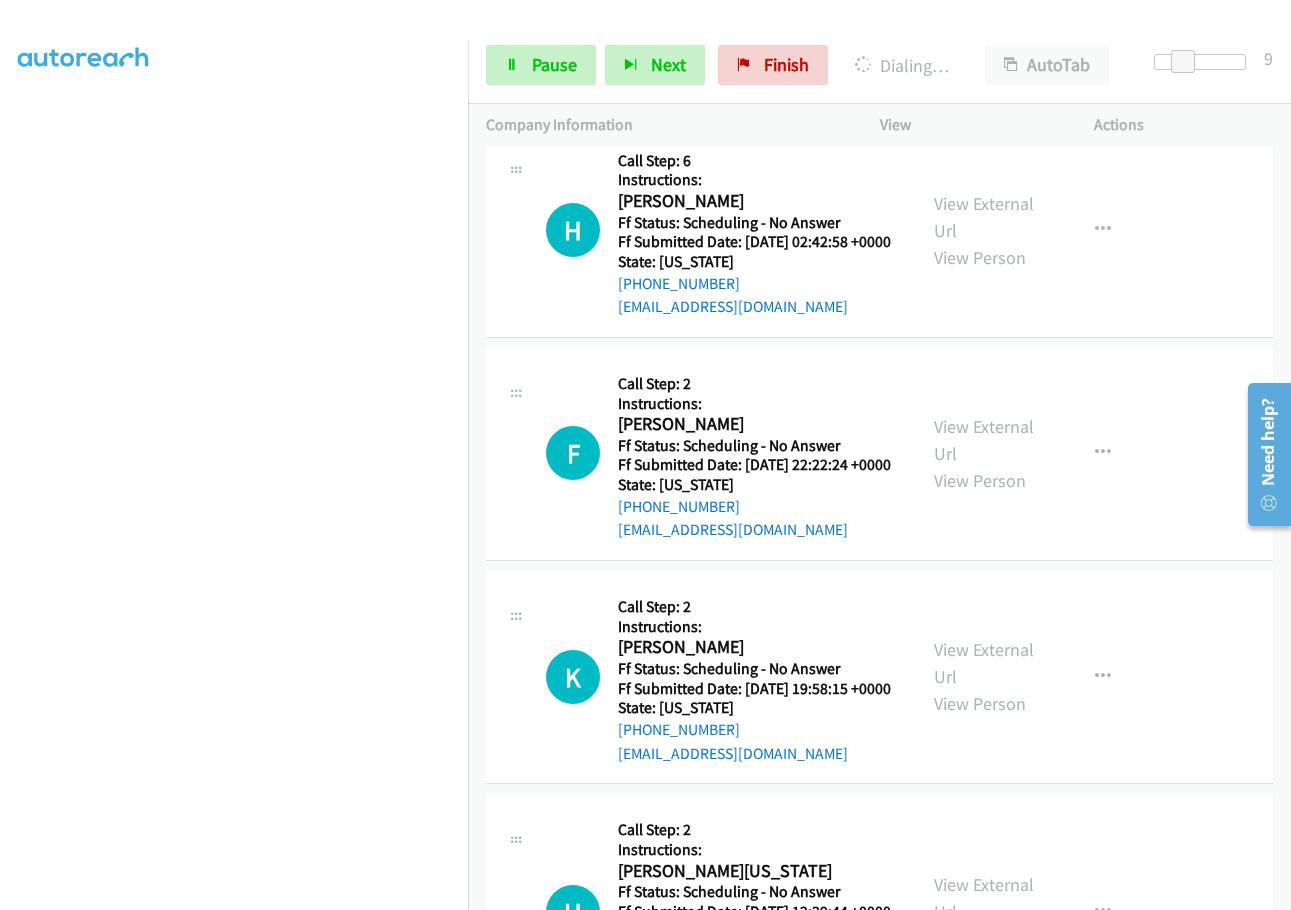 click on "Call was successful?" at bounding box center [685, -140] 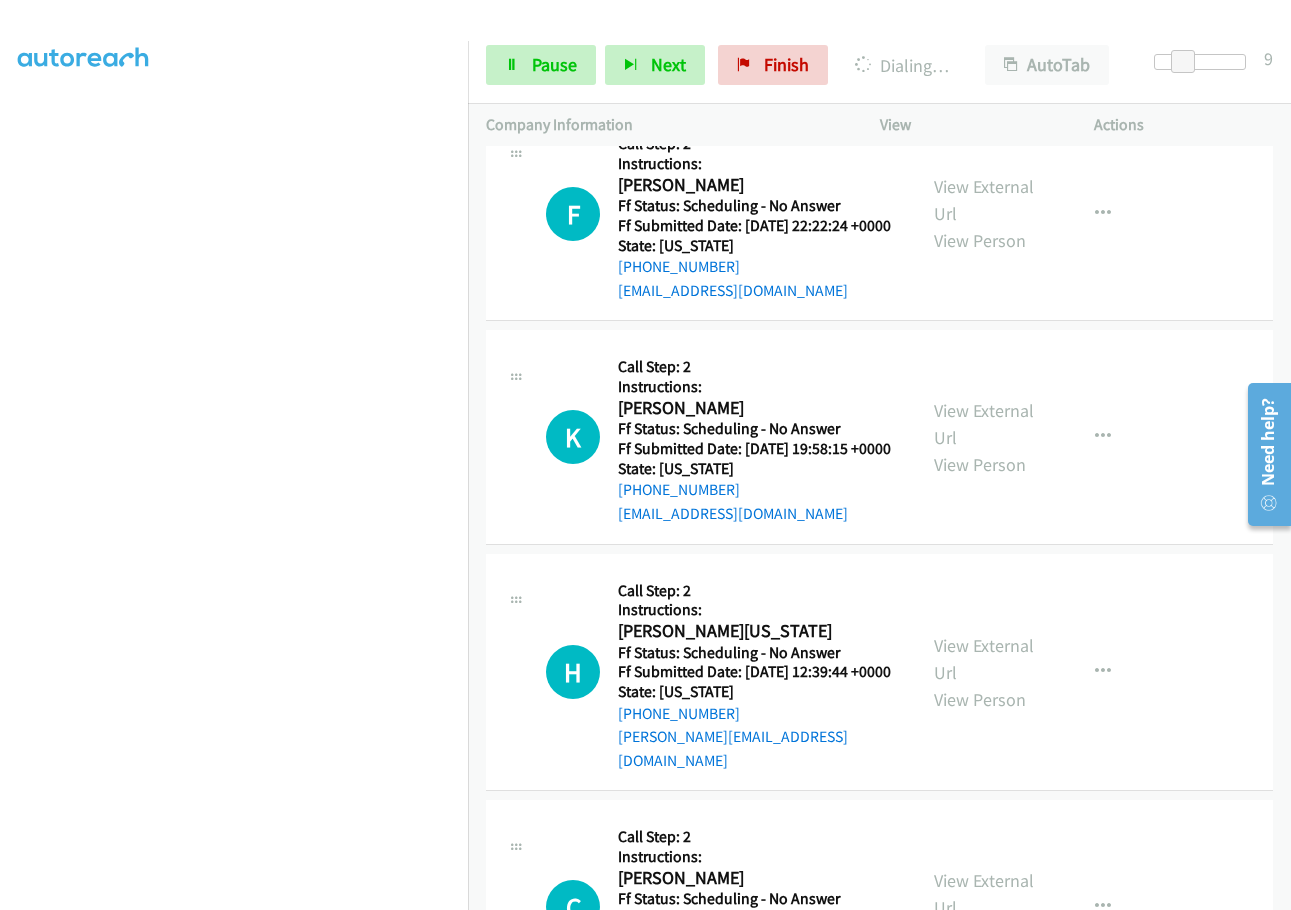 scroll, scrollTop: 6537, scrollLeft: 0, axis: vertical 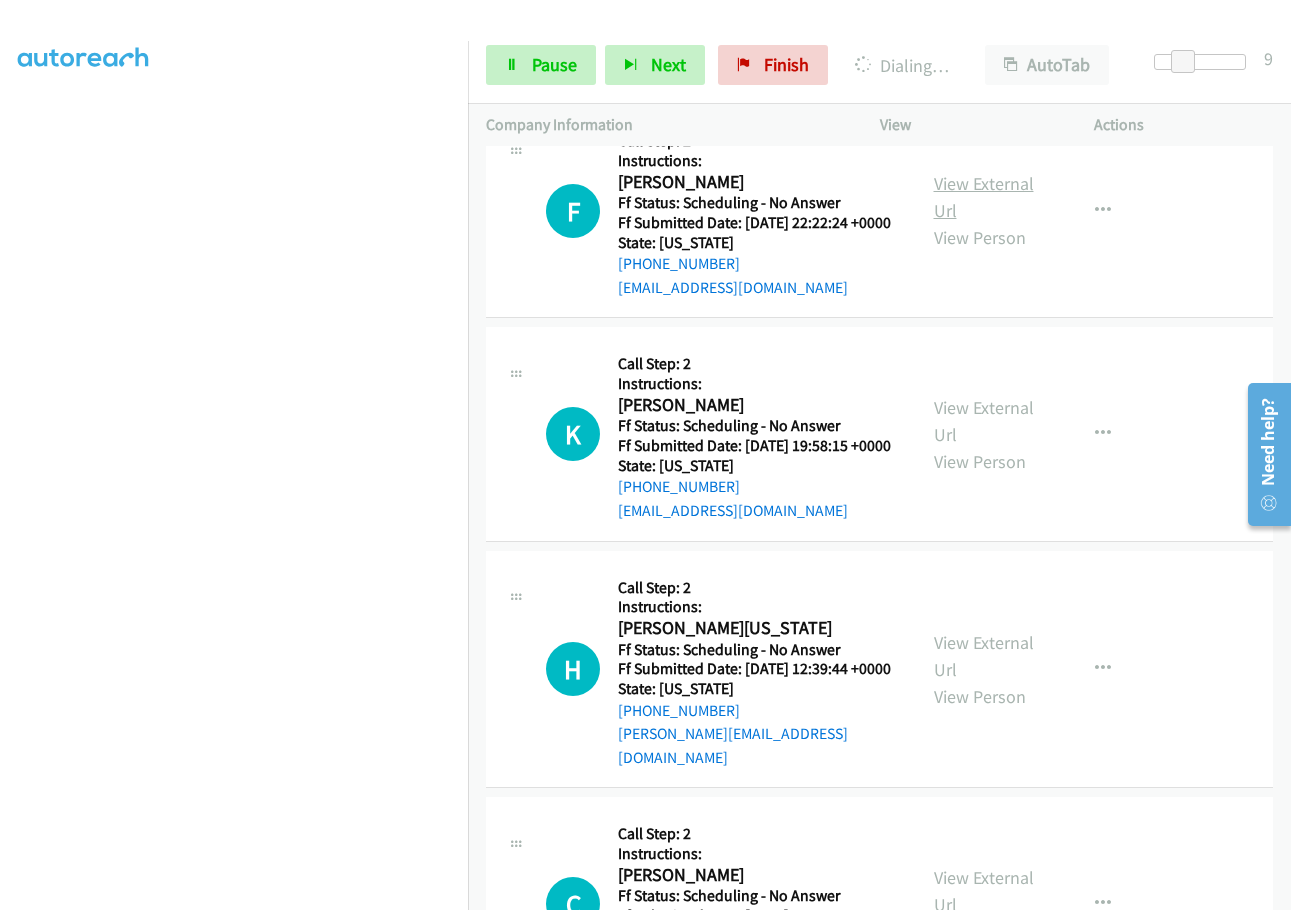 click on "View External Url" at bounding box center (984, 197) 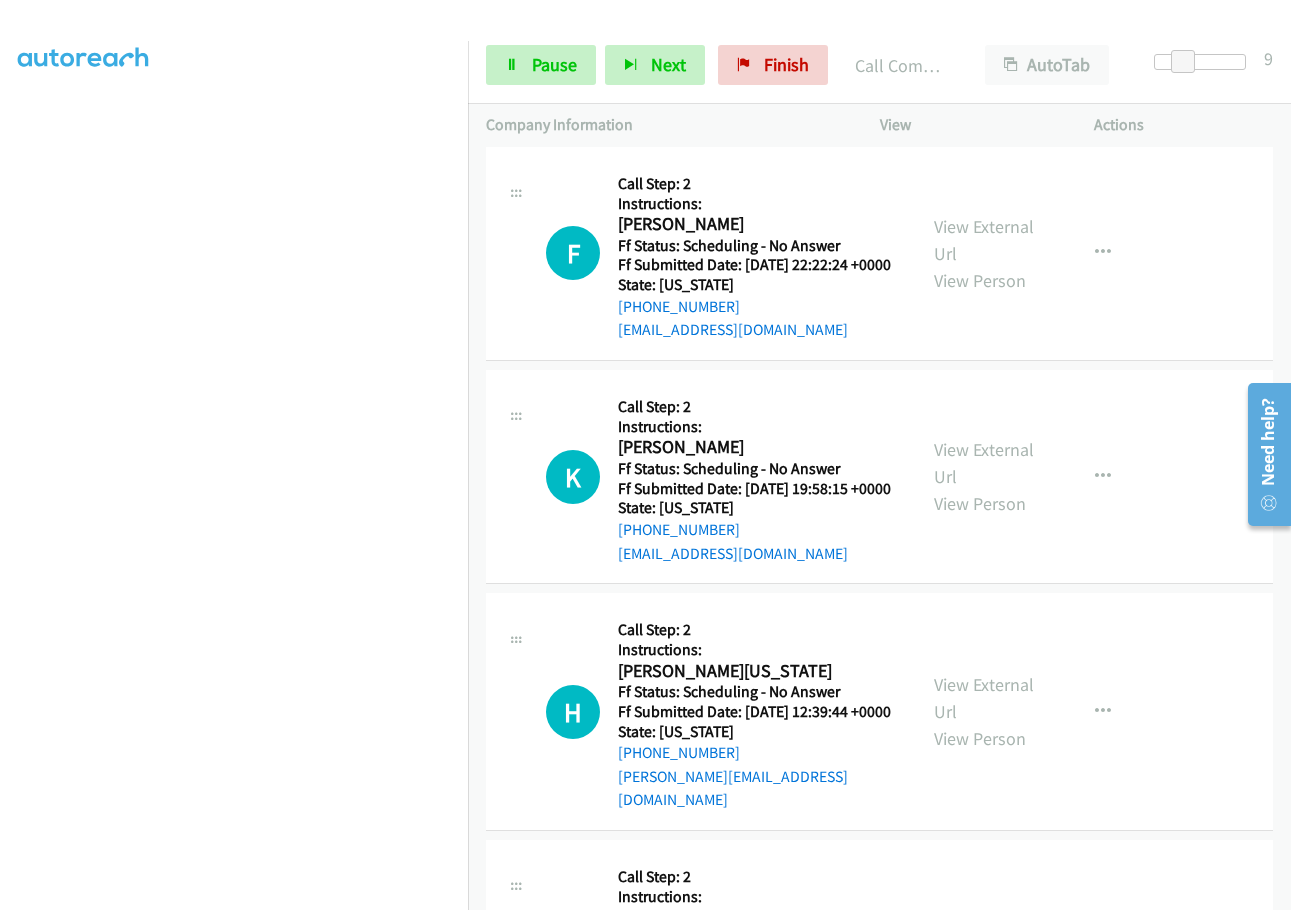 click on "Call was successful?" at bounding box center (685, -117) 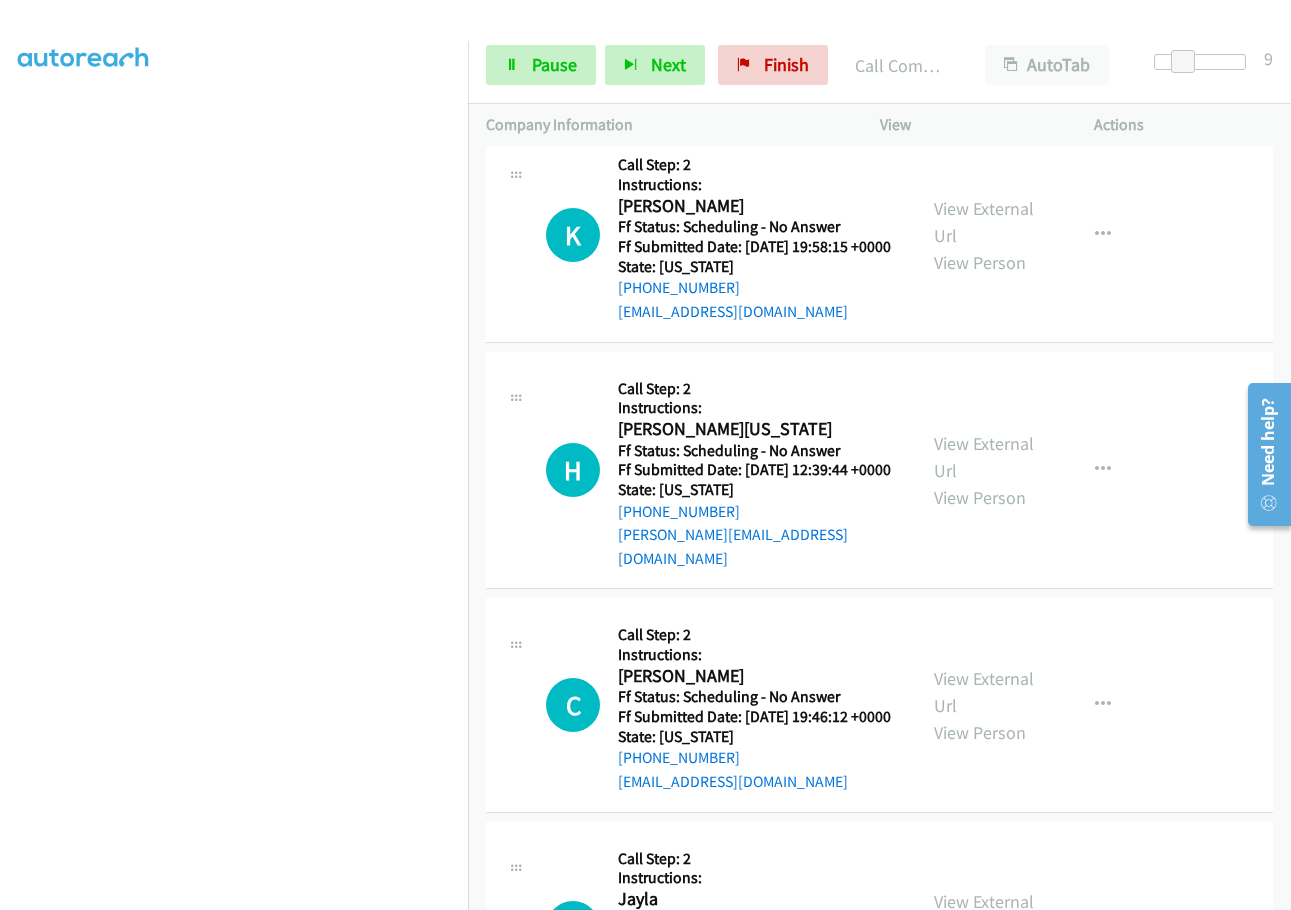 scroll, scrollTop: 6737, scrollLeft: 0, axis: vertical 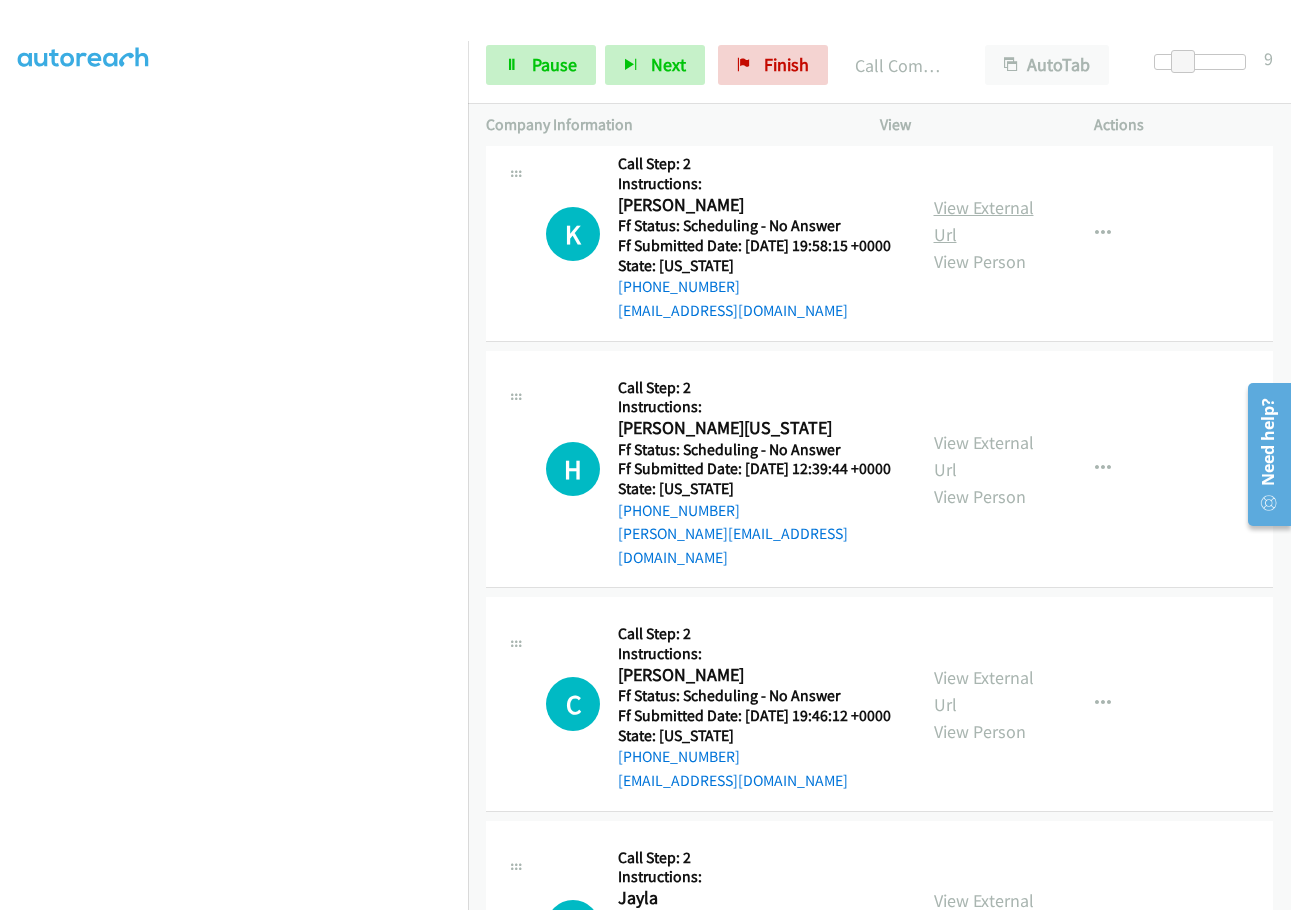 click on "View External Url" at bounding box center [984, 221] 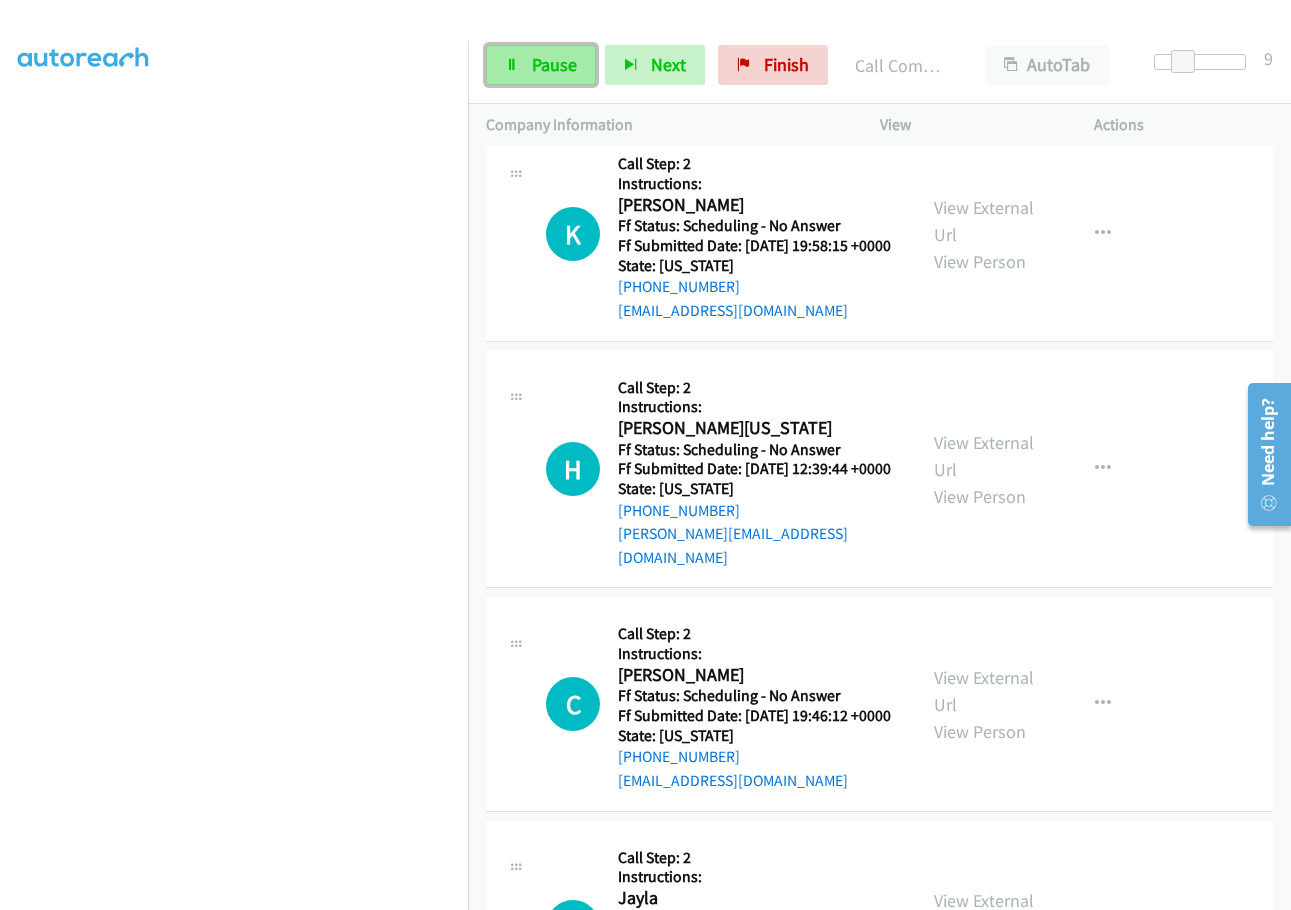 click on "Pause" at bounding box center [554, 64] 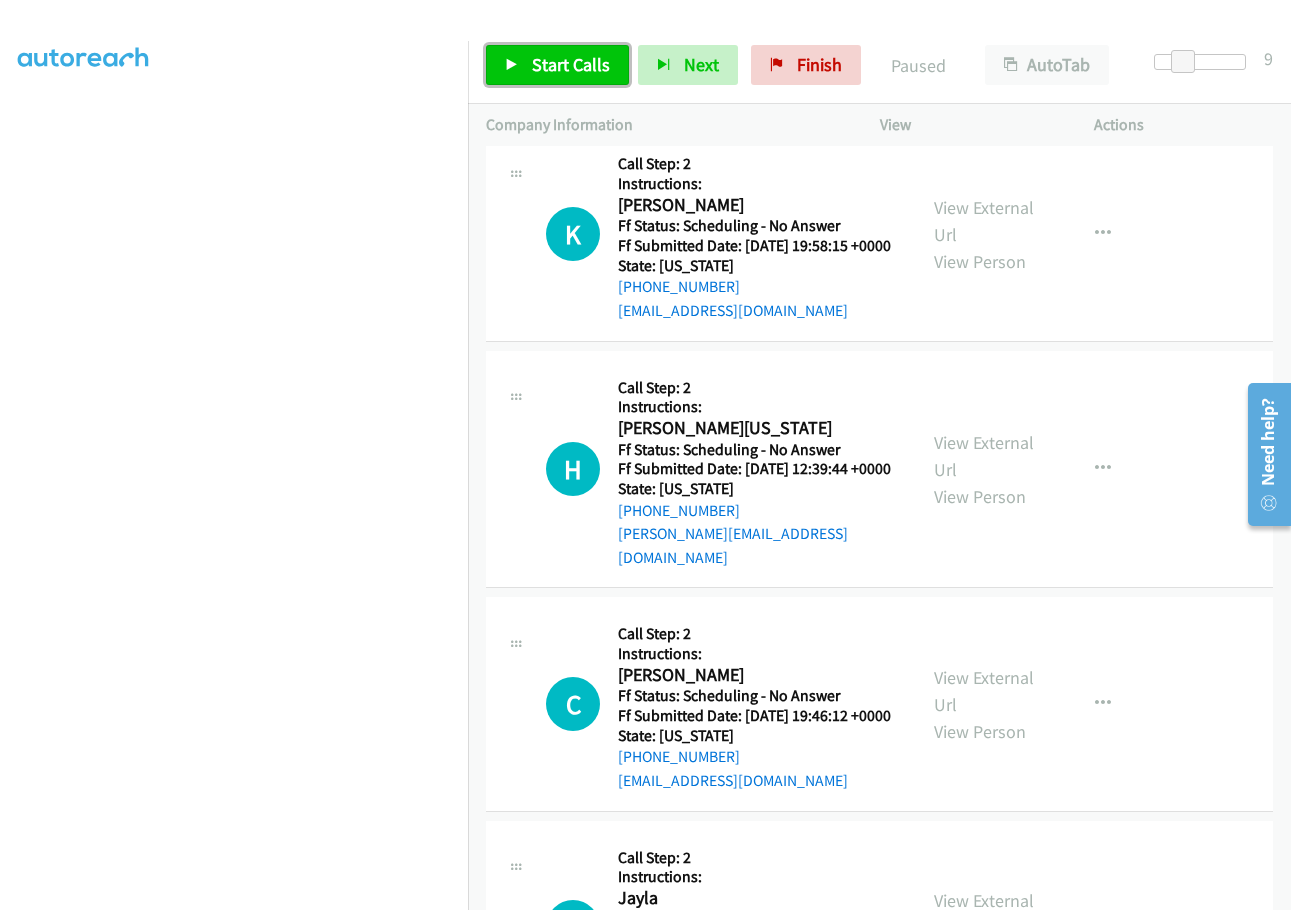click on "Start Calls" at bounding box center [571, 64] 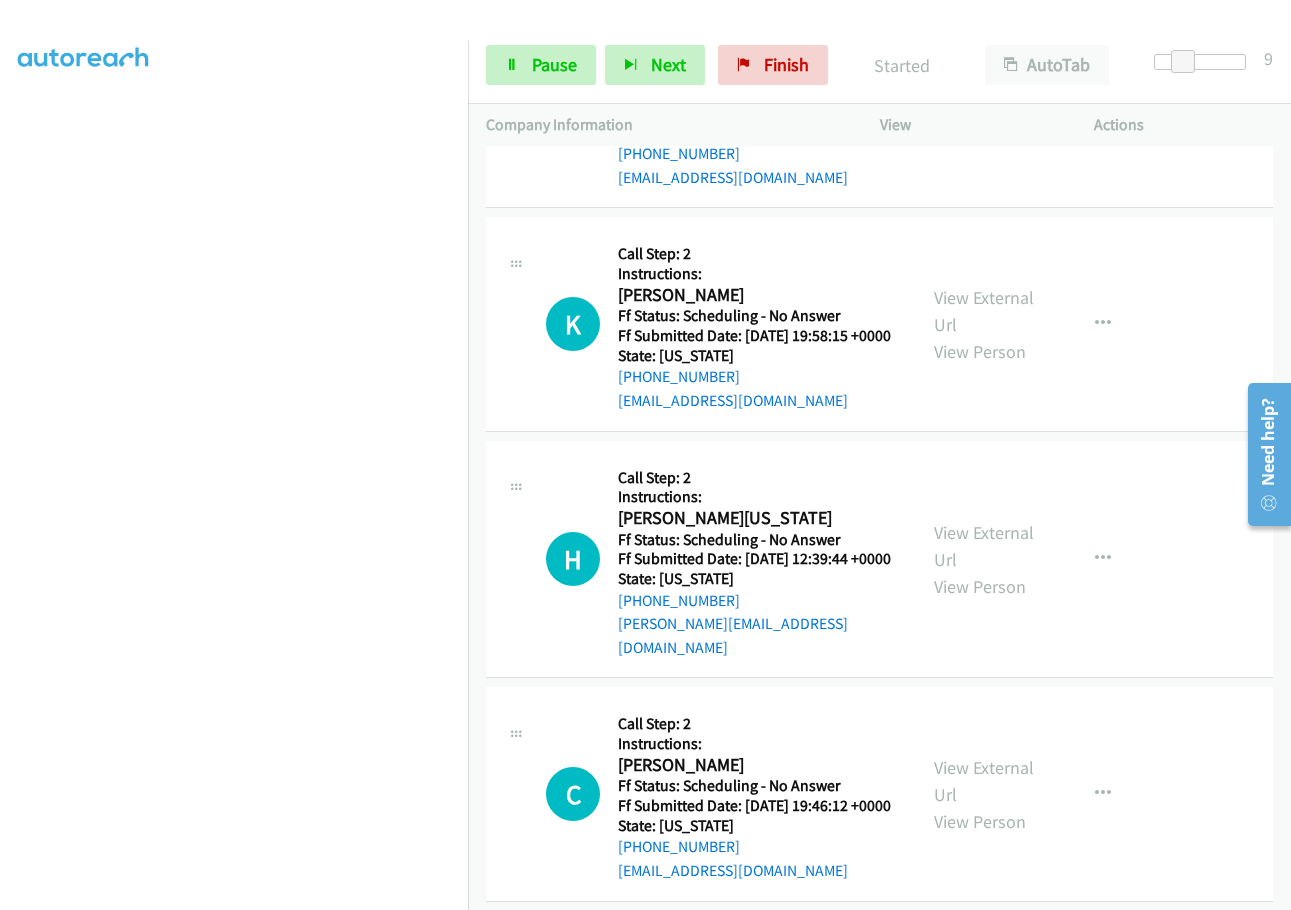 scroll, scrollTop: 6737, scrollLeft: 0, axis: vertical 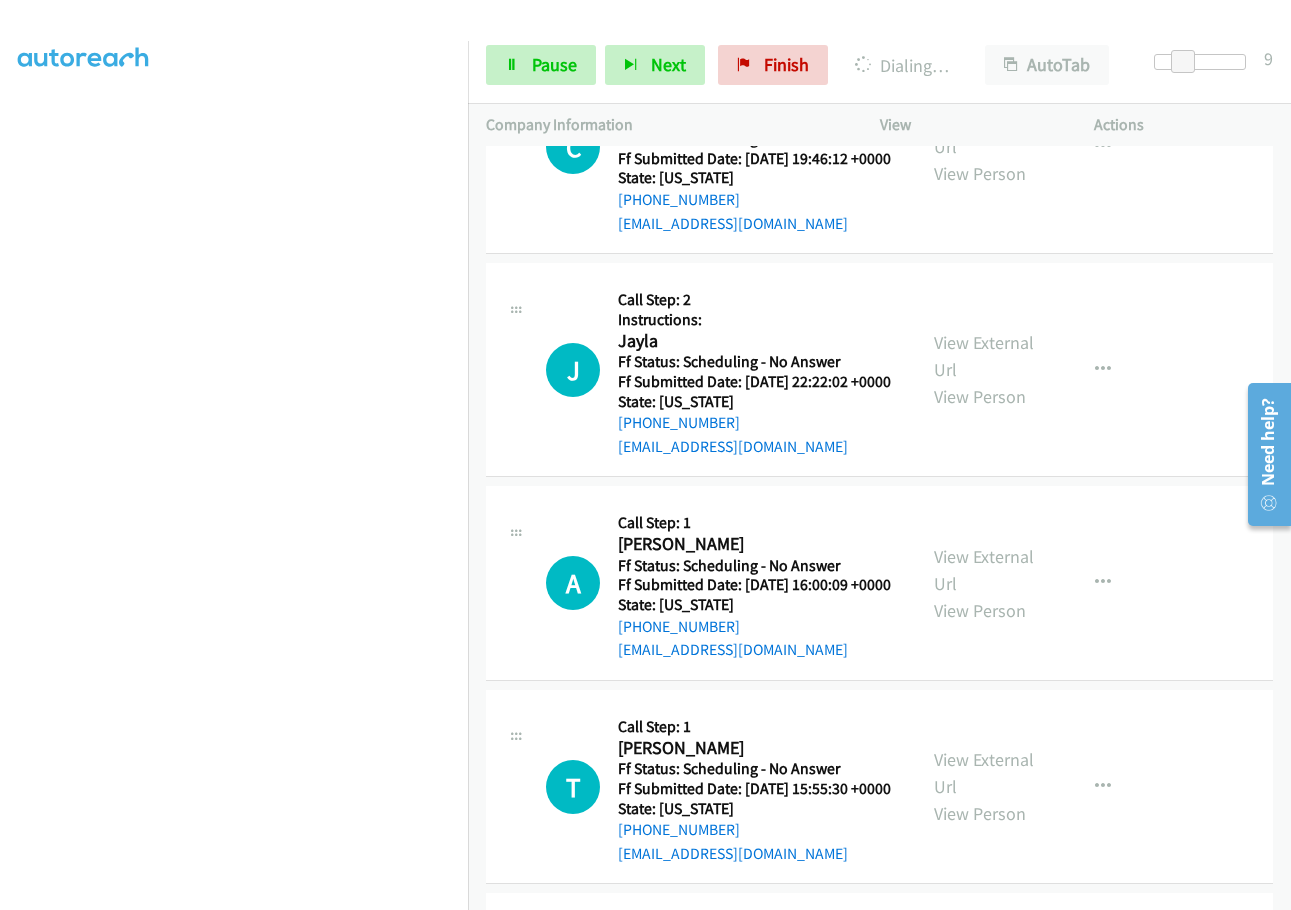 click on "View External Url" at bounding box center [984, -102] 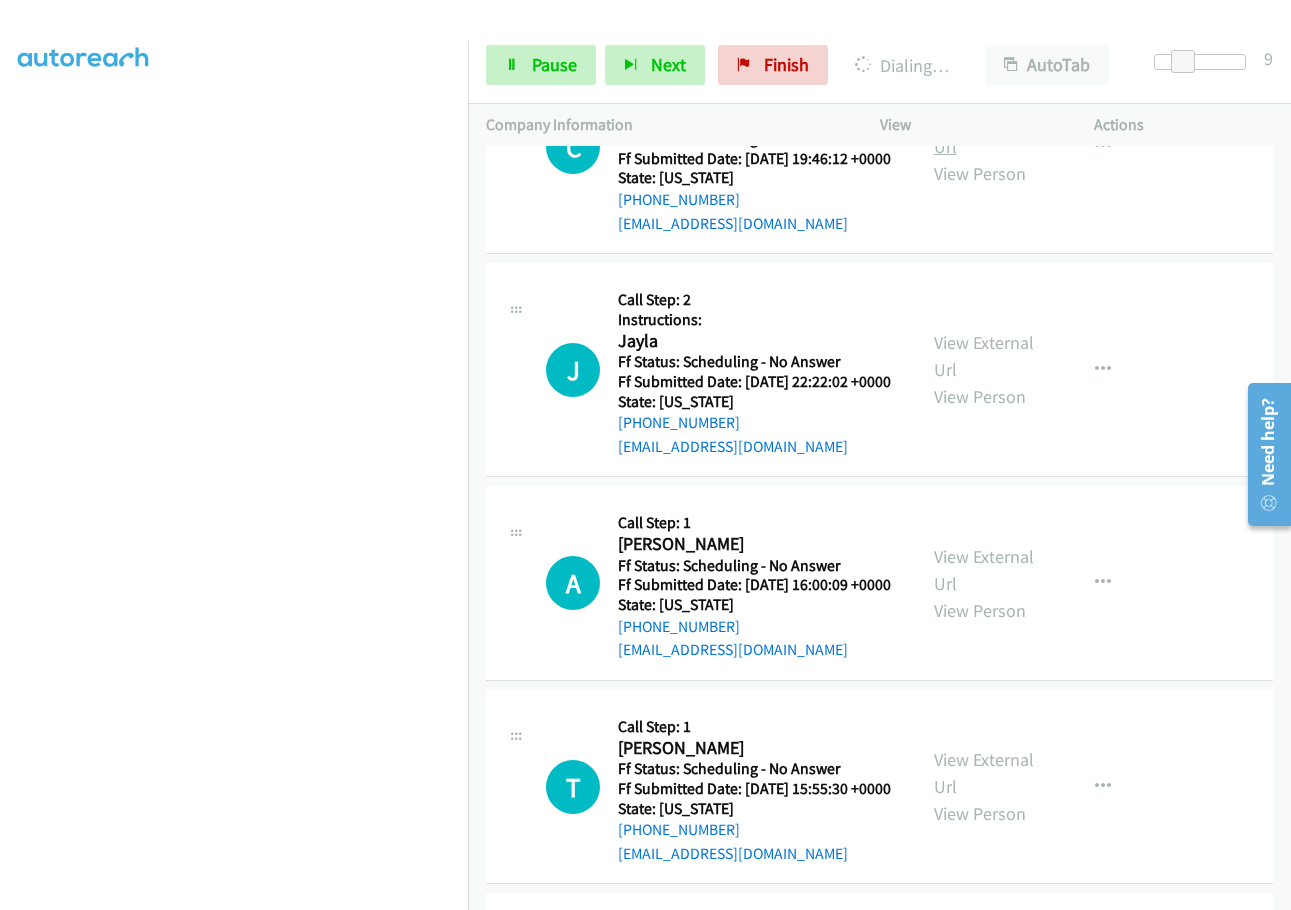 click on "View External Url" at bounding box center [984, 133] 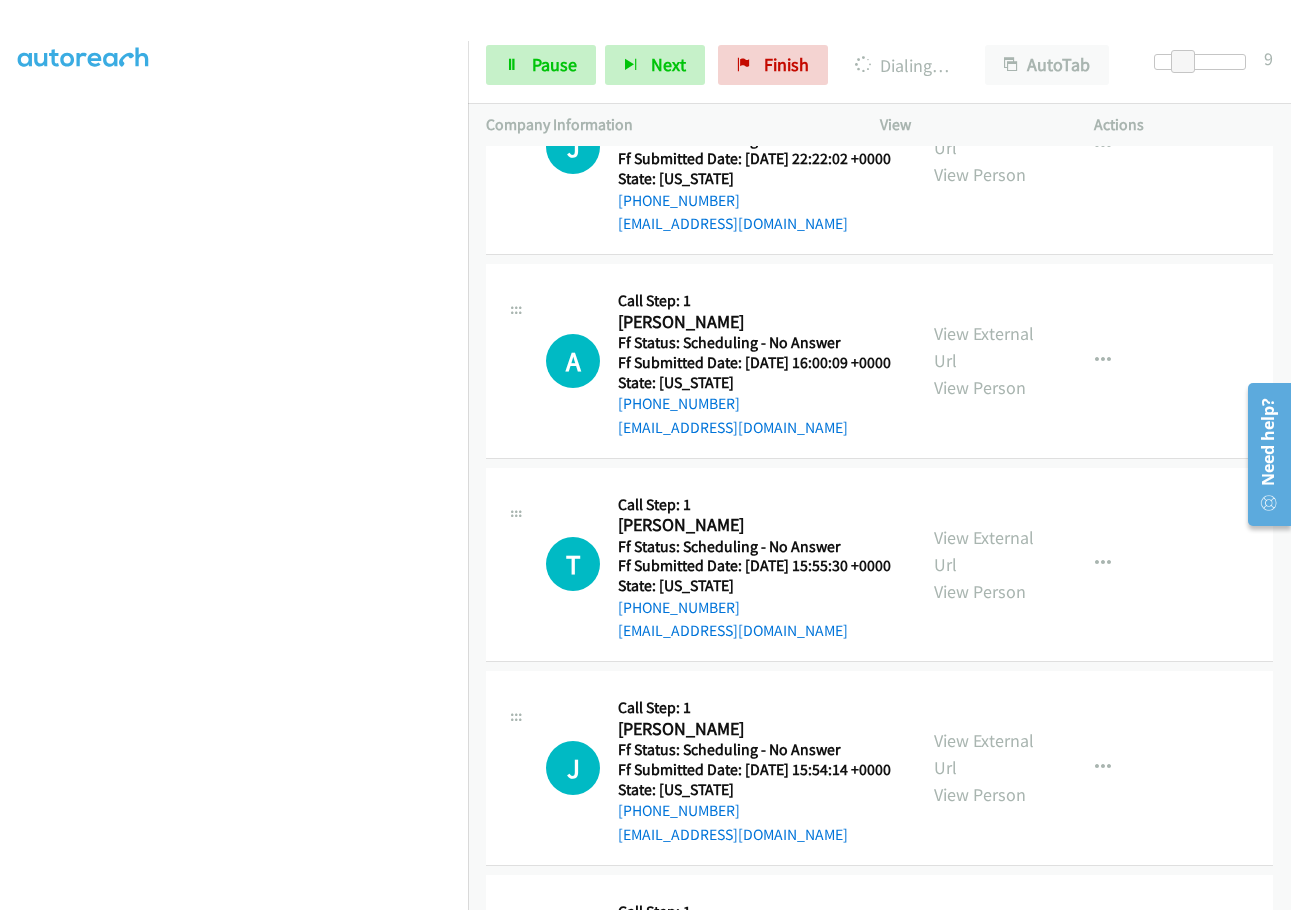scroll, scrollTop: 7637, scrollLeft: 0, axis: vertical 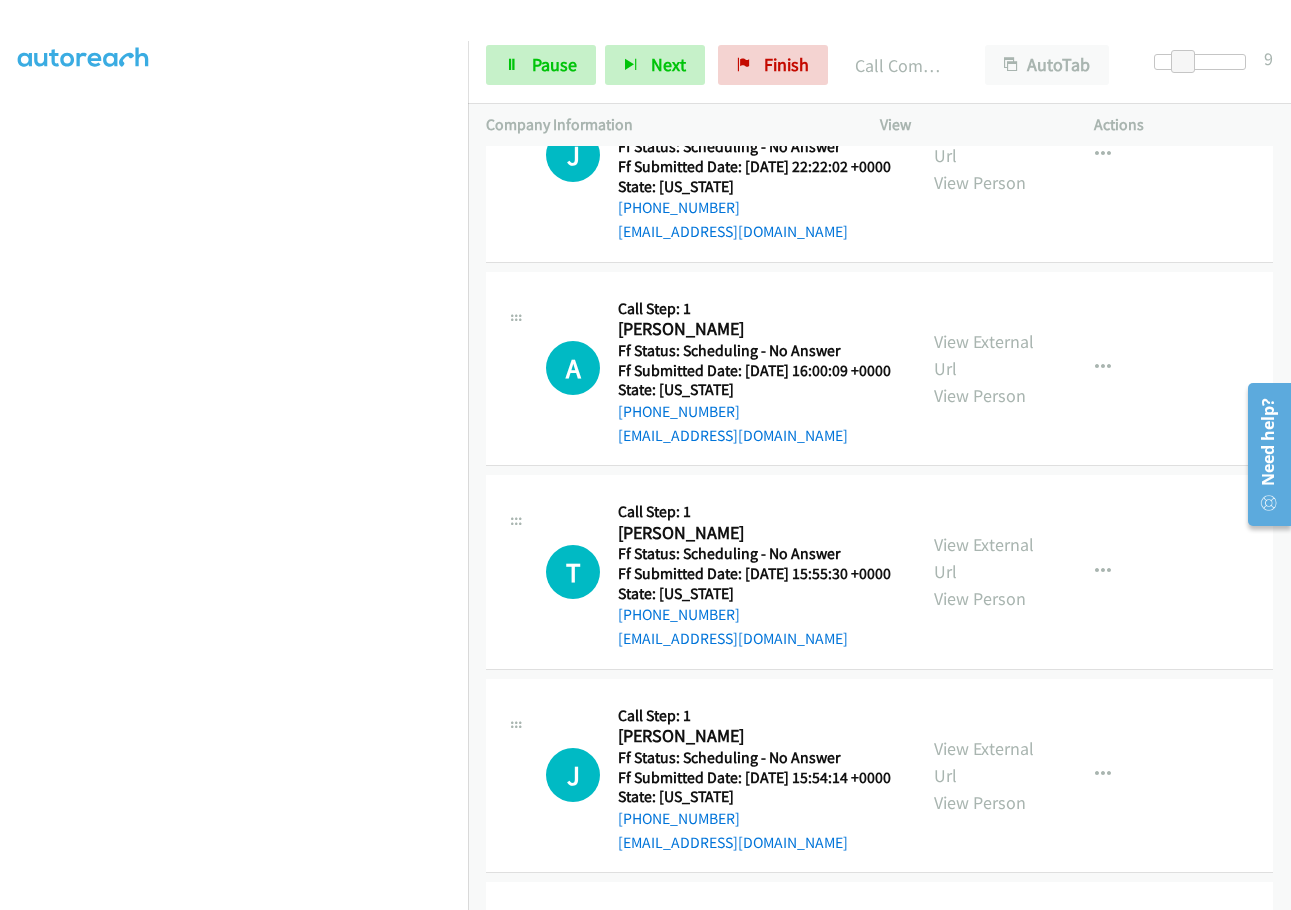 click on "Call was successful?" at bounding box center (685, -215) 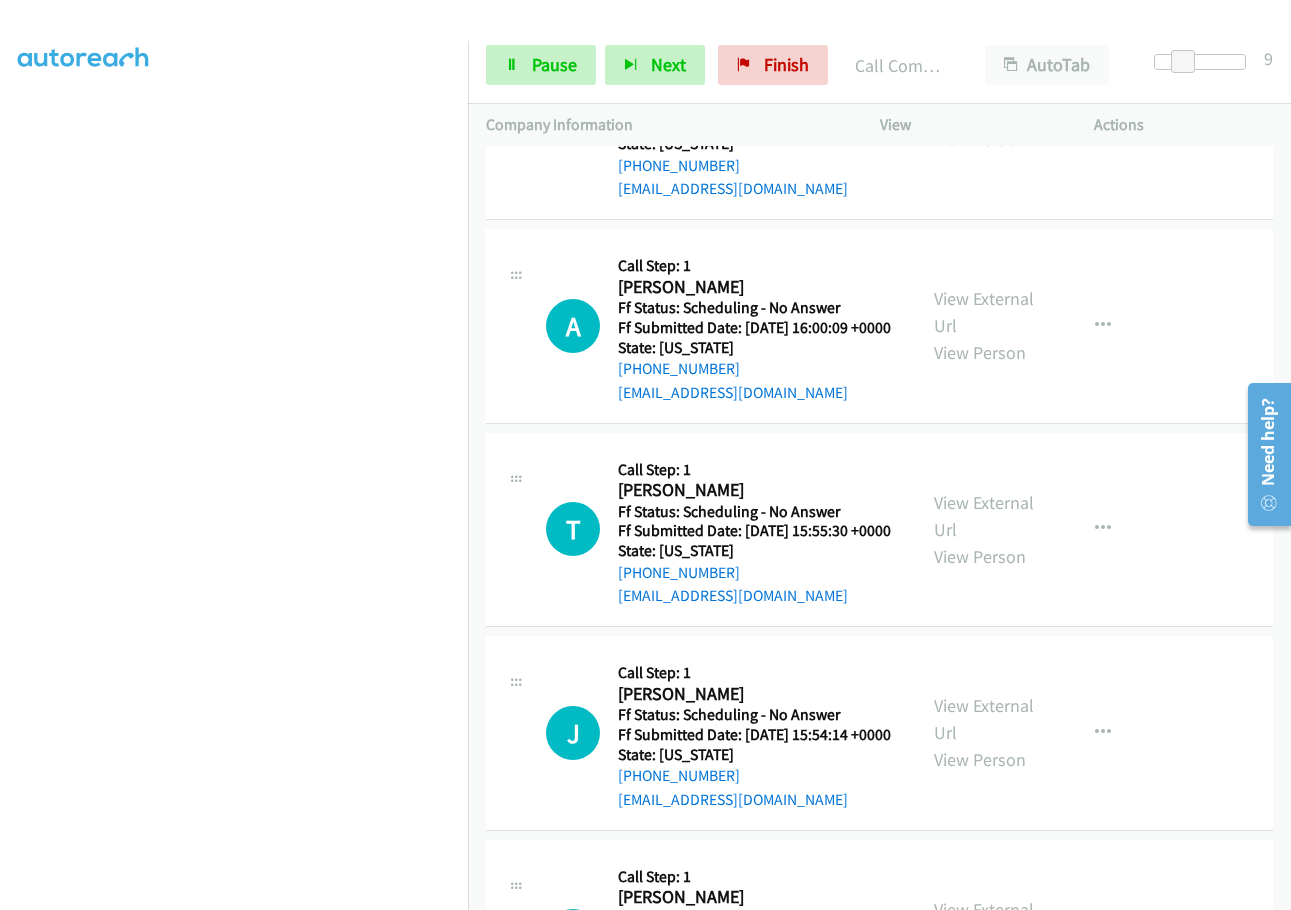 click on "View External Url" at bounding box center (984, -124) 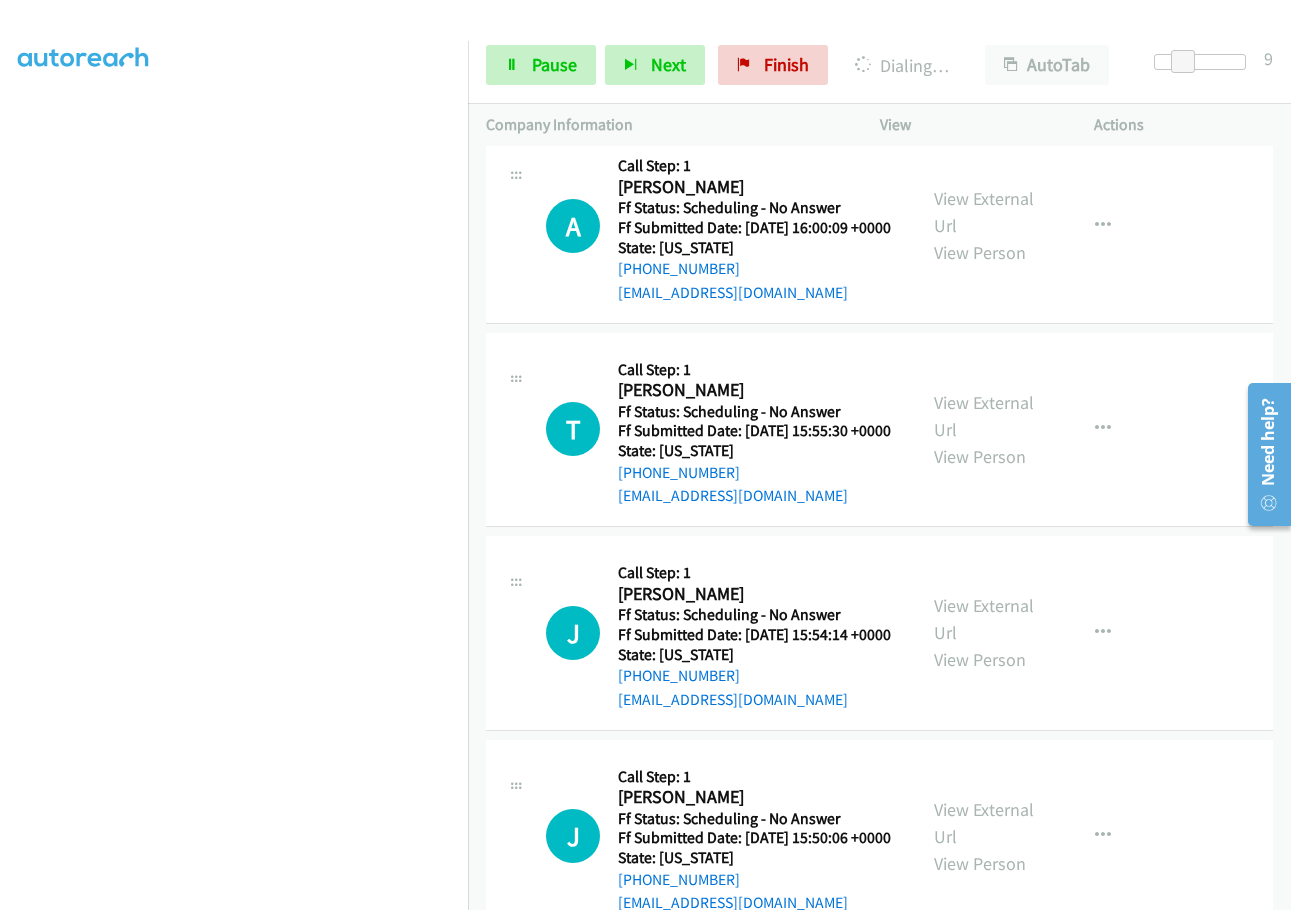 scroll, scrollTop: 7837, scrollLeft: 0, axis: vertical 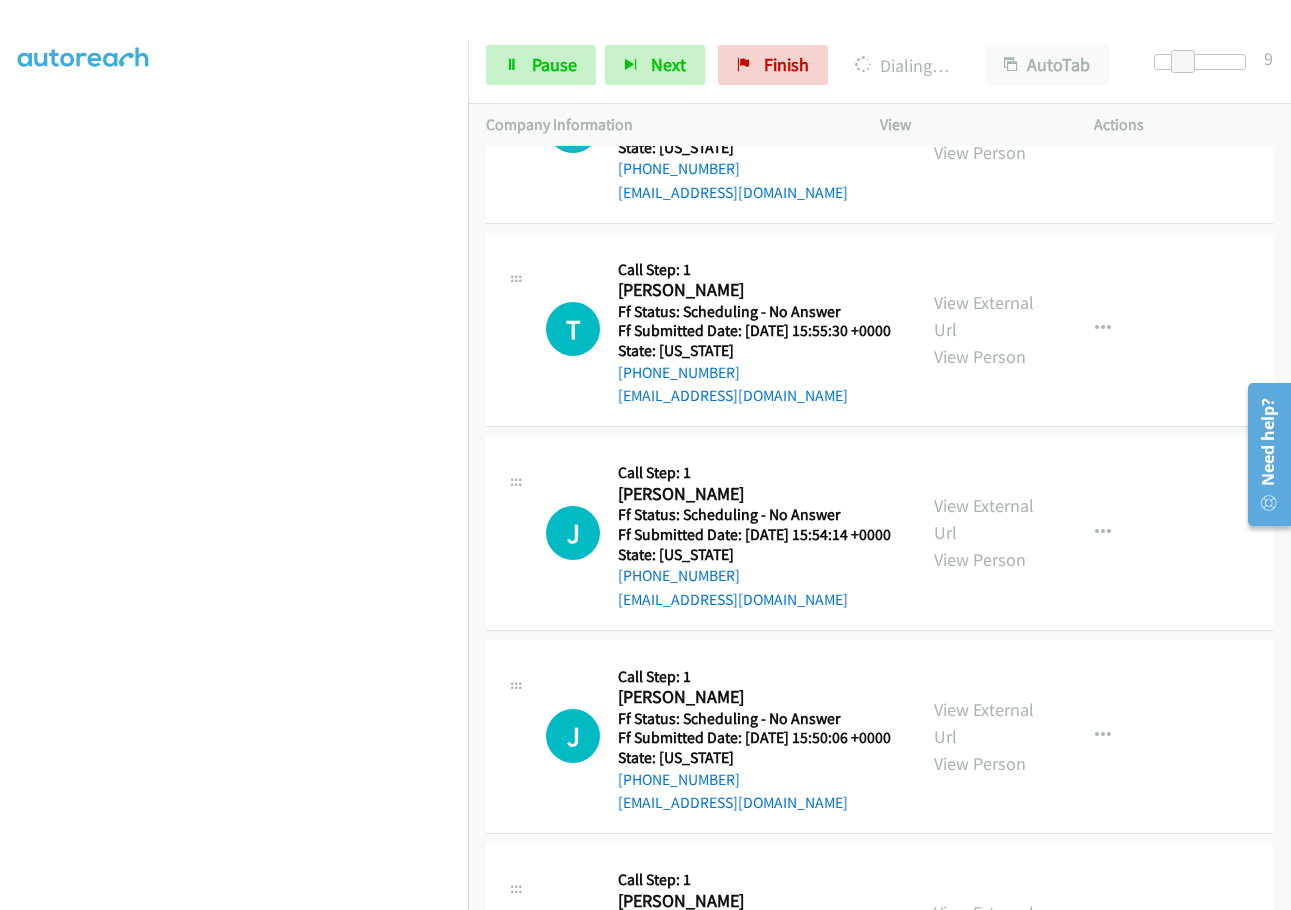 click on "View External Url" at bounding box center [984, -101] 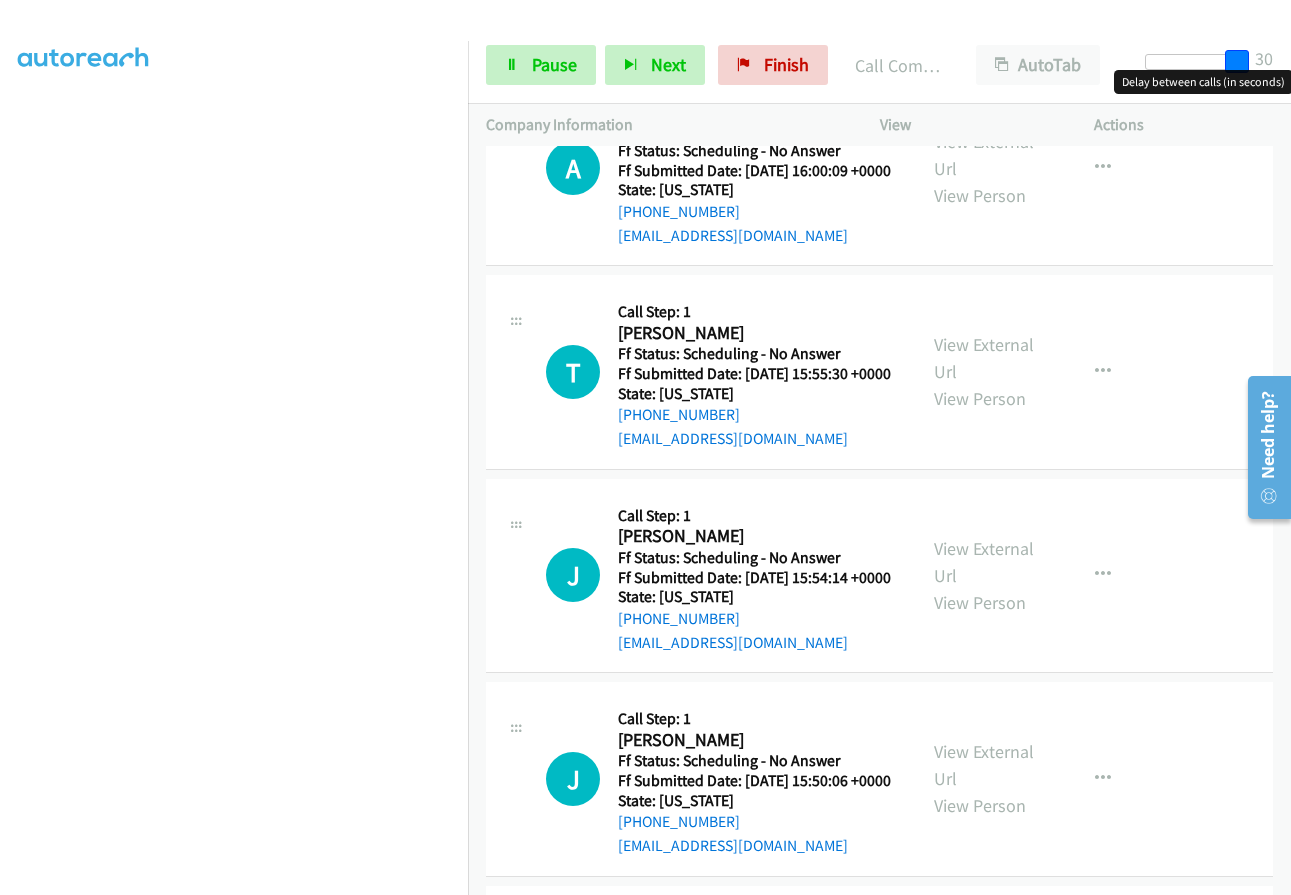 drag, startPoint x: 1180, startPoint y: 57, endPoint x: 1245, endPoint y: 62, distance: 65.192024 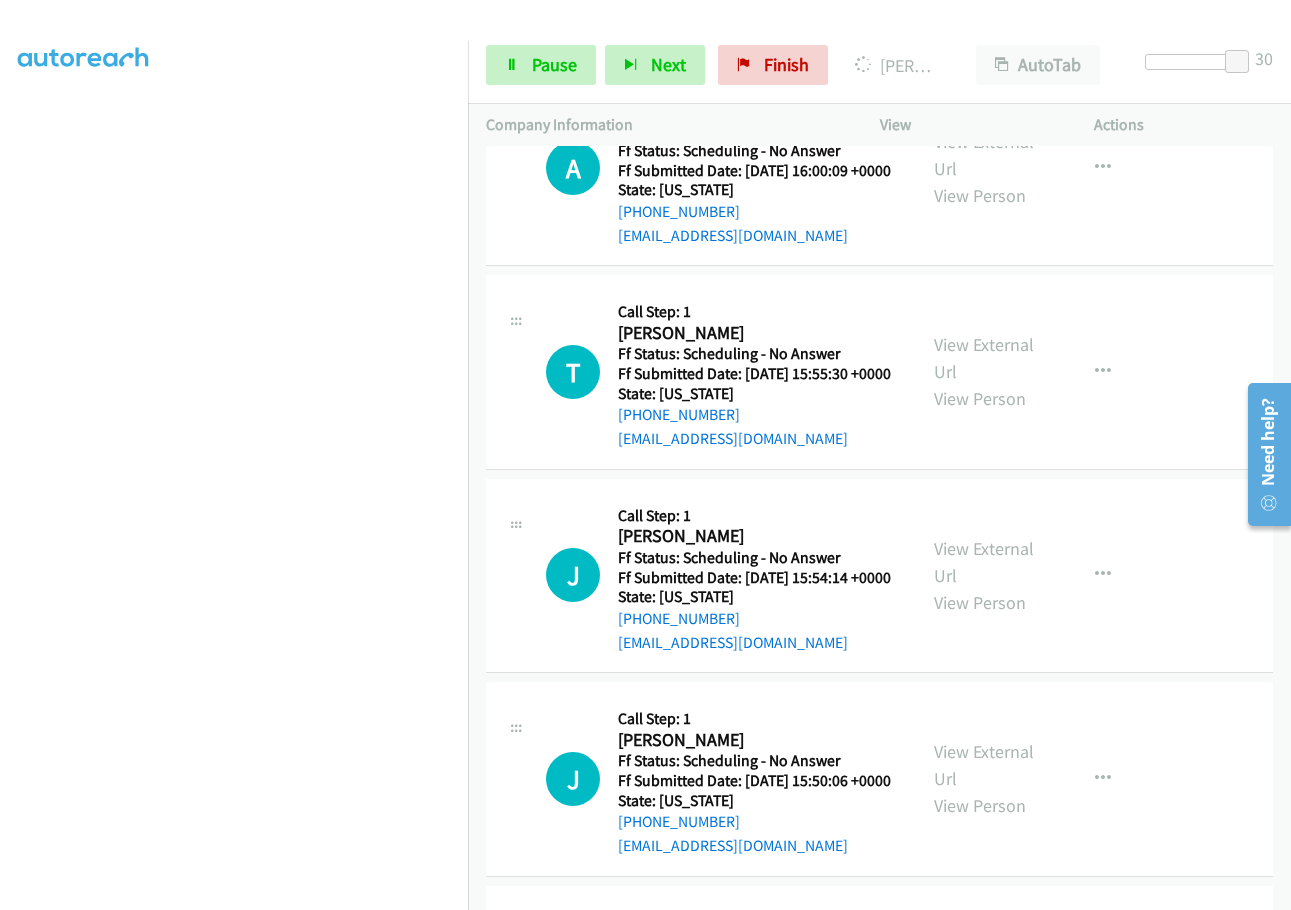 click on "Call was successful?" at bounding box center [685, -192] 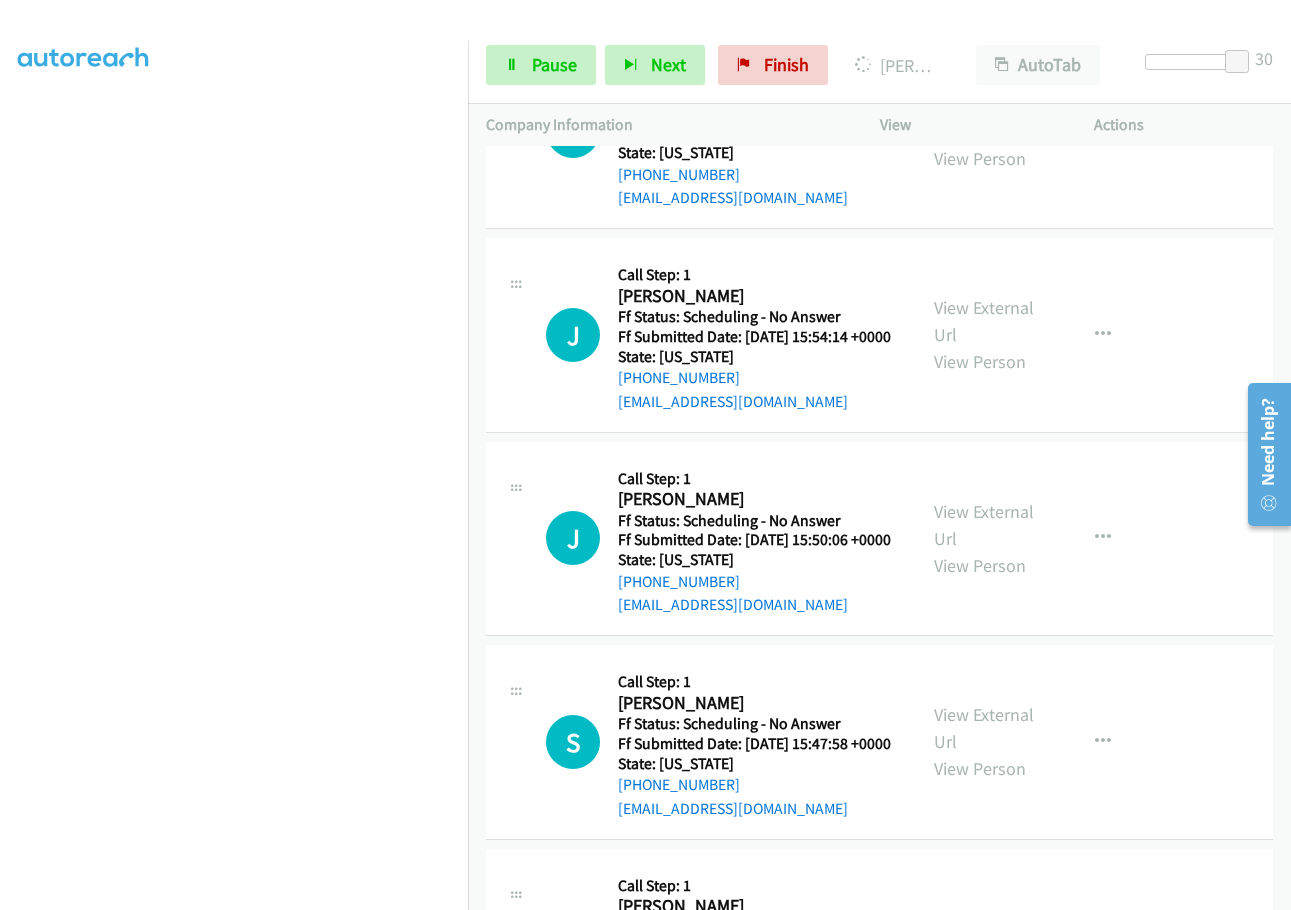 scroll, scrollTop: 8037, scrollLeft: 0, axis: vertical 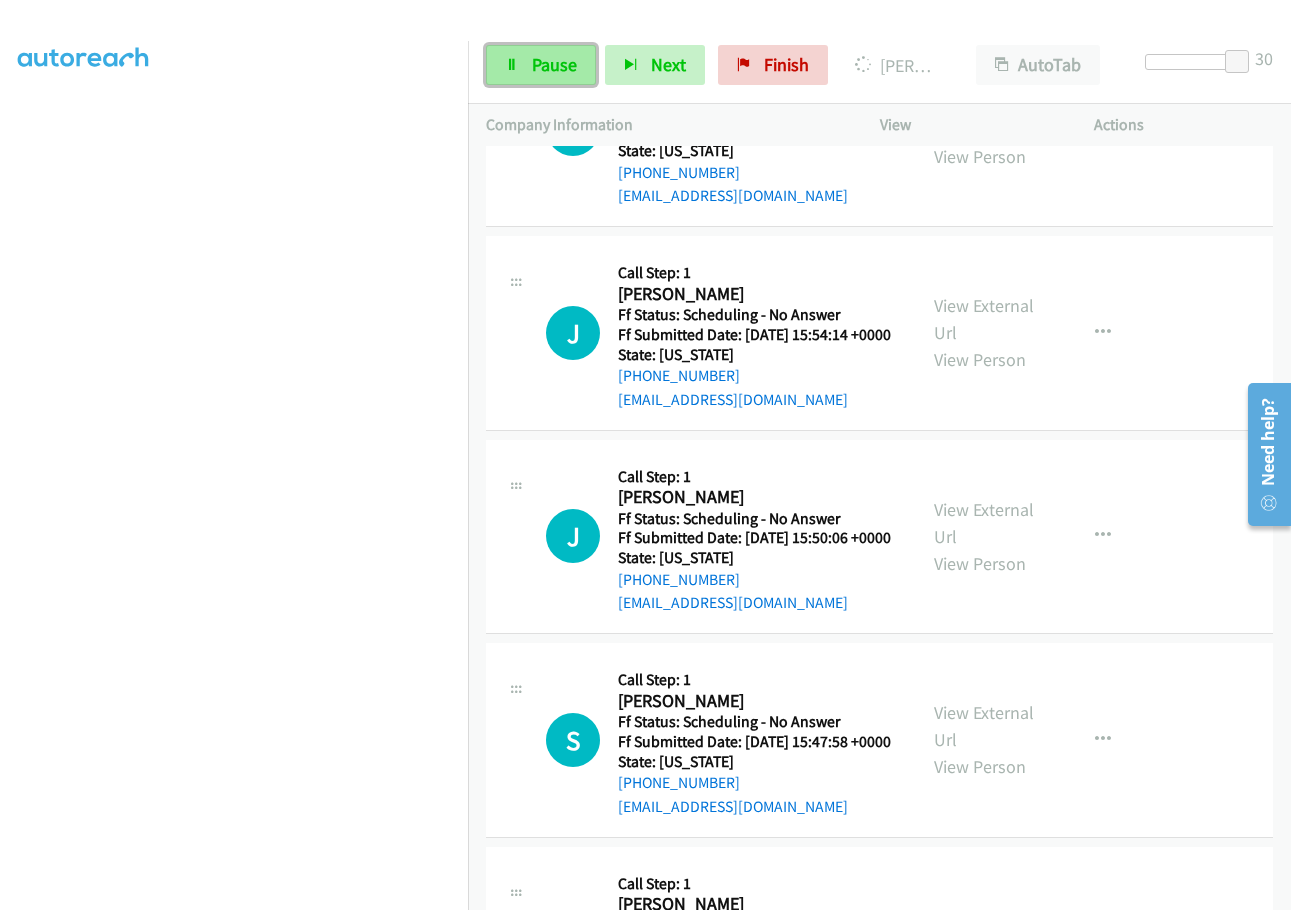 click on "Pause" at bounding box center (554, 64) 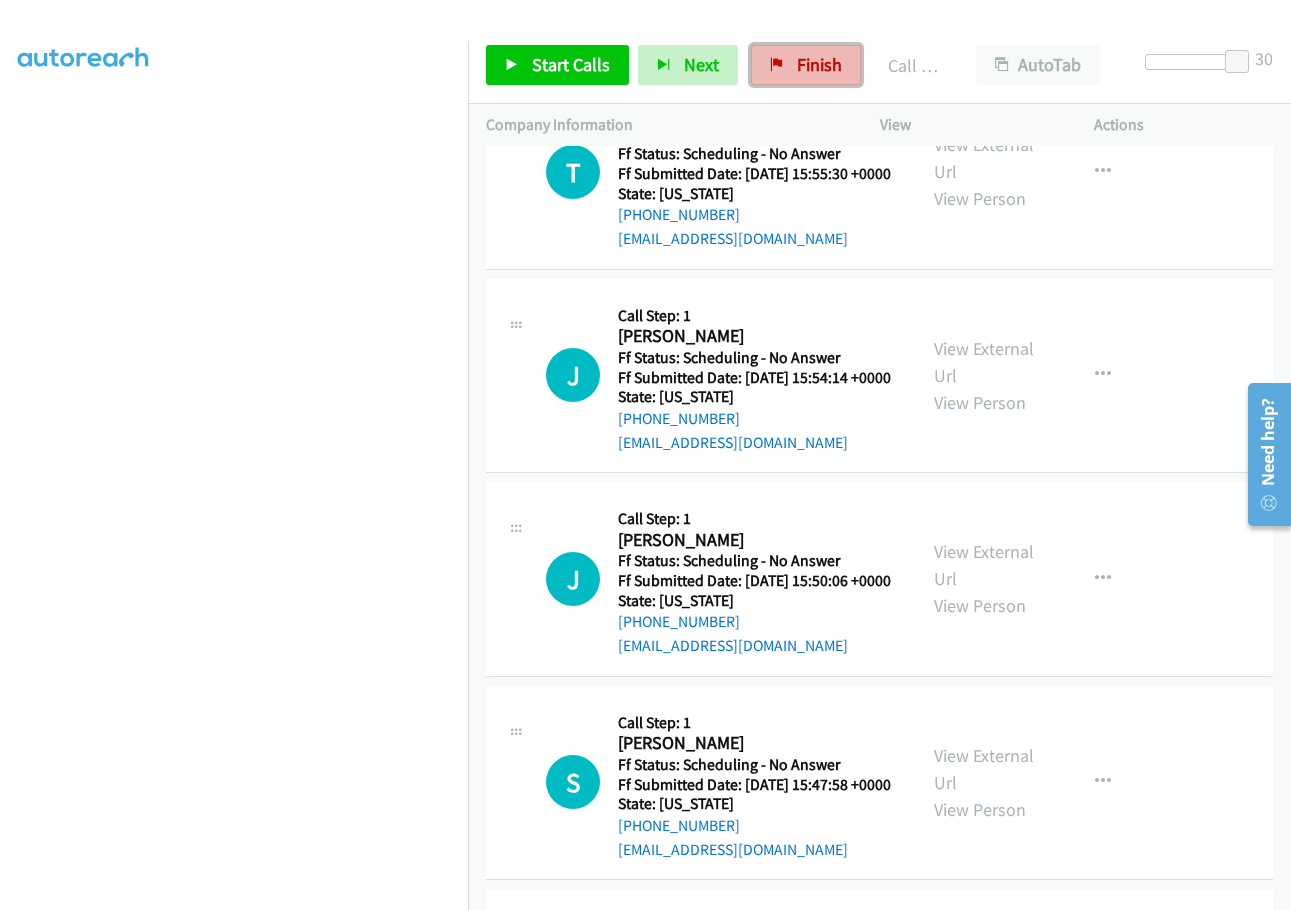 click on "Finish" at bounding box center (806, 65) 